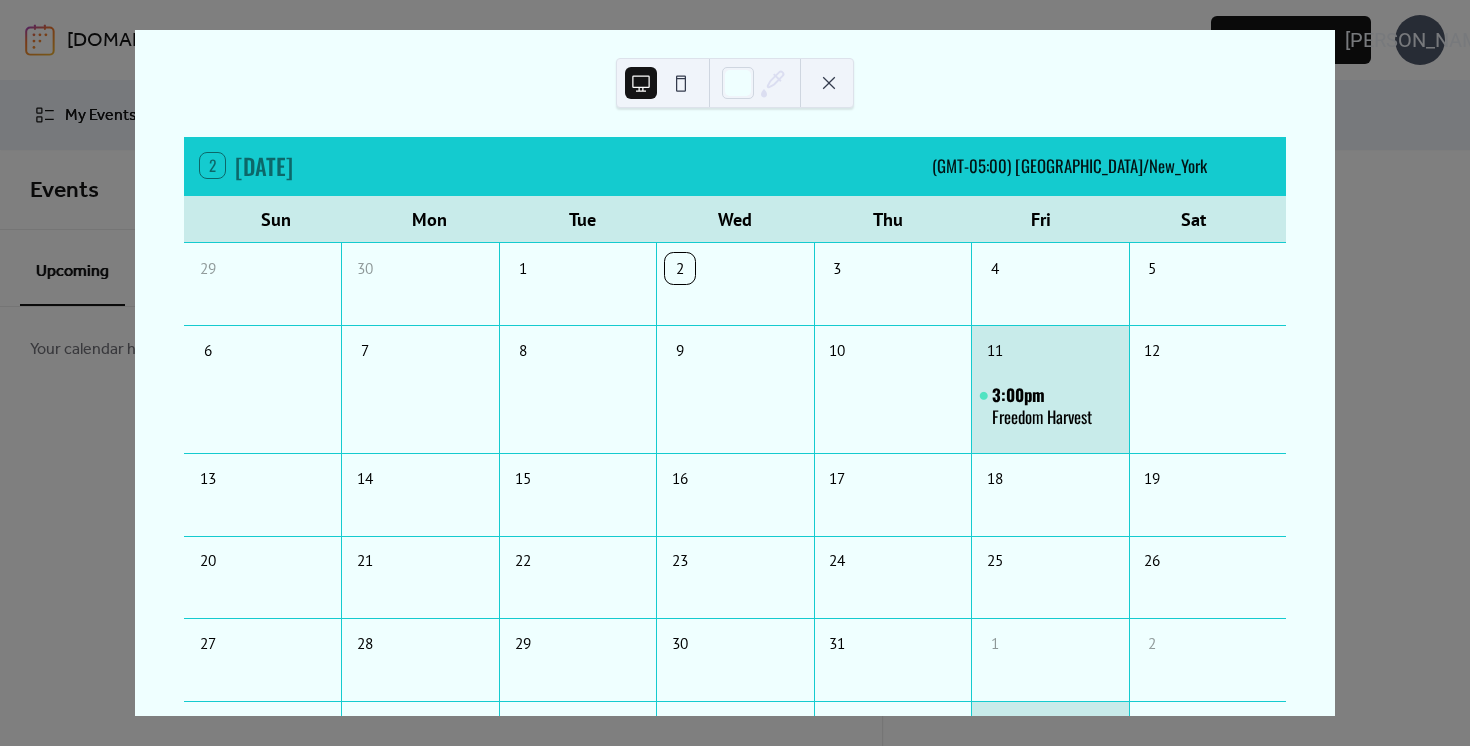 scroll, scrollTop: 0, scrollLeft: 0, axis: both 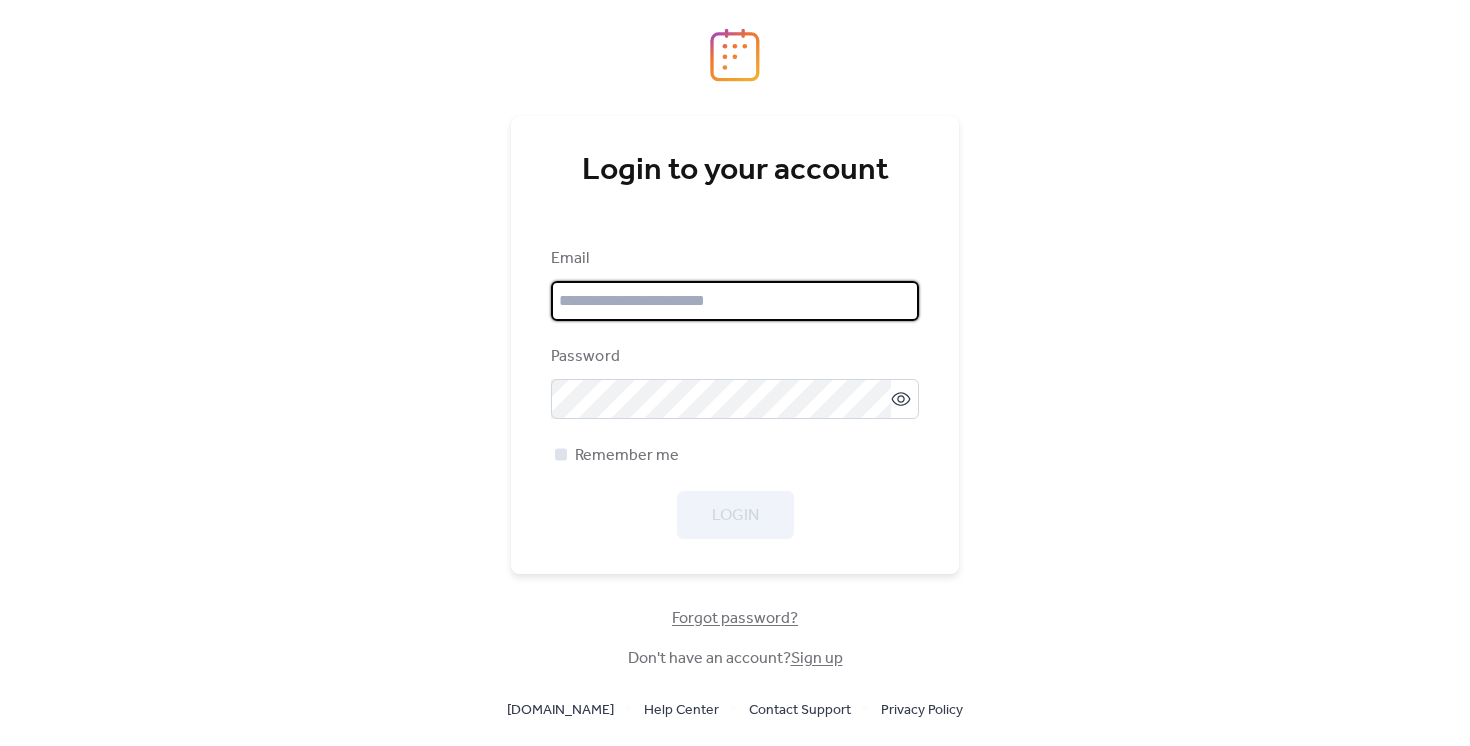 type on "**********" 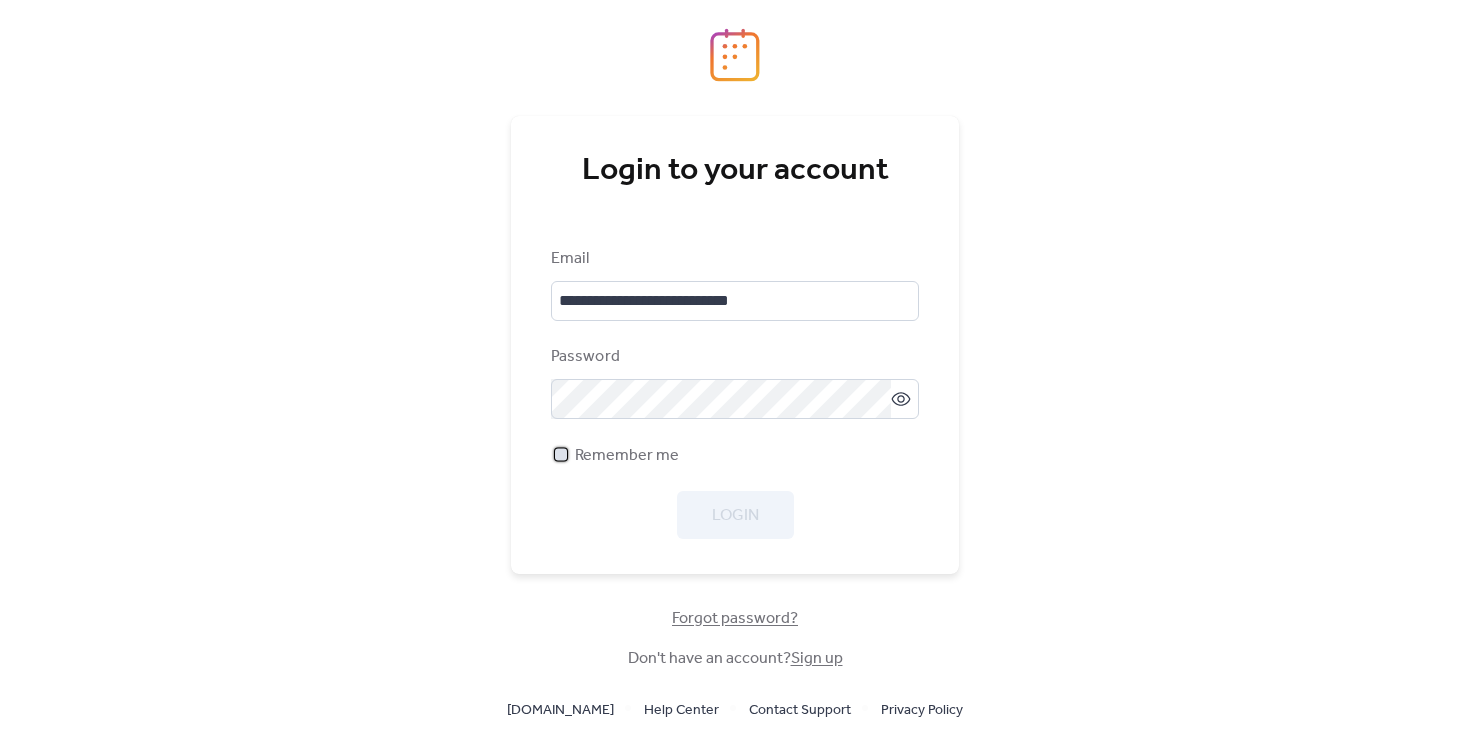 click on "Remember me" at bounding box center [627, 456] 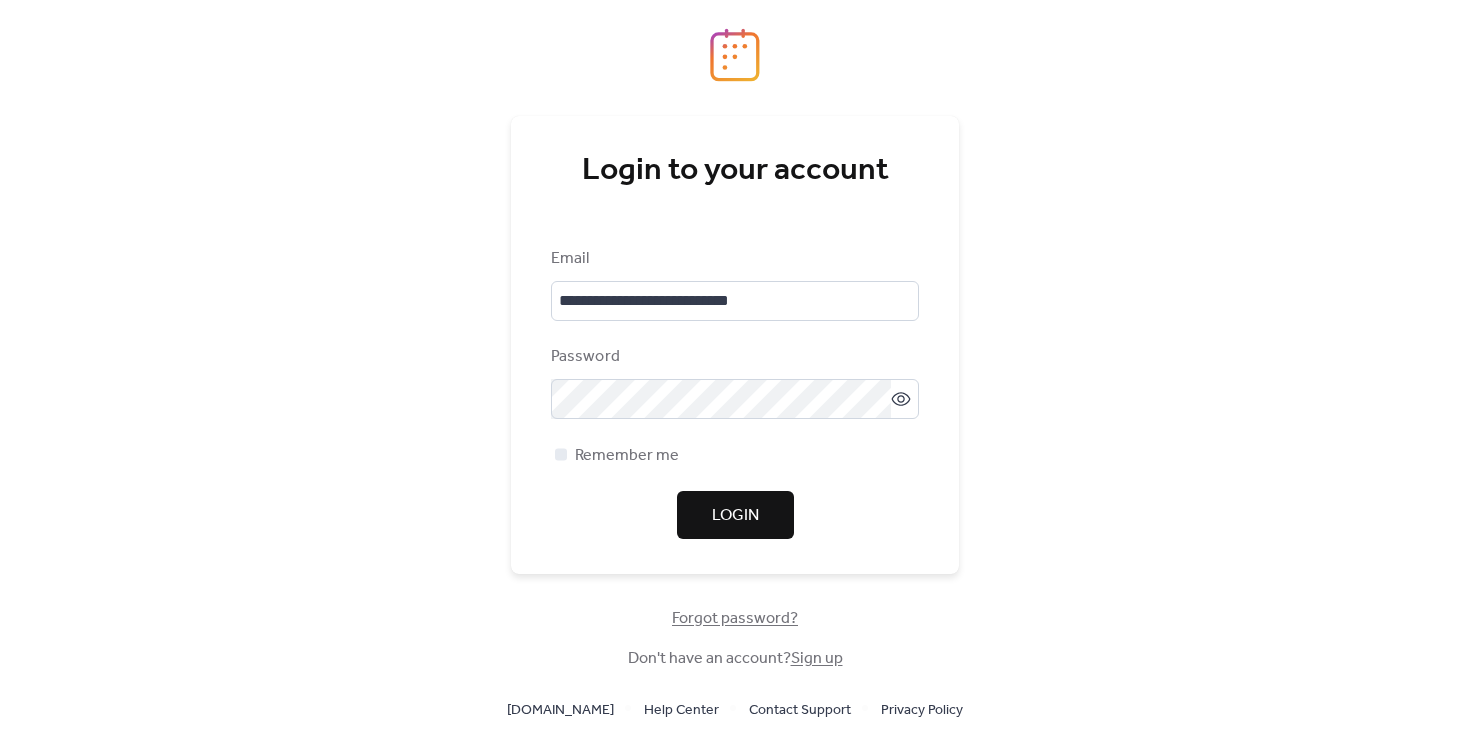 click on "Login" at bounding box center [735, 515] 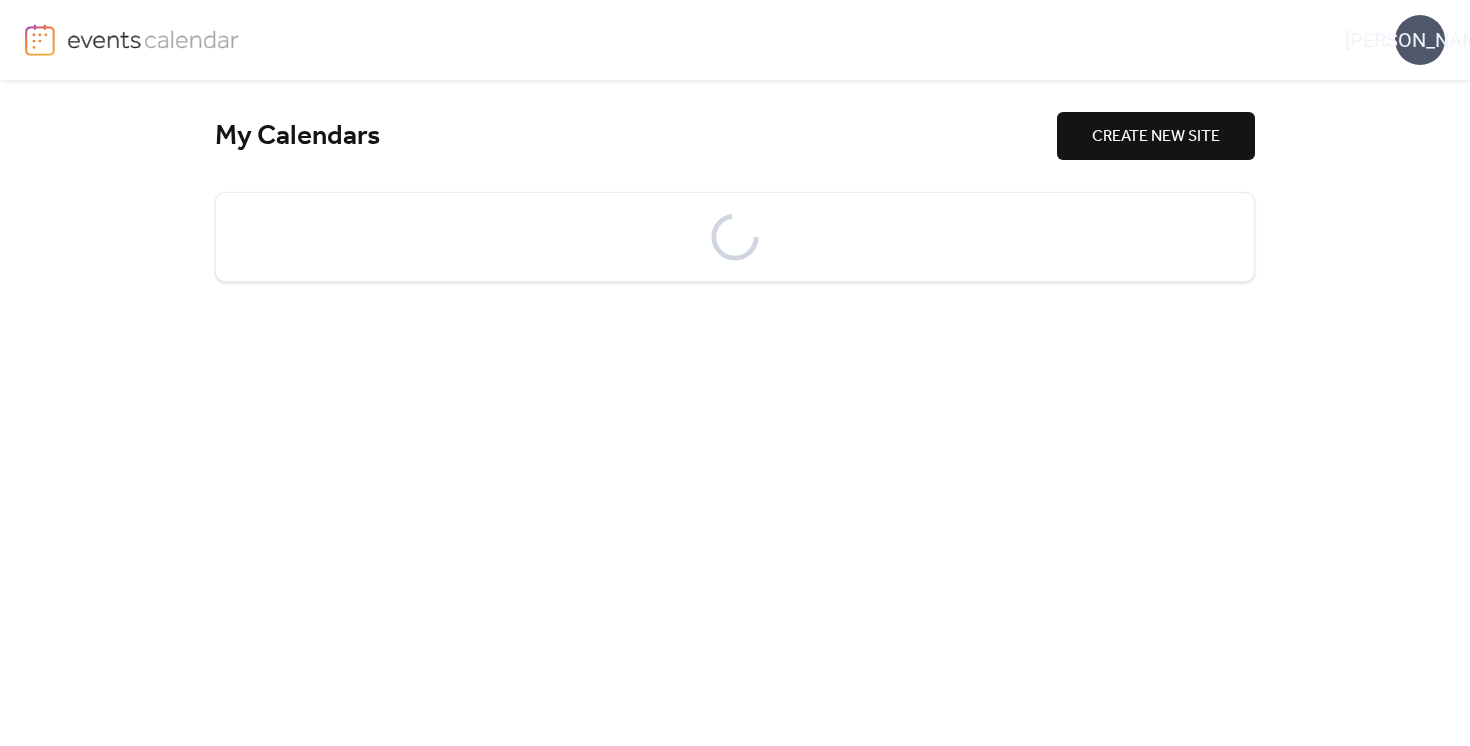scroll, scrollTop: 0, scrollLeft: 0, axis: both 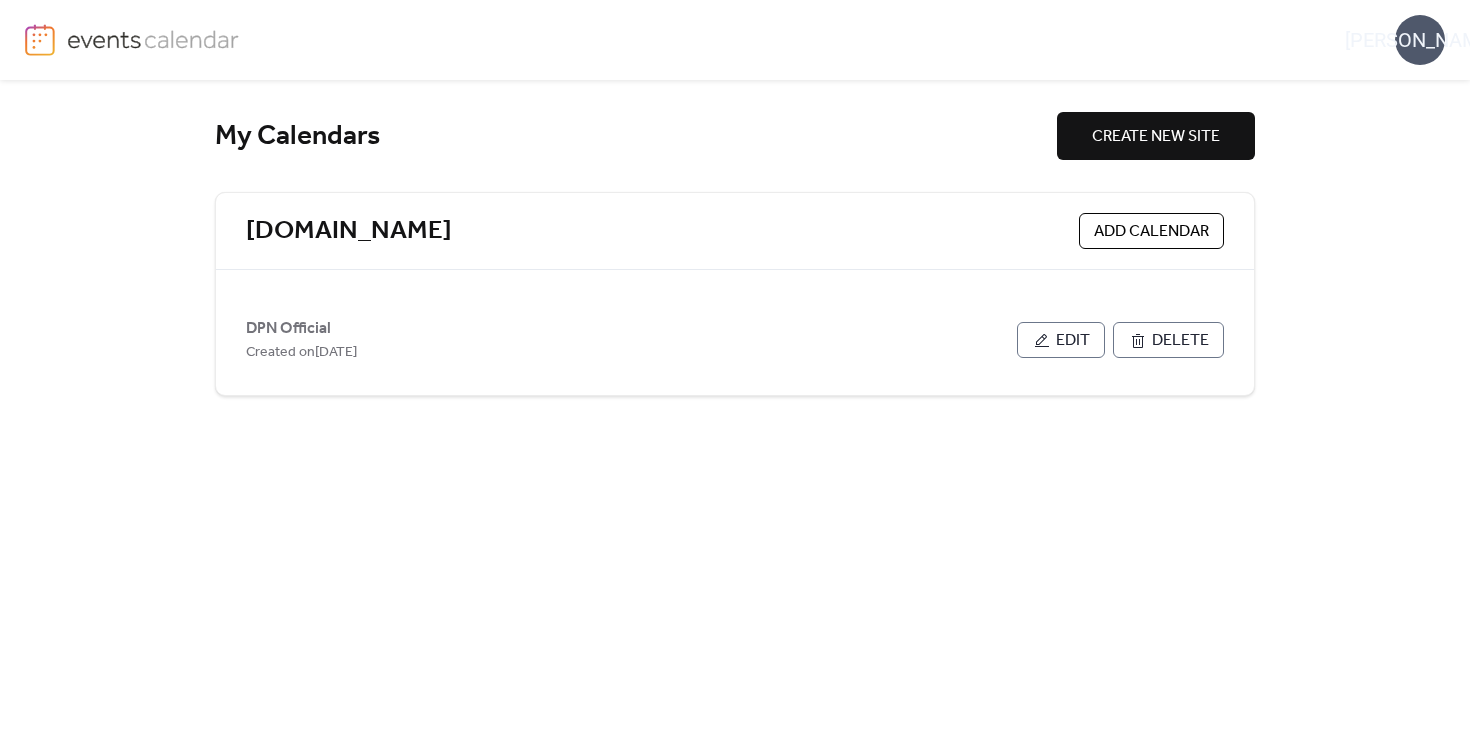 click on "My Calendars" at bounding box center [636, 136] 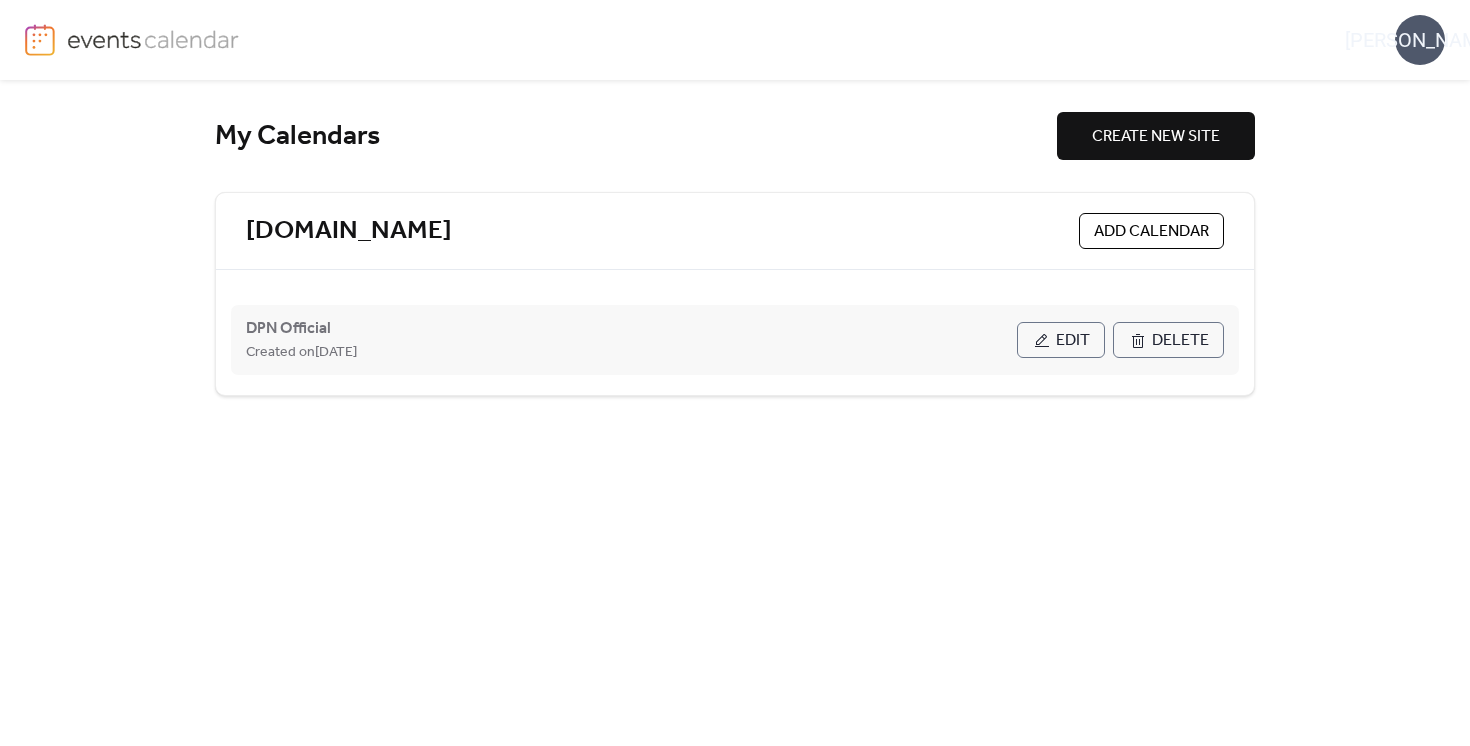 click on "DPN Official Created on  [DATE] Edit Delete" at bounding box center (735, 340) 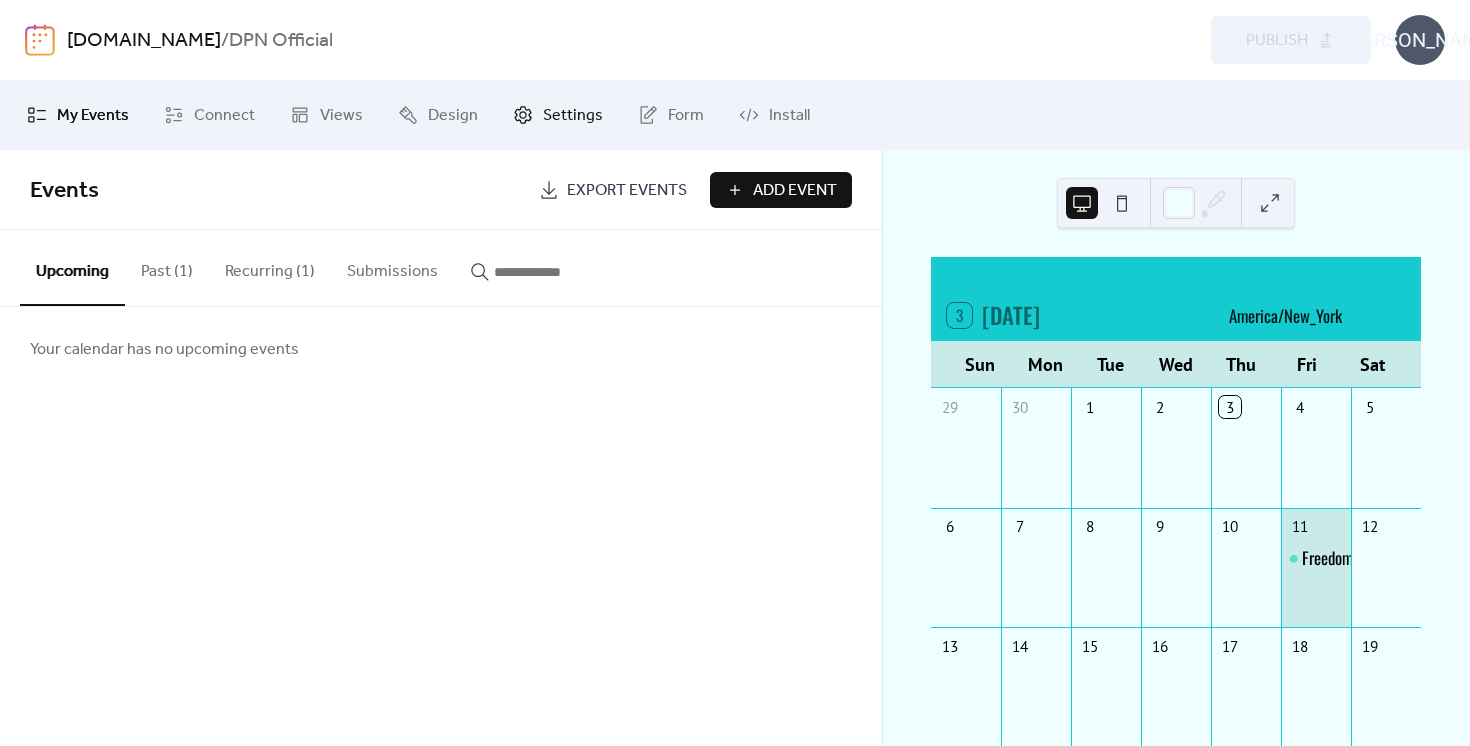 click on "Settings" at bounding box center (573, 116) 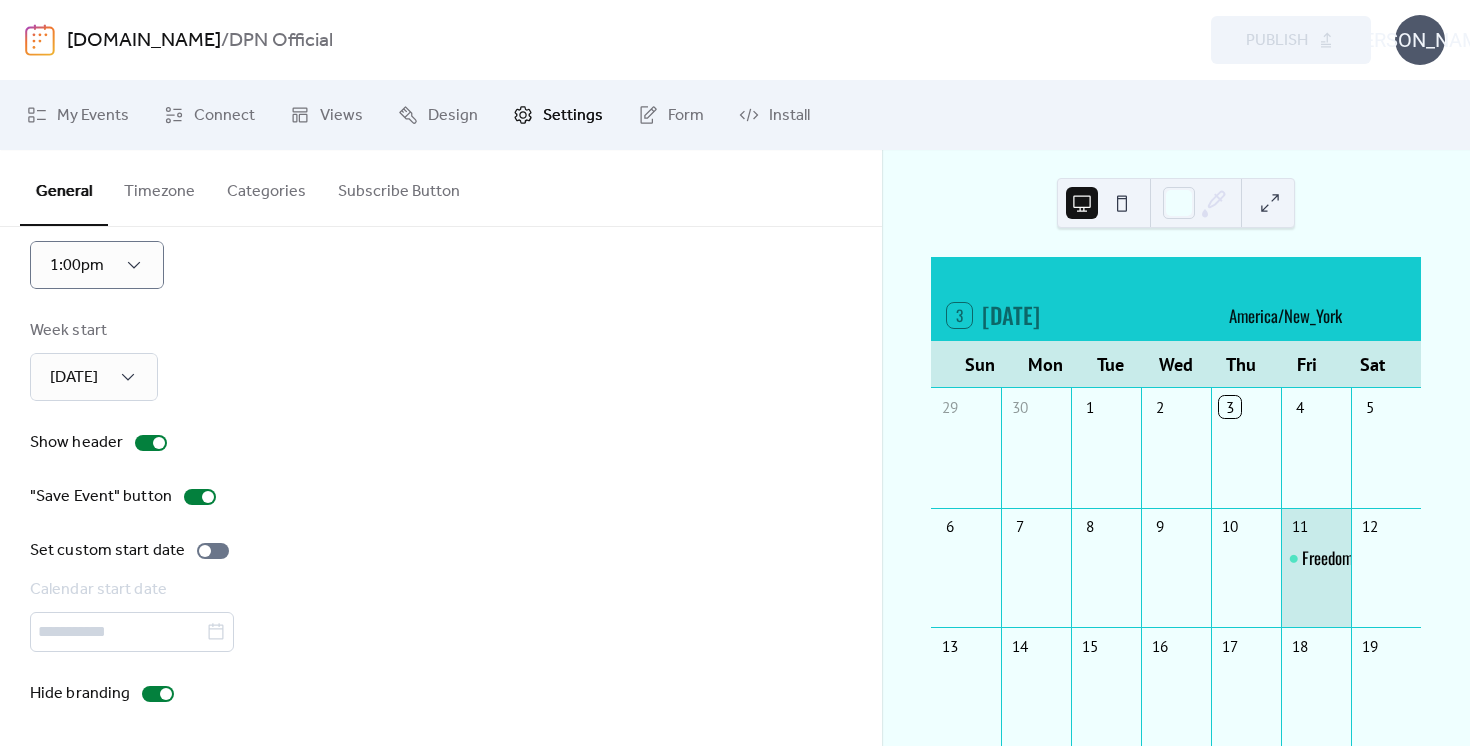 scroll, scrollTop: 0, scrollLeft: 0, axis: both 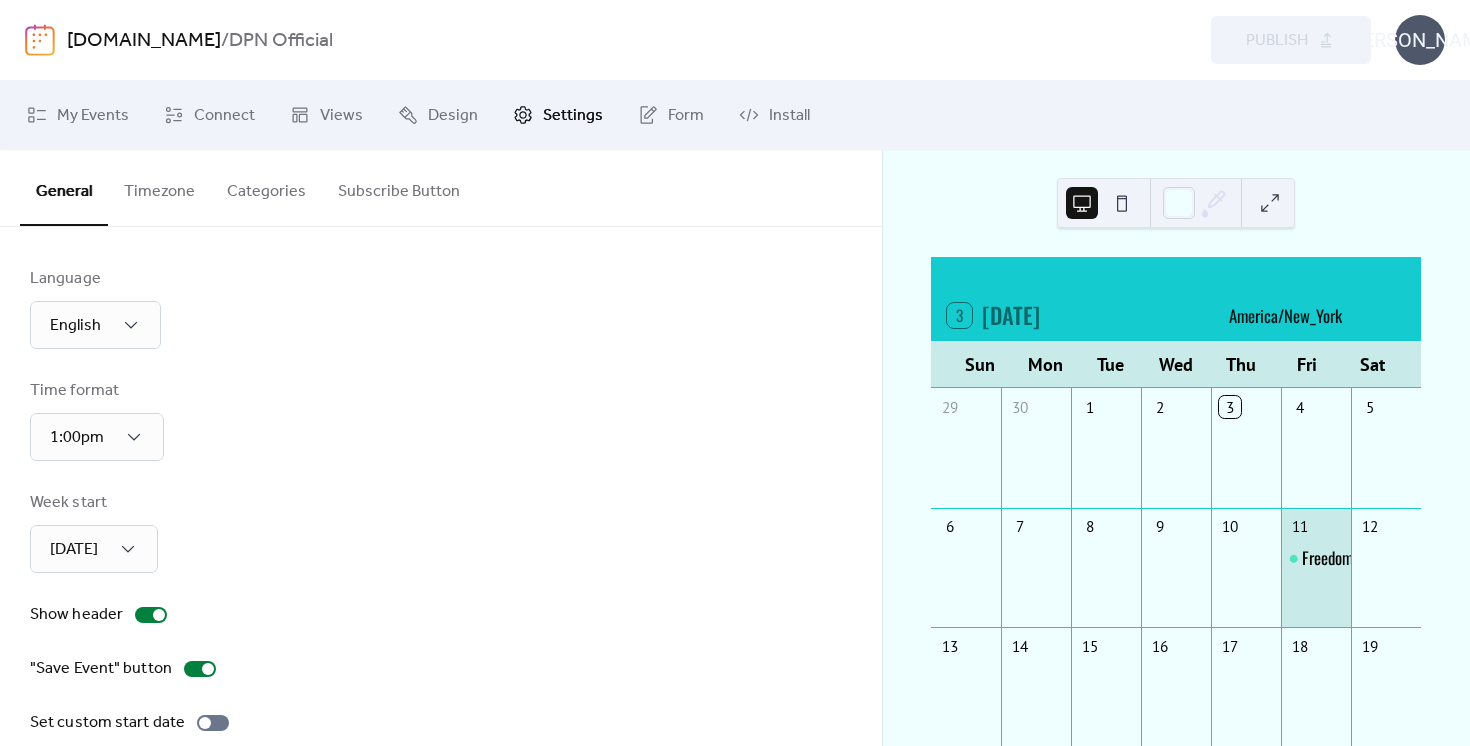click on "Design" at bounding box center [438, 115] 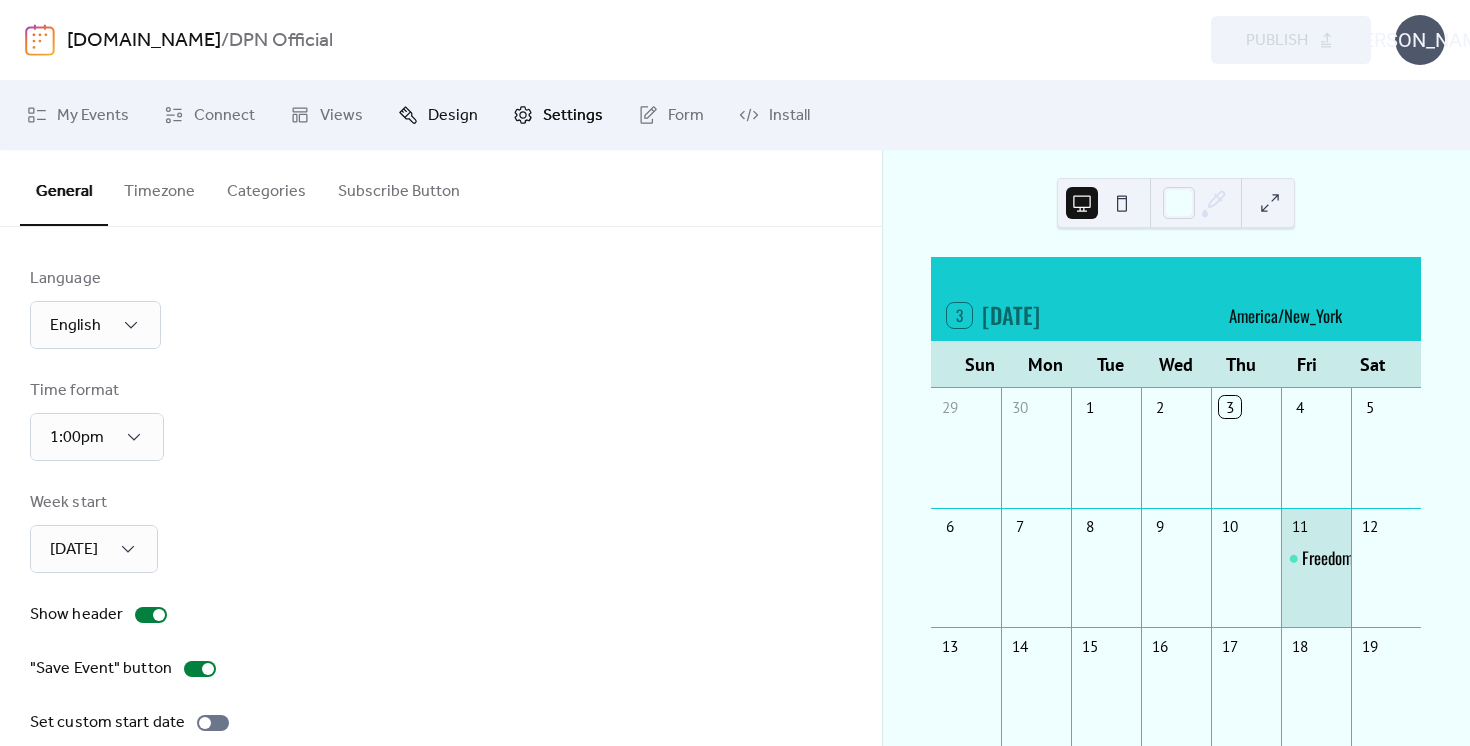 click on "Design" at bounding box center (453, 116) 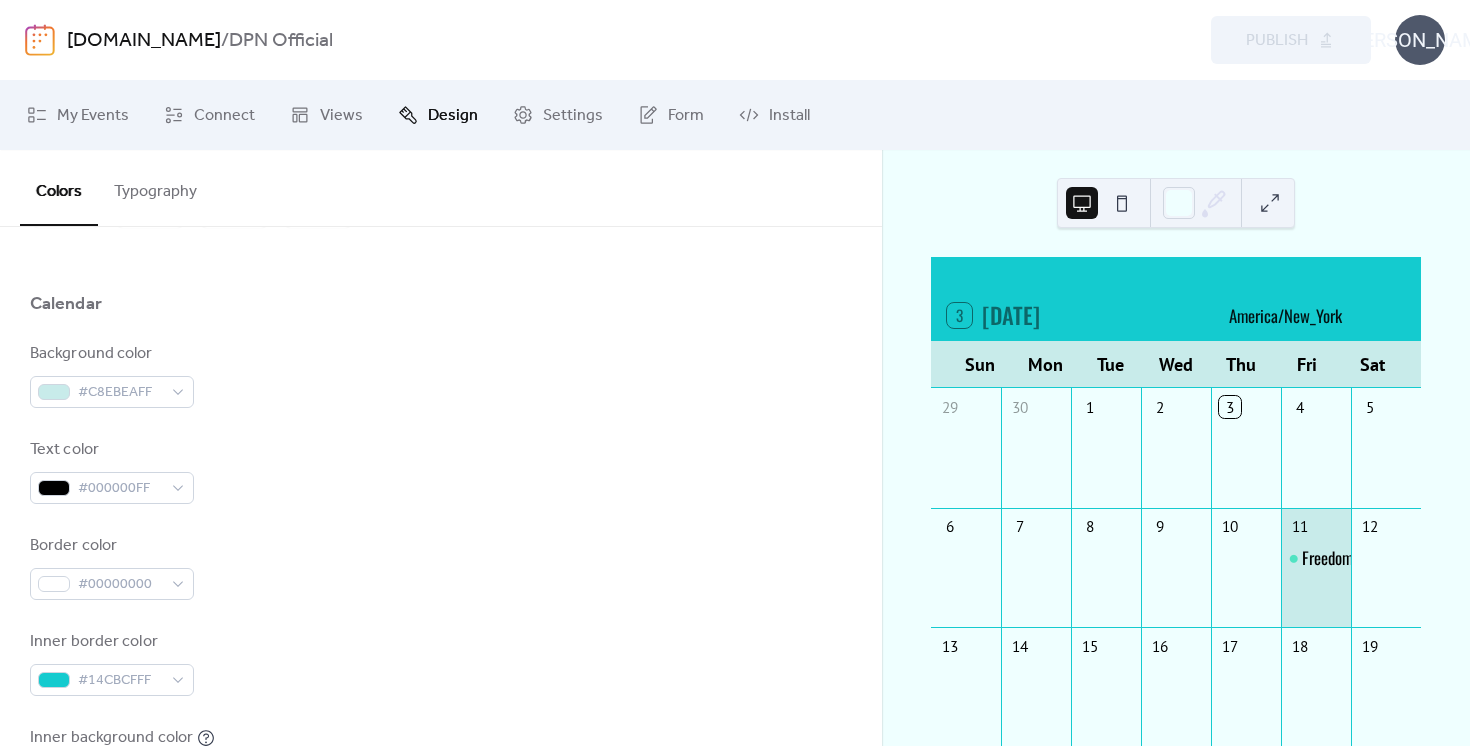 scroll, scrollTop: 0, scrollLeft: 0, axis: both 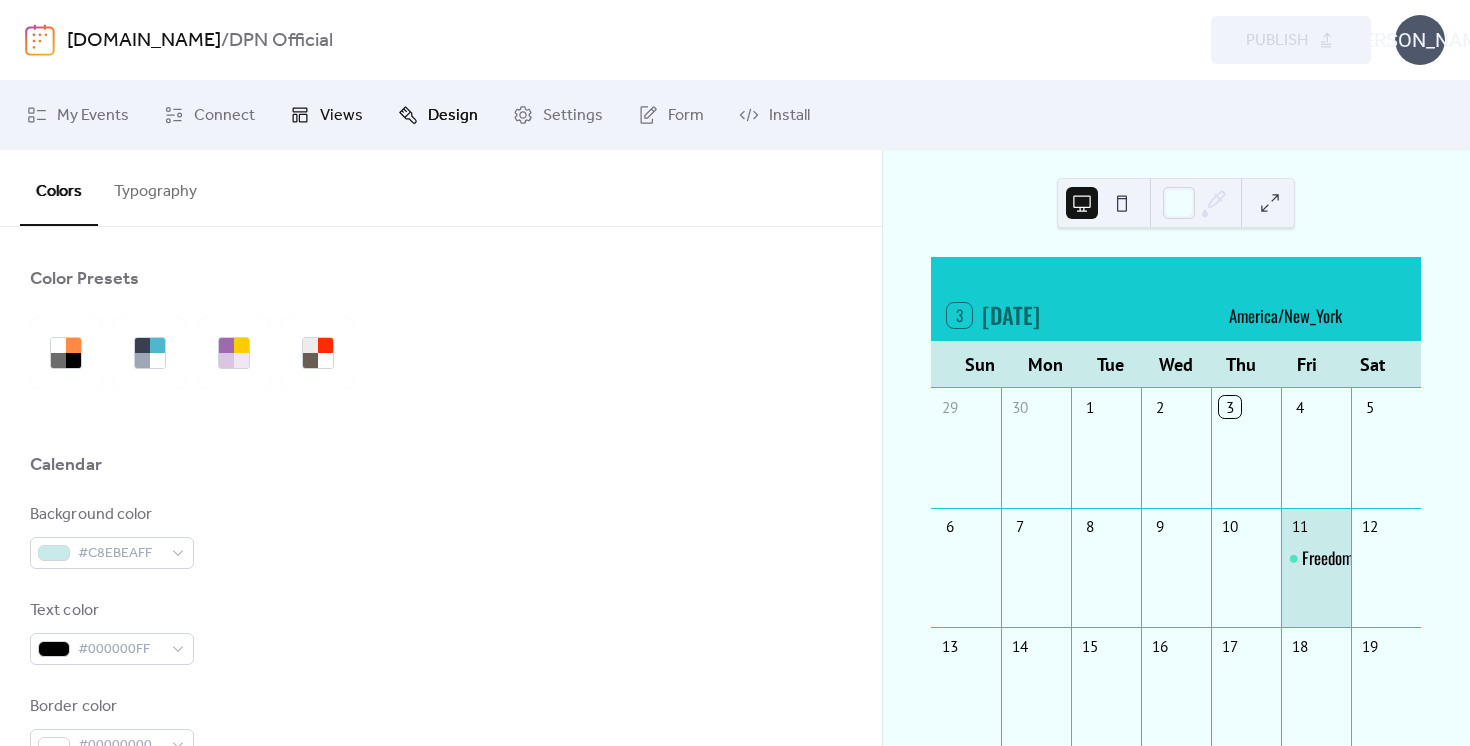 click on "Views" at bounding box center [341, 116] 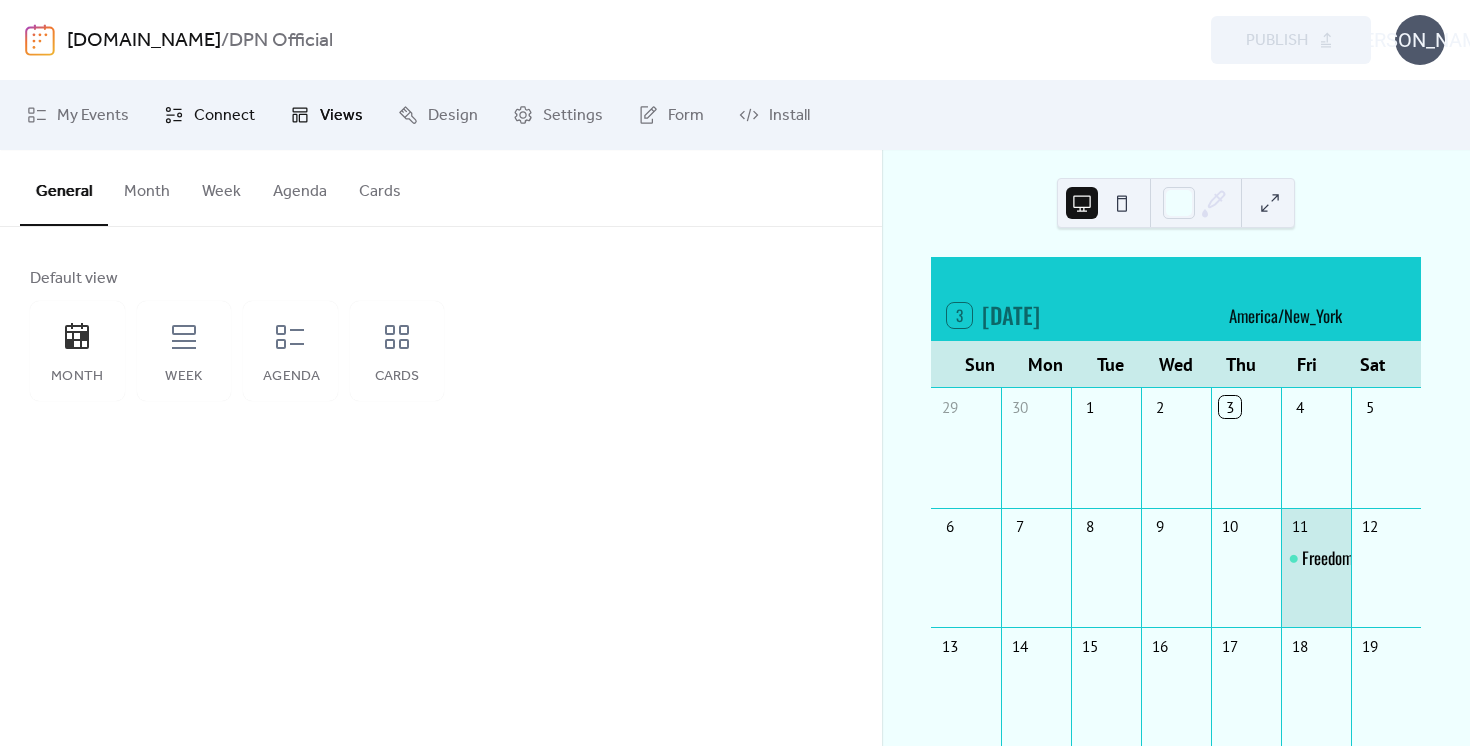 click on "Connect" at bounding box center (209, 115) 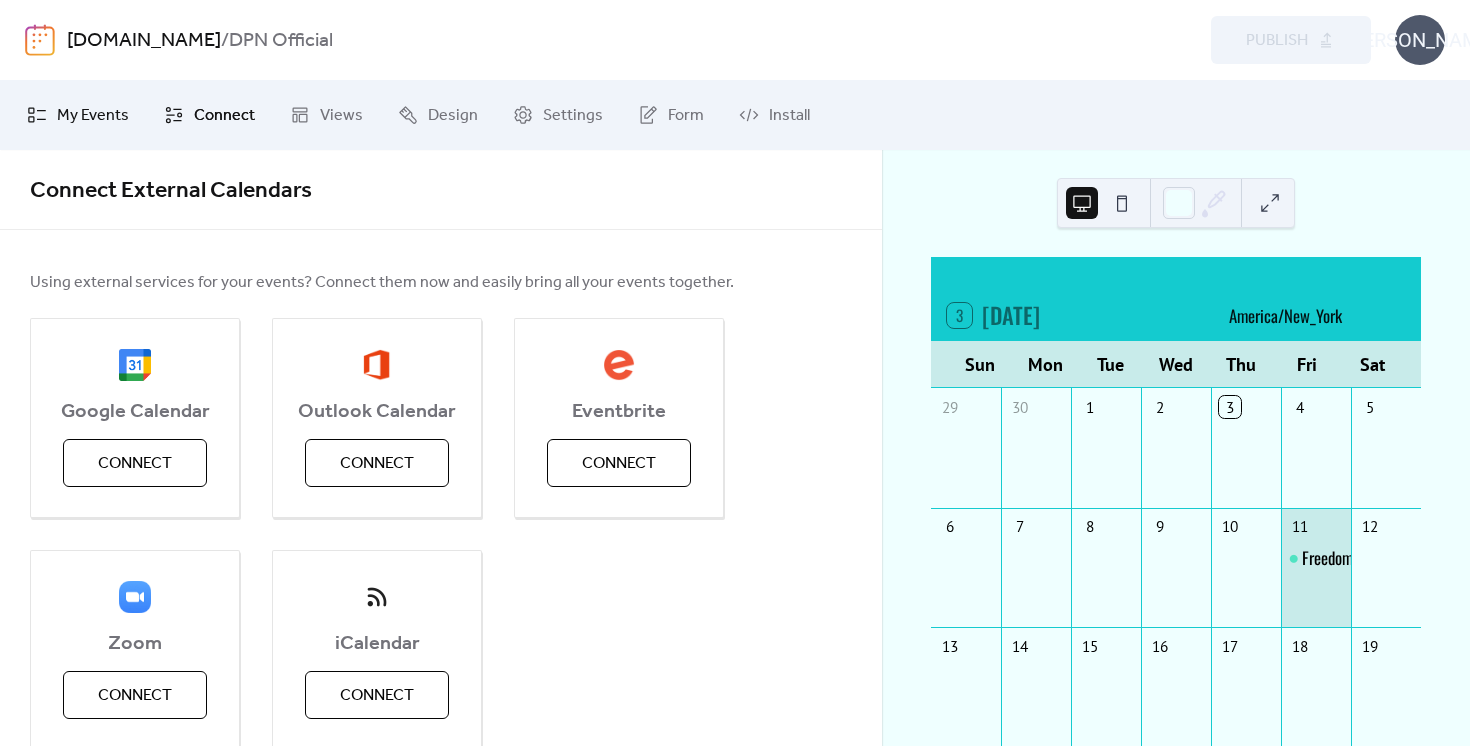 click on "My Events" at bounding box center [93, 116] 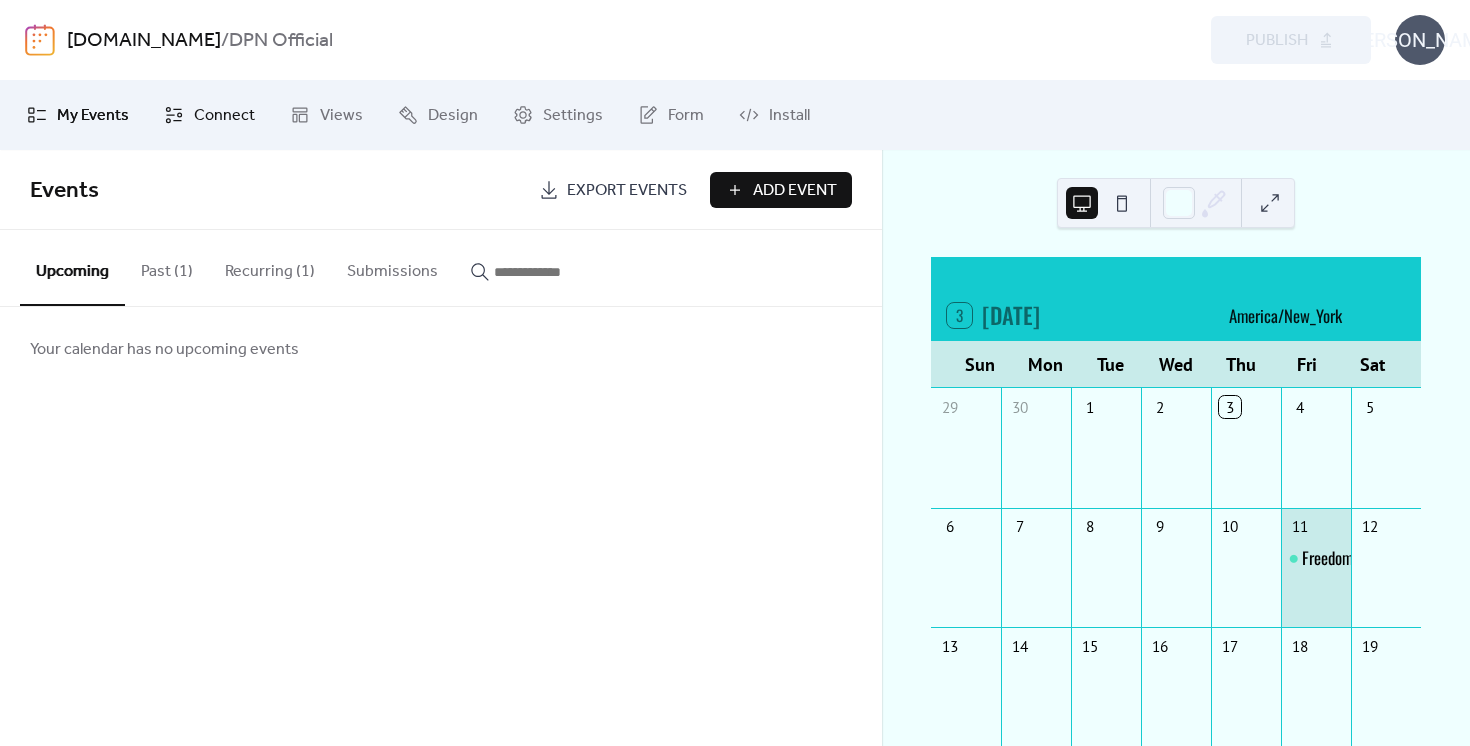 click on "Connect" at bounding box center (224, 116) 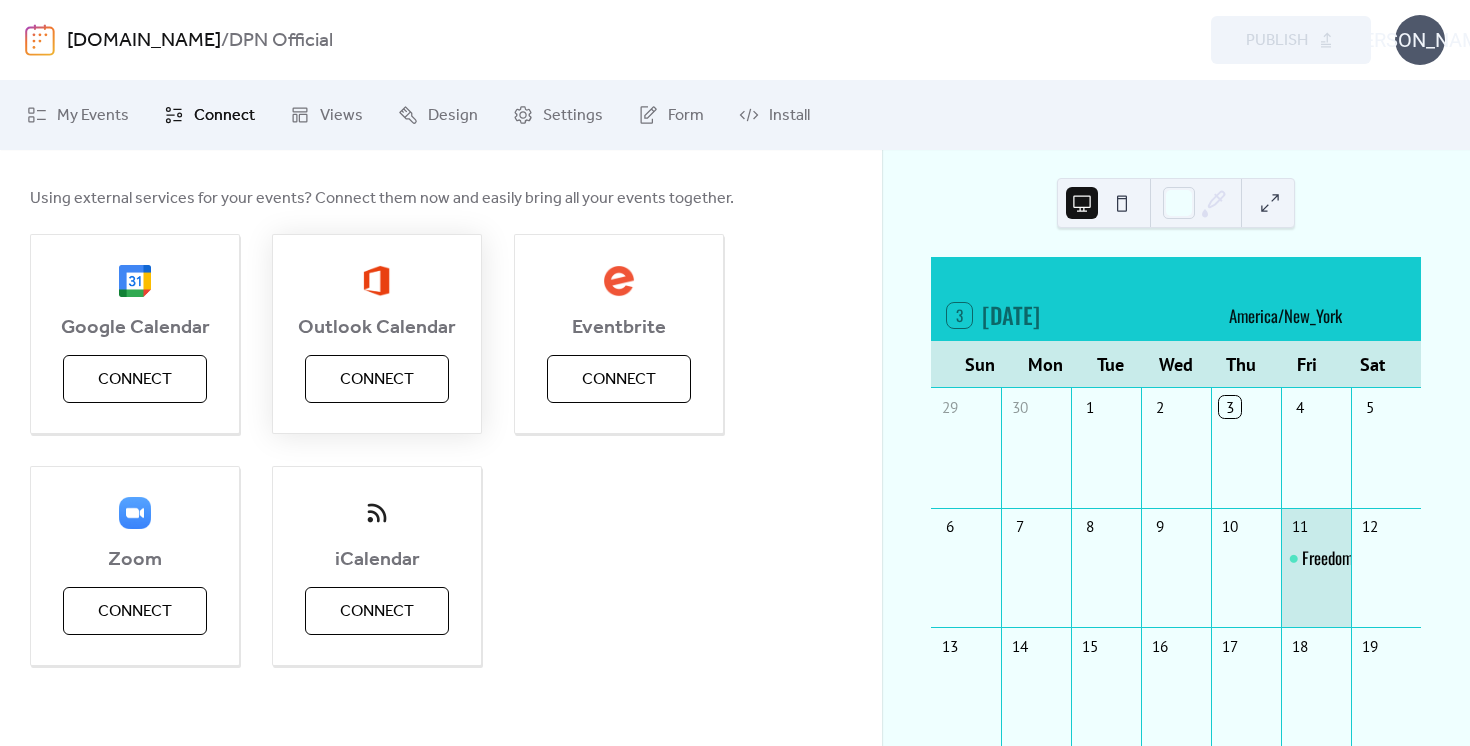 scroll, scrollTop: 0, scrollLeft: 0, axis: both 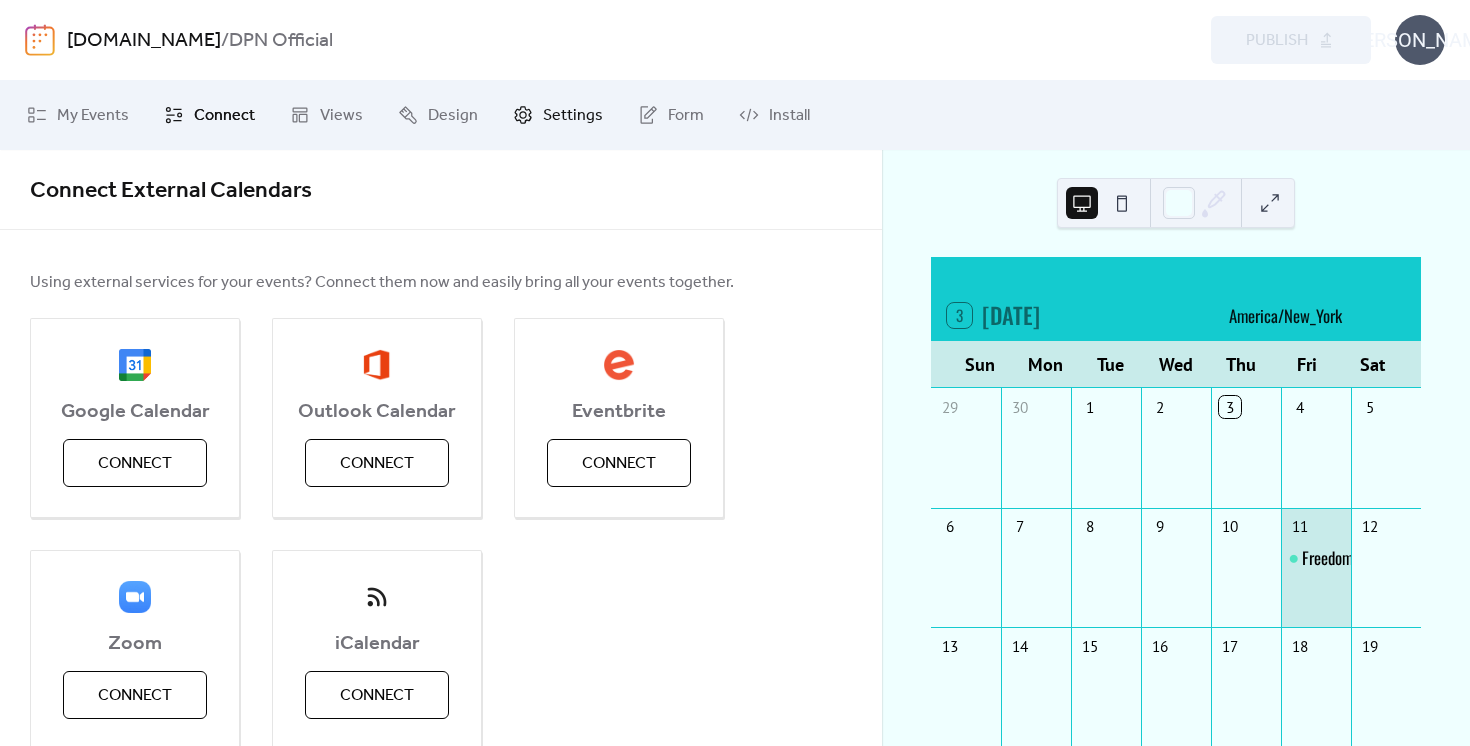 click on "Settings" at bounding box center (558, 115) 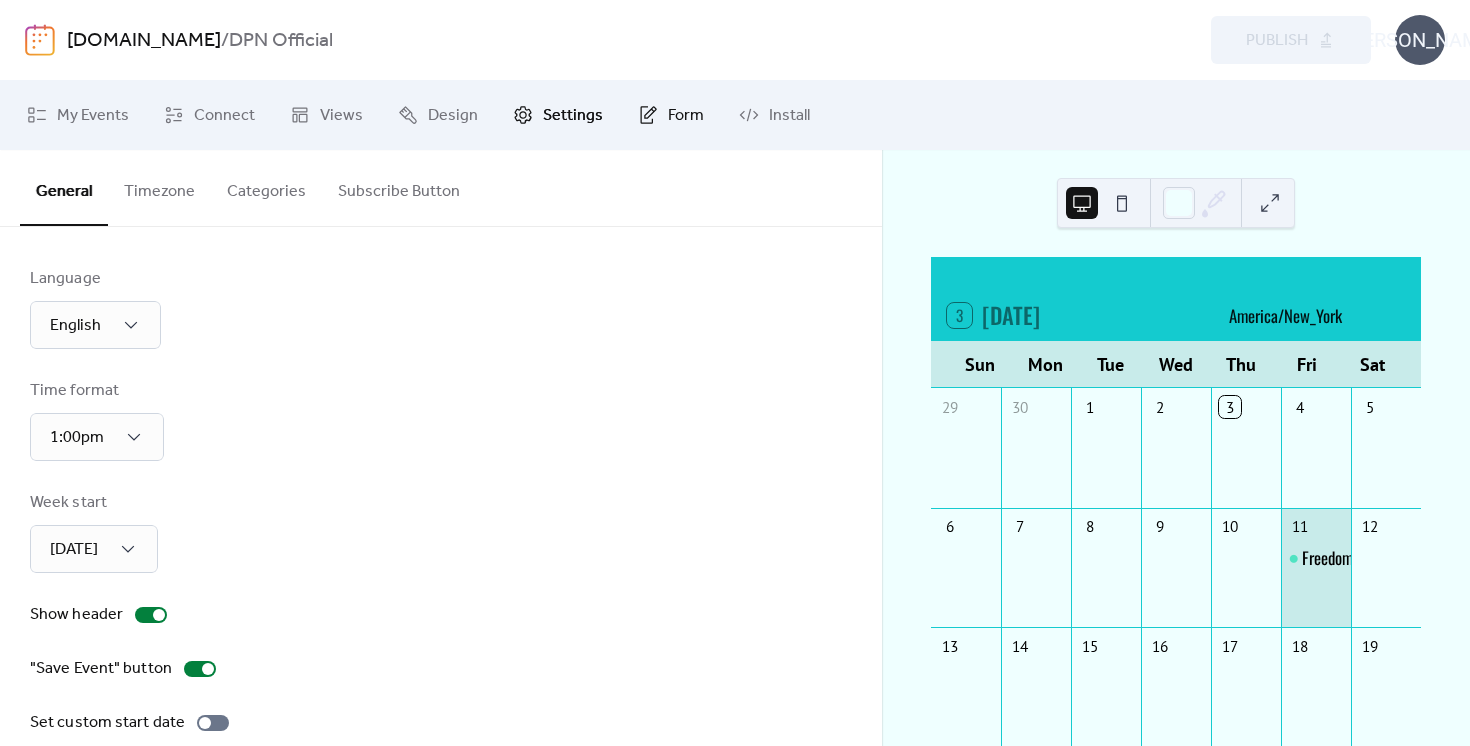 click on "Form" at bounding box center (686, 116) 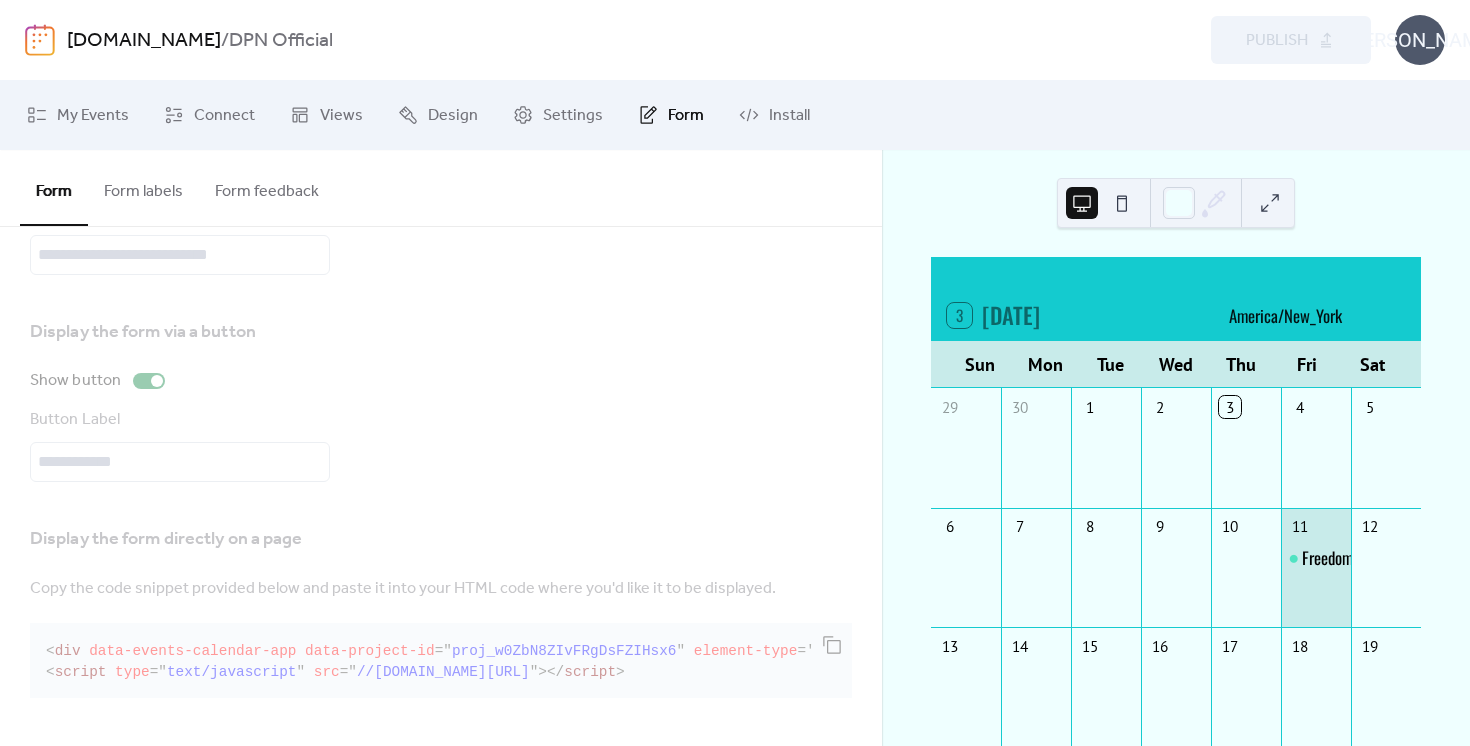 scroll, scrollTop: 0, scrollLeft: 0, axis: both 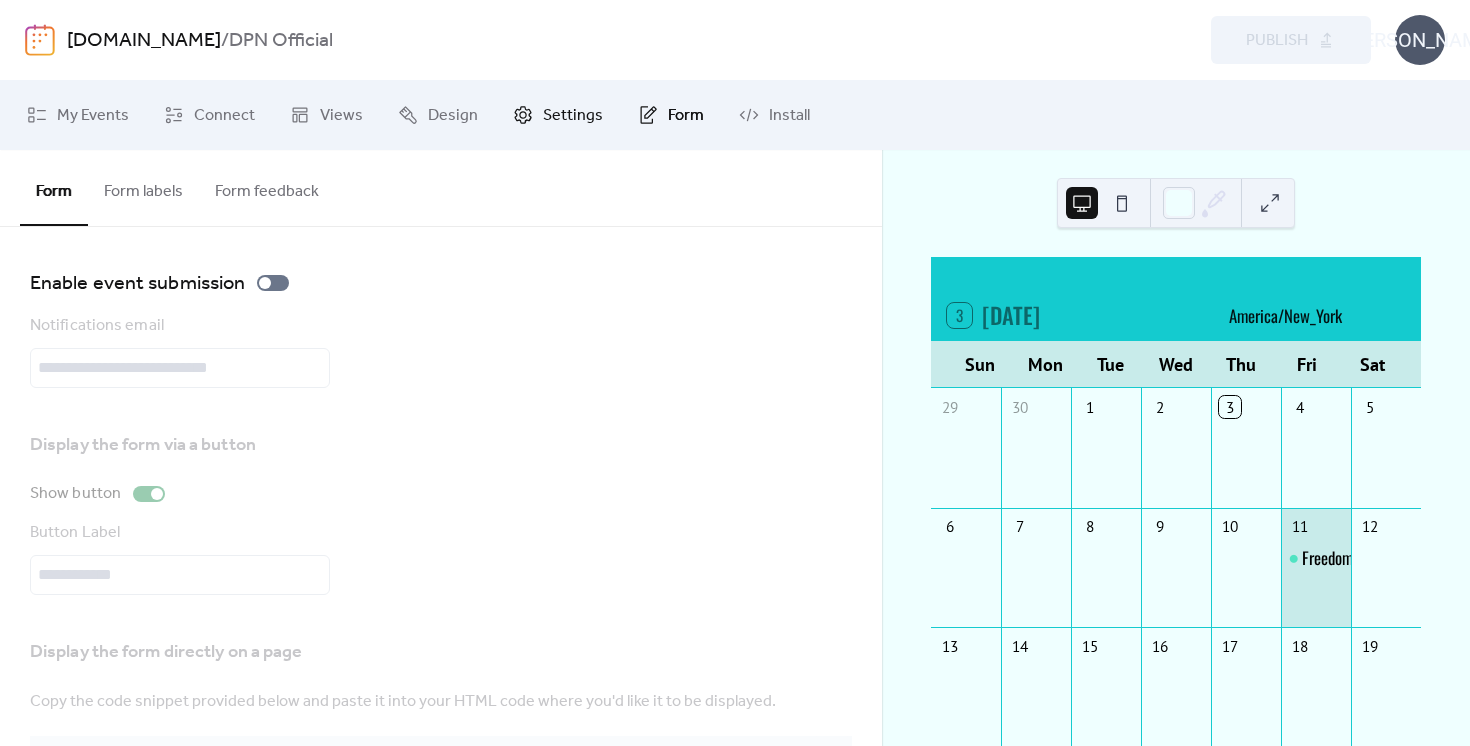 click on "Settings" at bounding box center (573, 116) 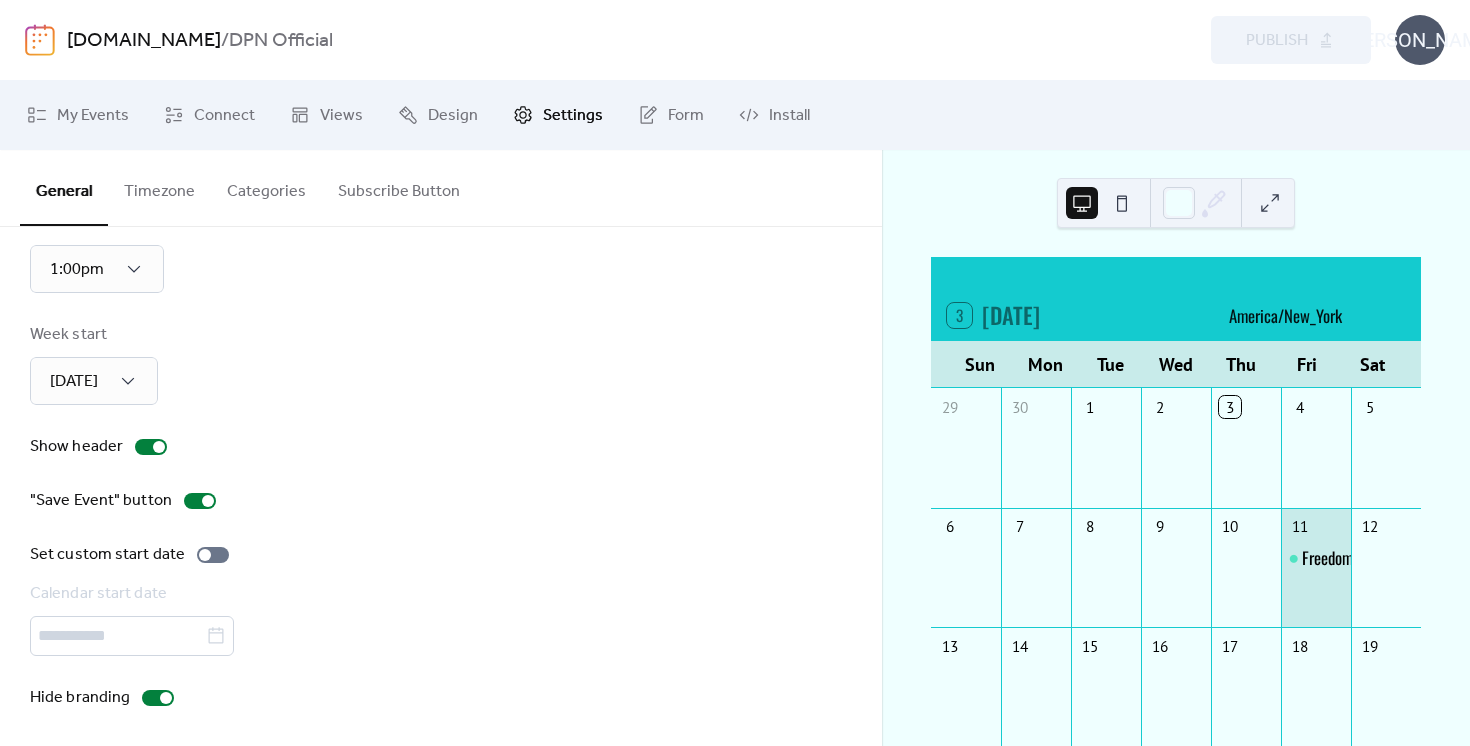 scroll, scrollTop: 172, scrollLeft: 0, axis: vertical 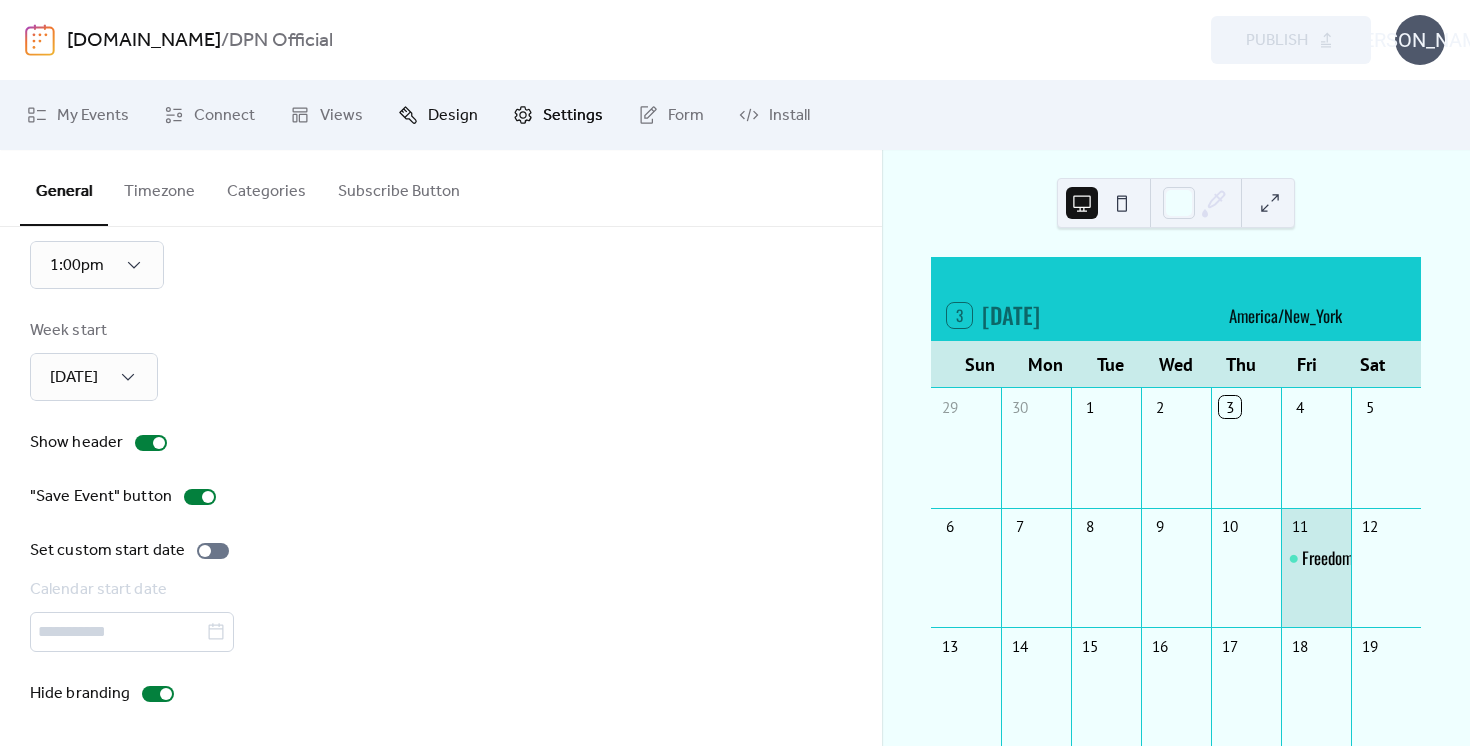 click on "Design" at bounding box center (453, 116) 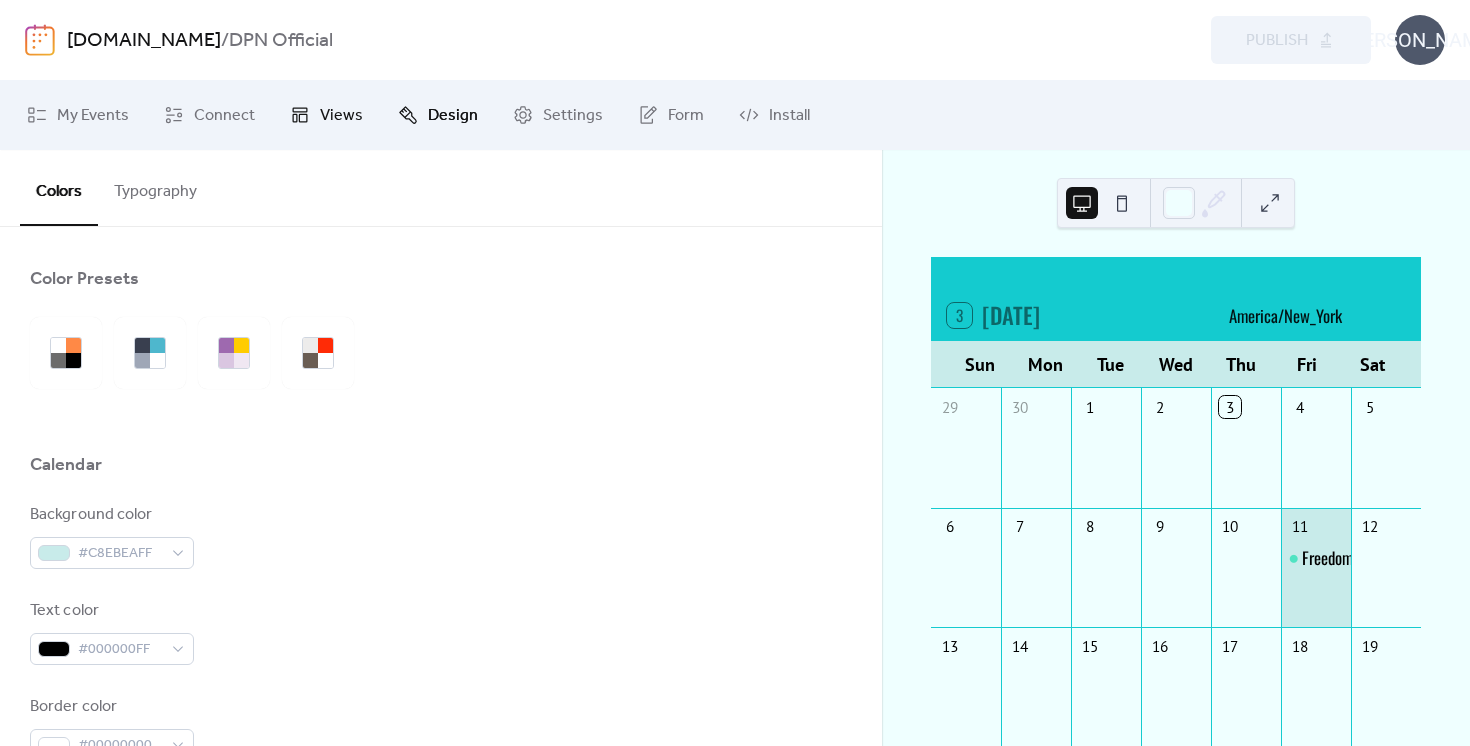 click on "Views" at bounding box center [326, 115] 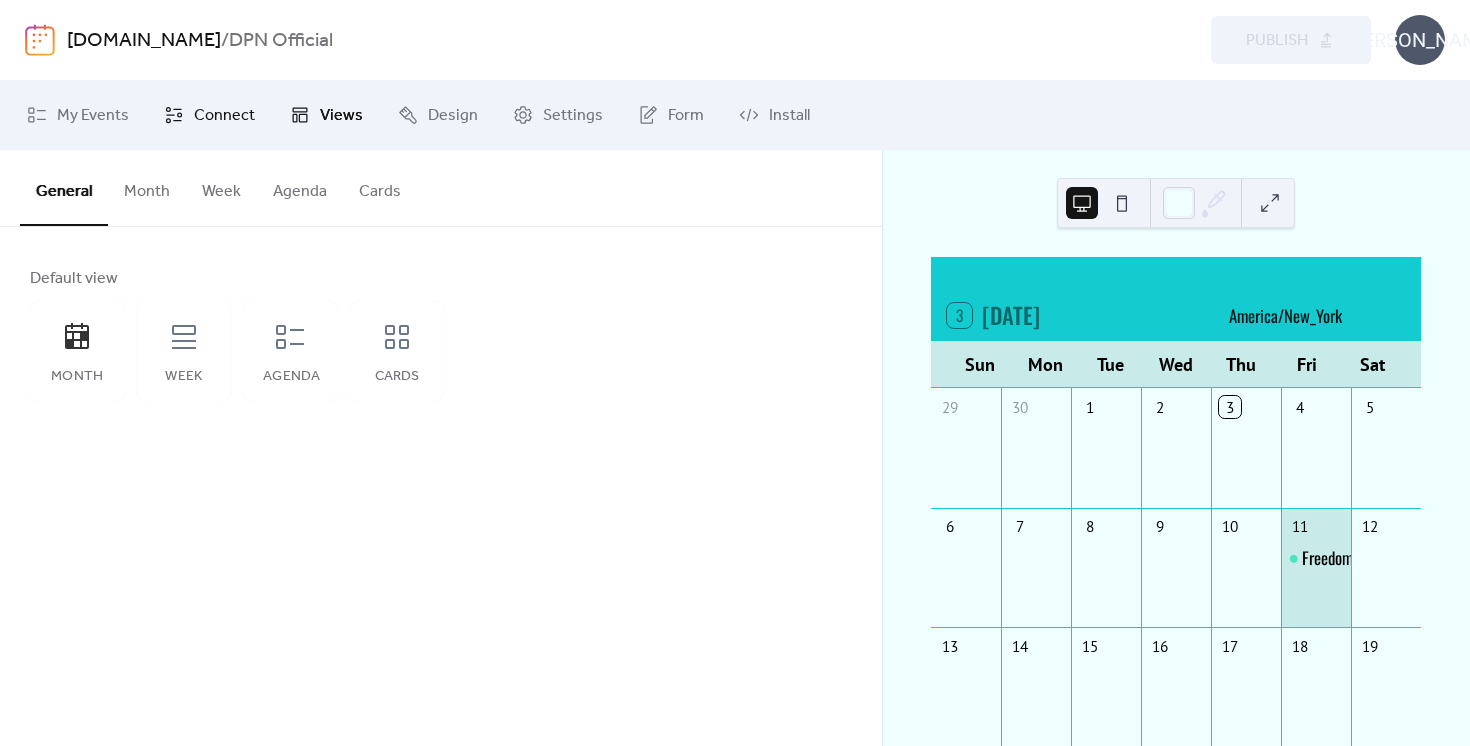 click on "Connect" at bounding box center (224, 116) 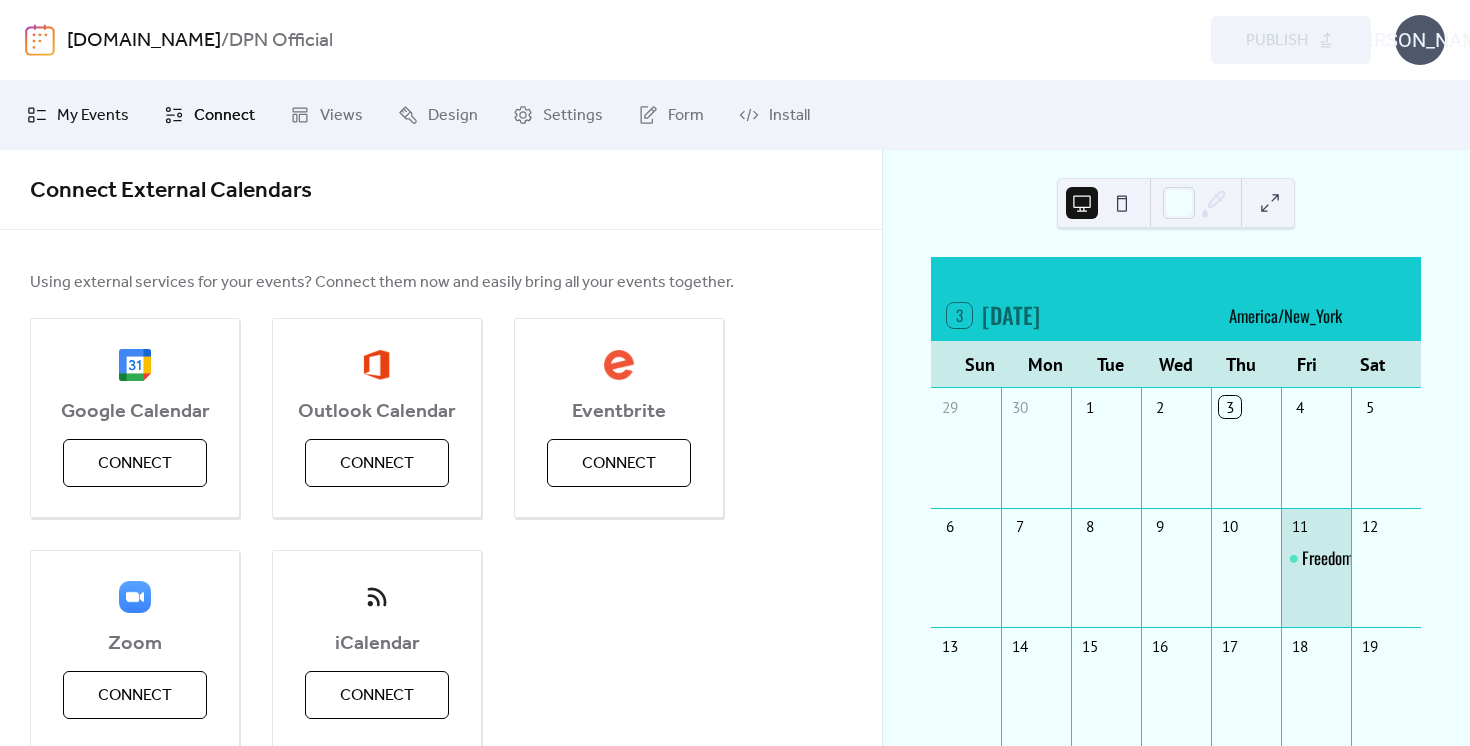 click on "My Events" at bounding box center [93, 116] 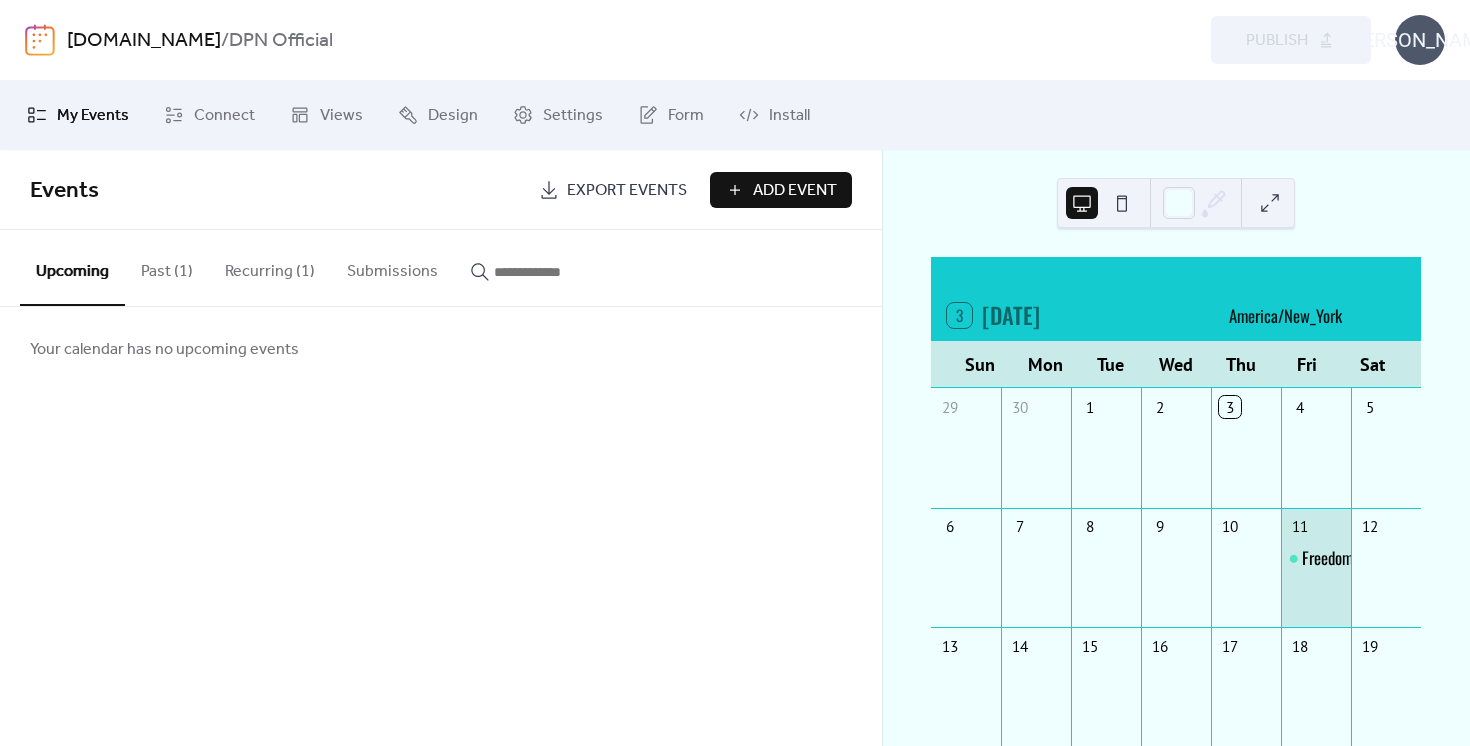 click on "My Events Connect Views Design Settings Form Install" at bounding box center (735, 115) 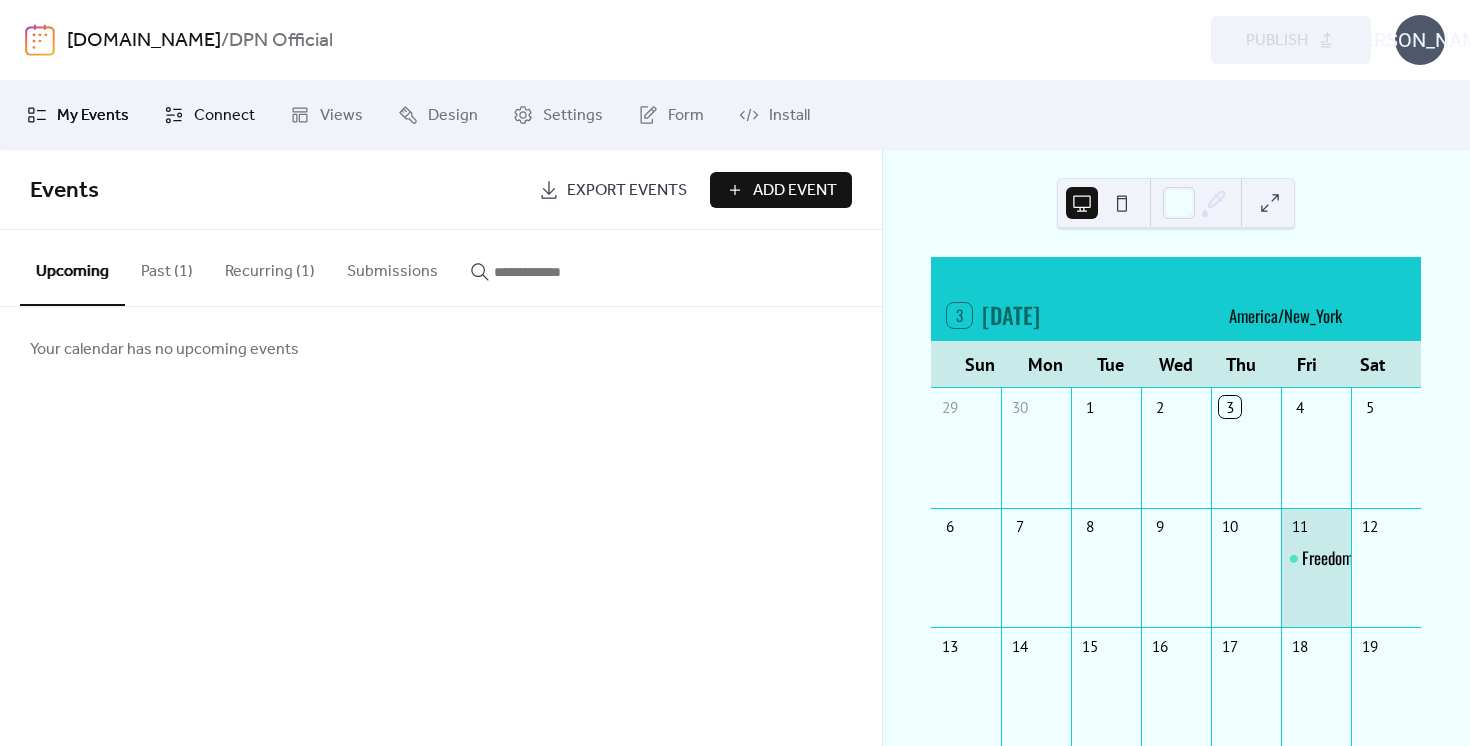 click on "Connect" at bounding box center (209, 115) 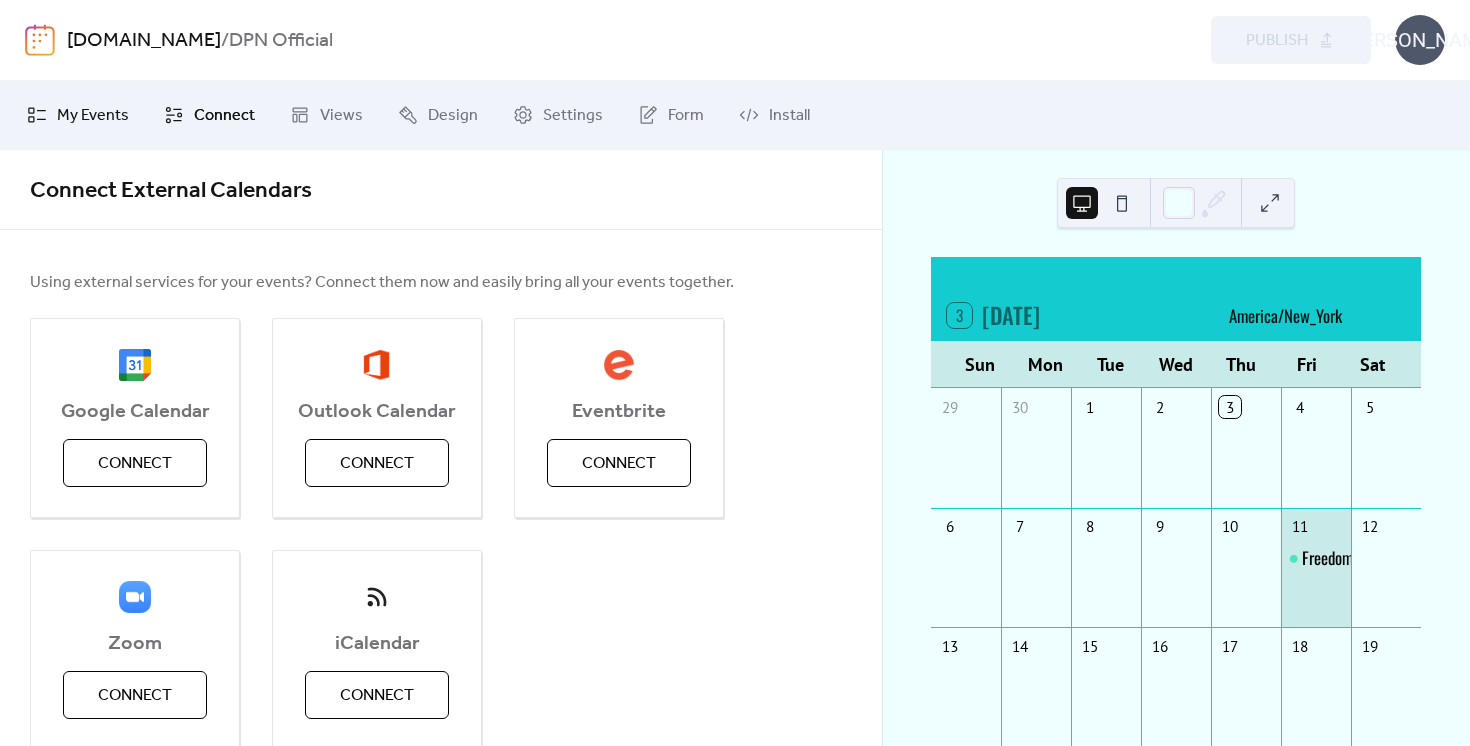 click on "My Events" at bounding box center (78, 115) 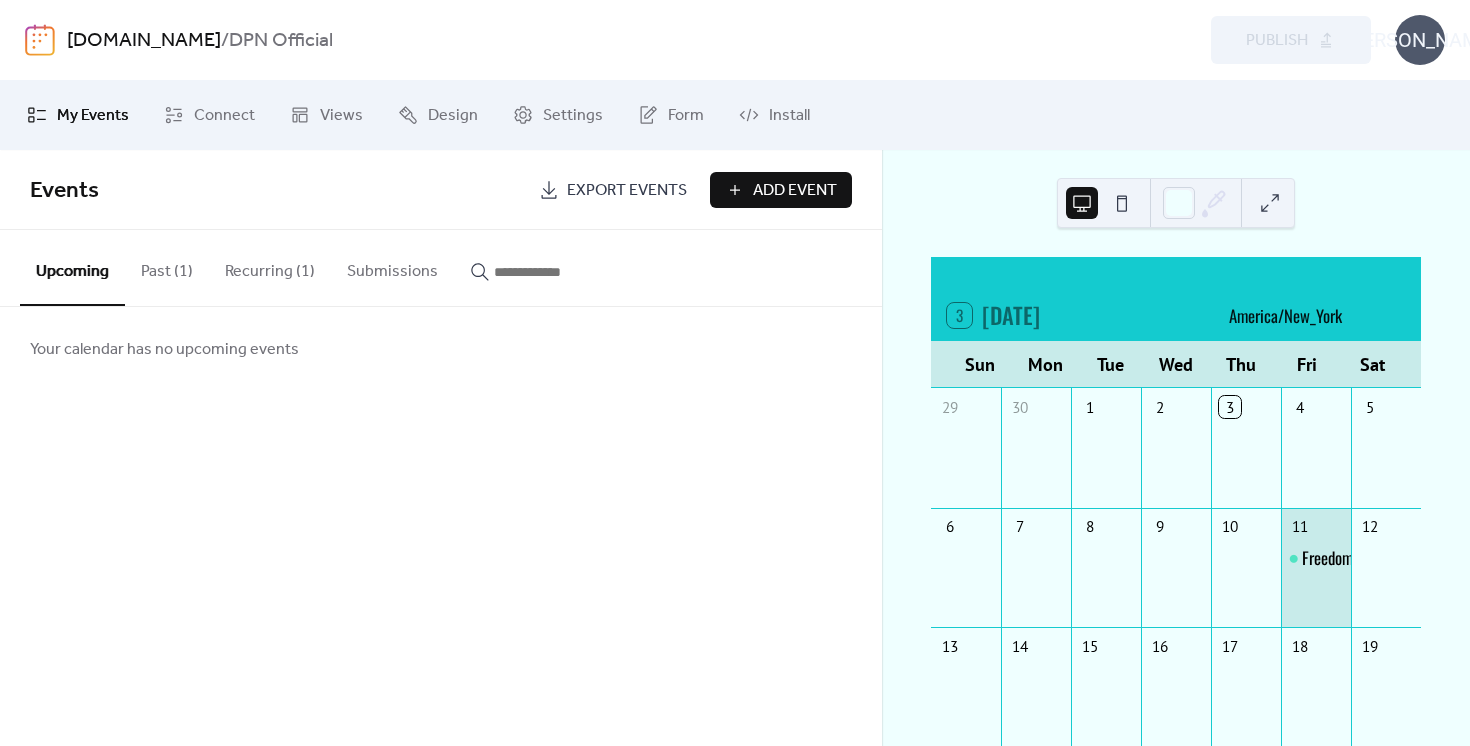 click on "Recurring  (1)" at bounding box center [270, 267] 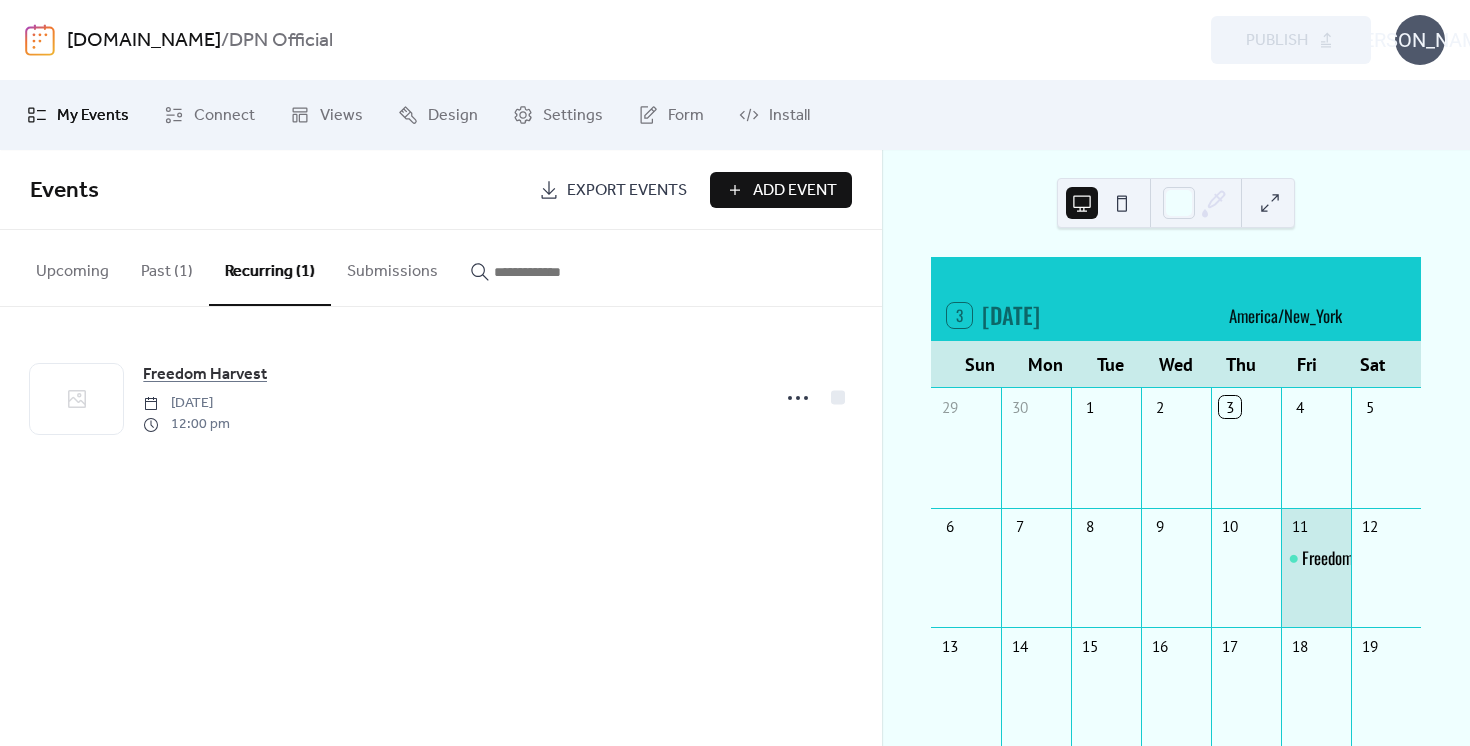 click on "Past  (1)" at bounding box center [167, 267] 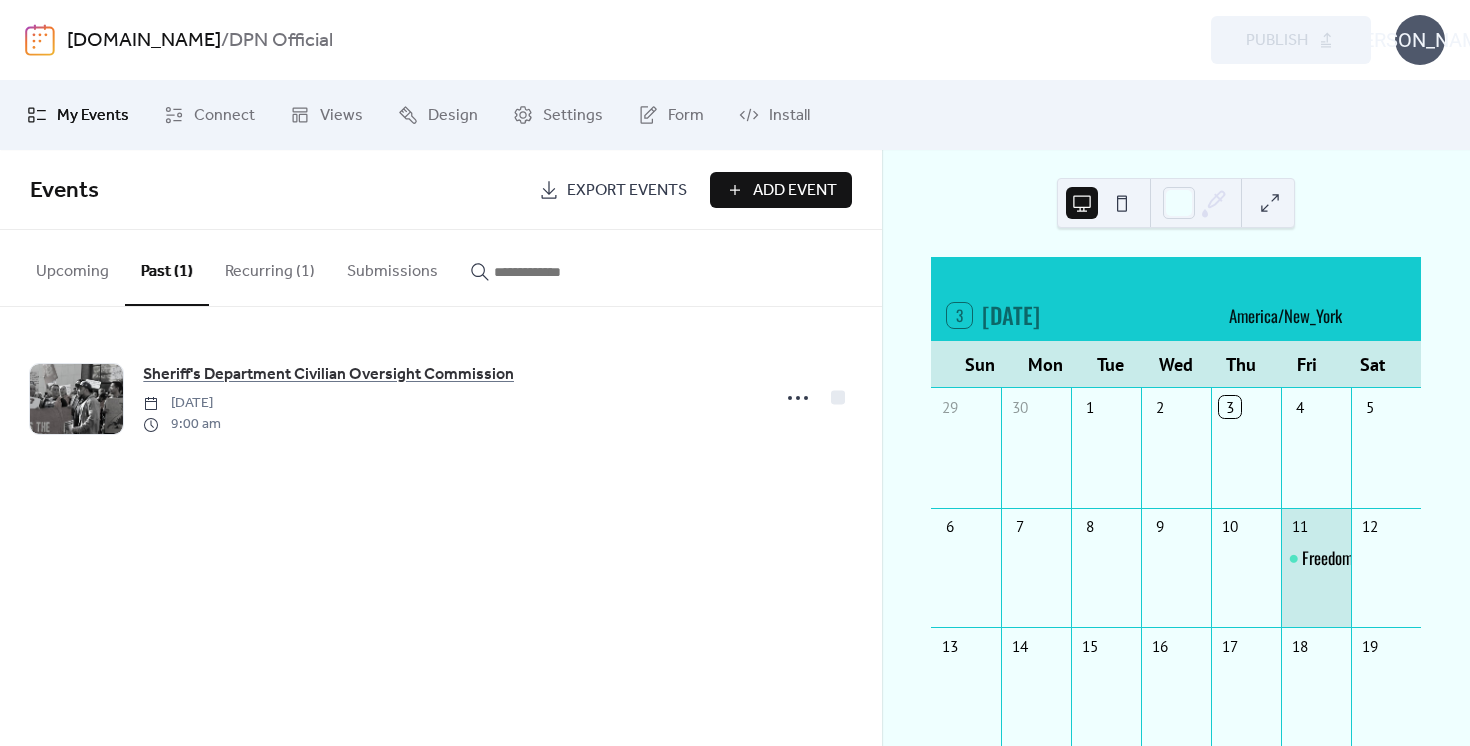 click on "Recurring  (1)" at bounding box center (270, 267) 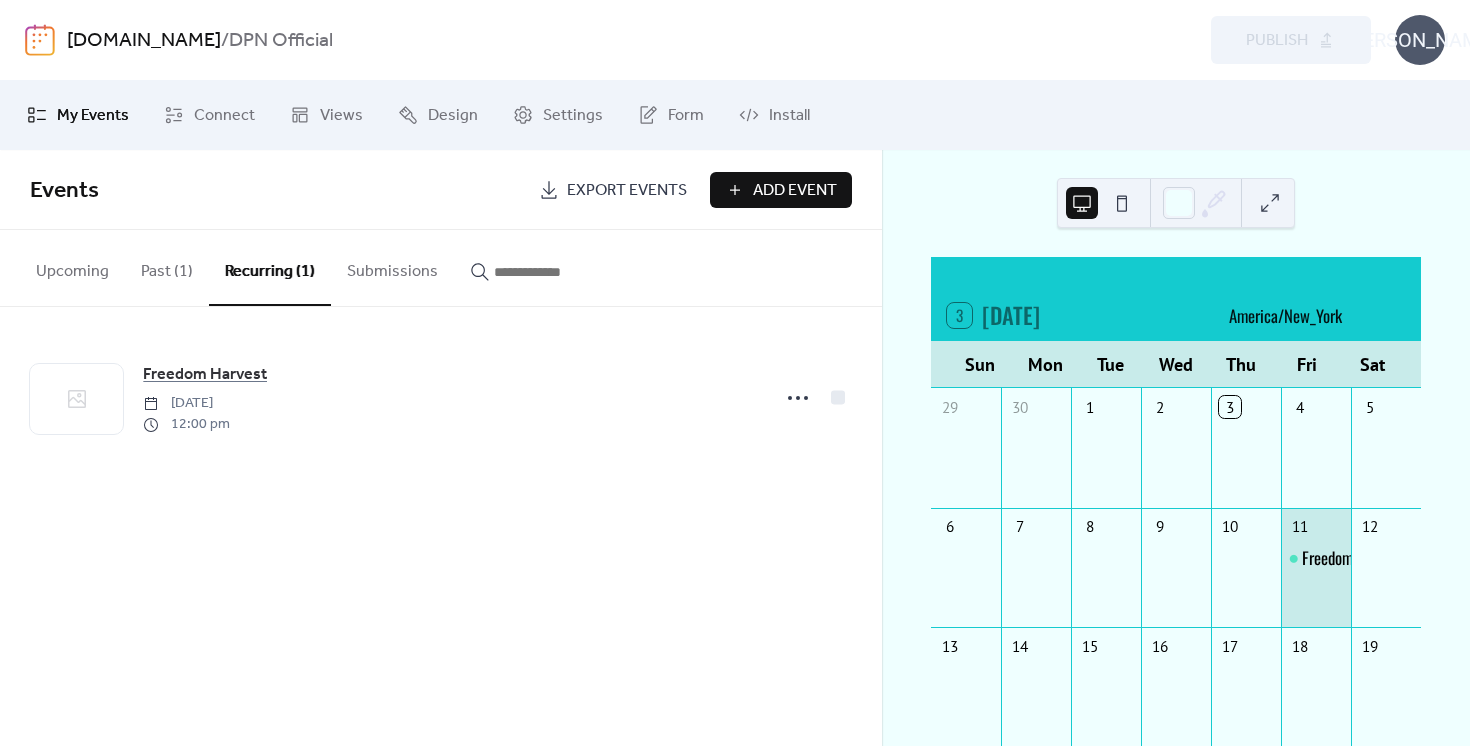 click on "Submissions" at bounding box center (392, 267) 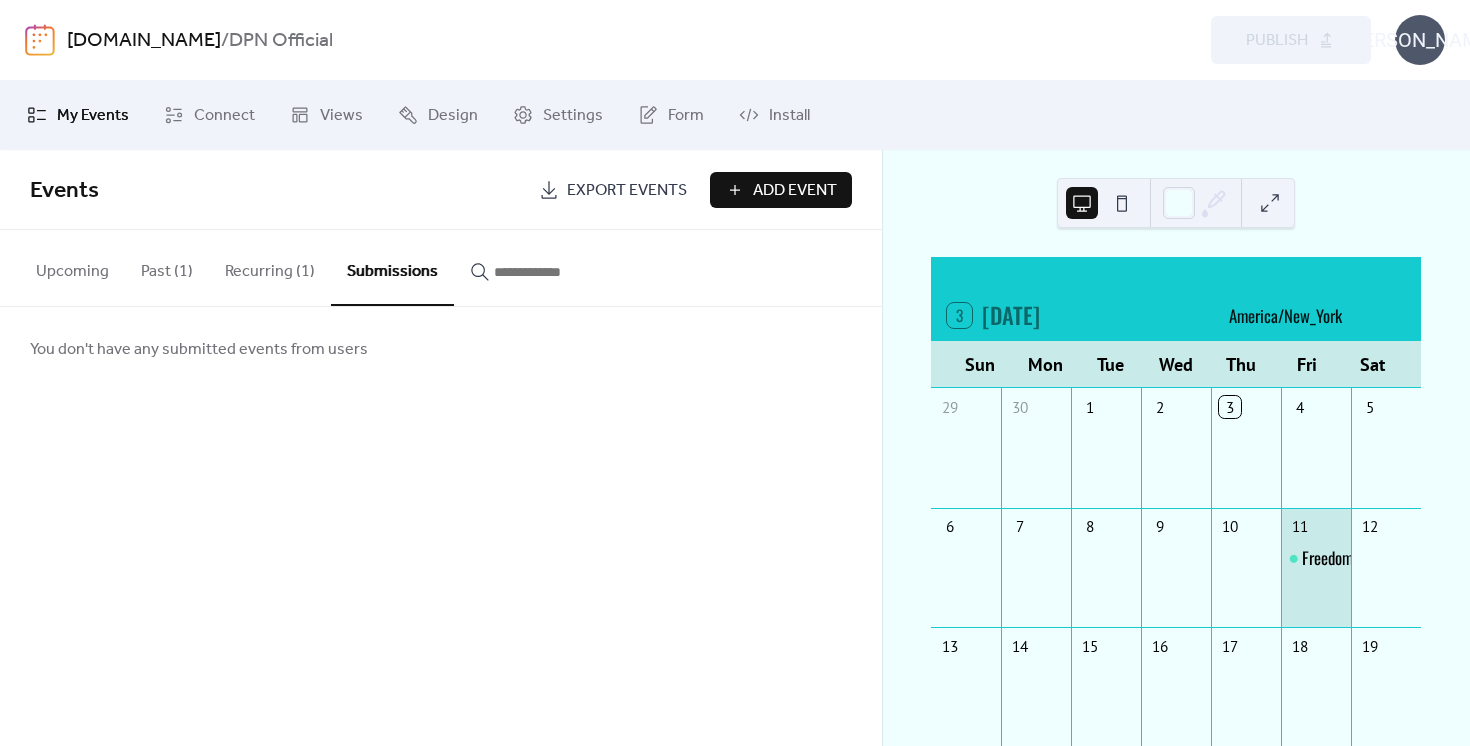click on "Past  (1)" at bounding box center (167, 267) 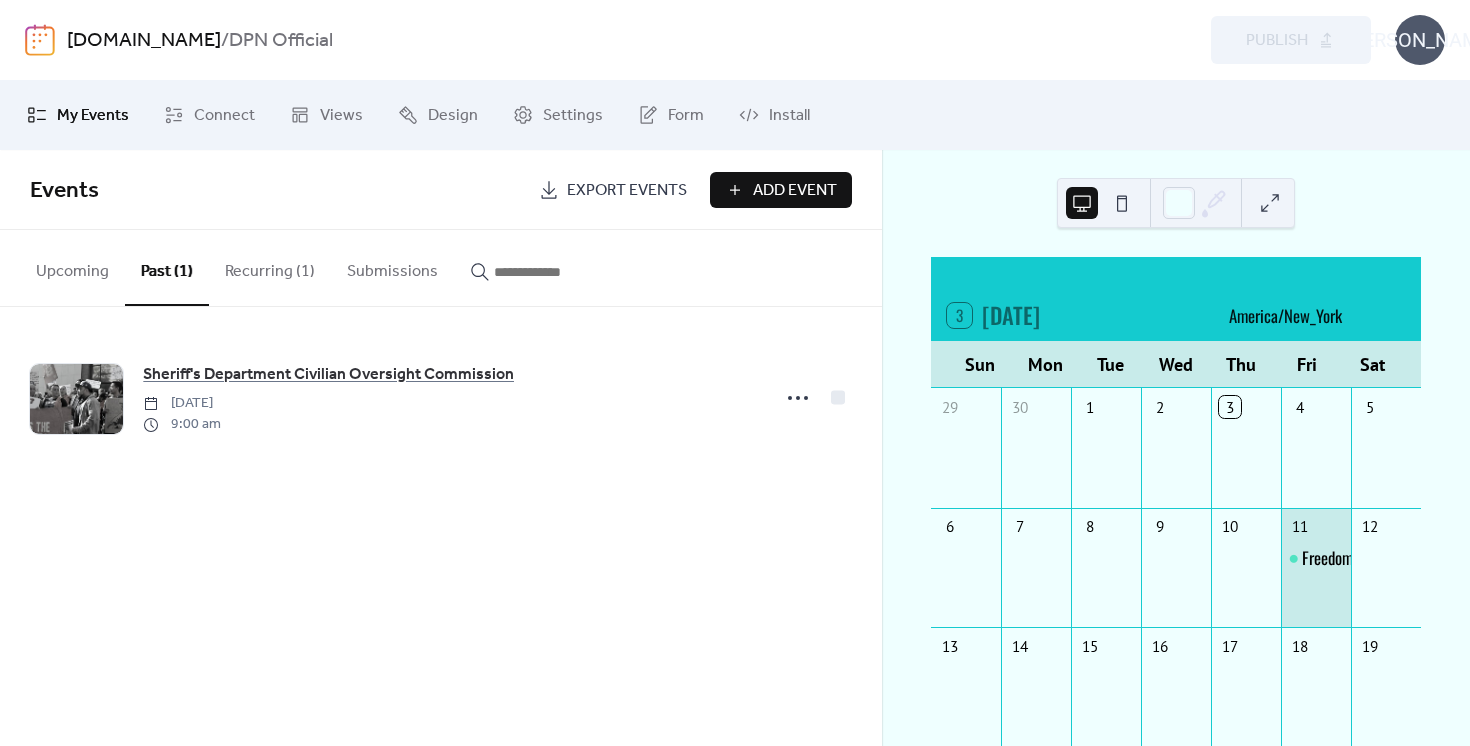 click on "Recurring  (1)" at bounding box center [270, 267] 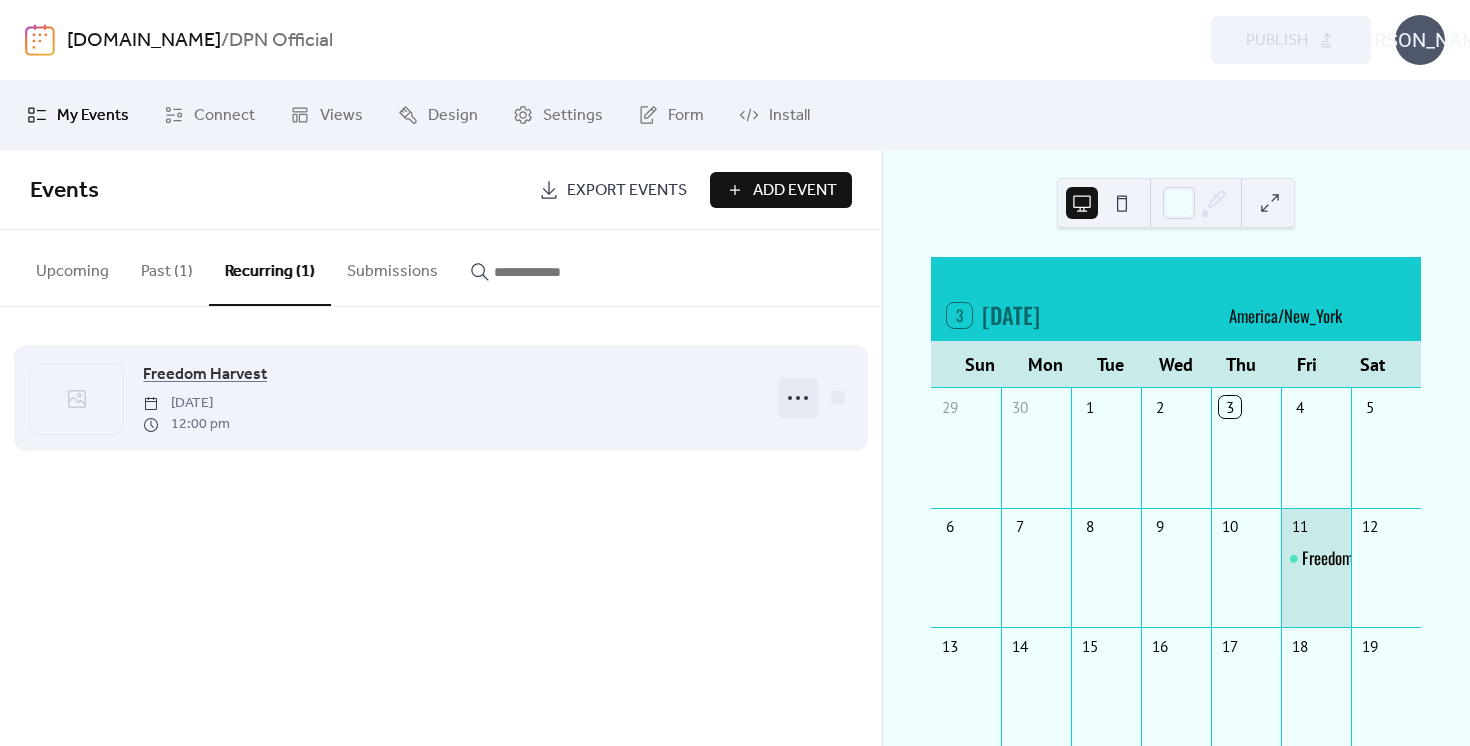 click 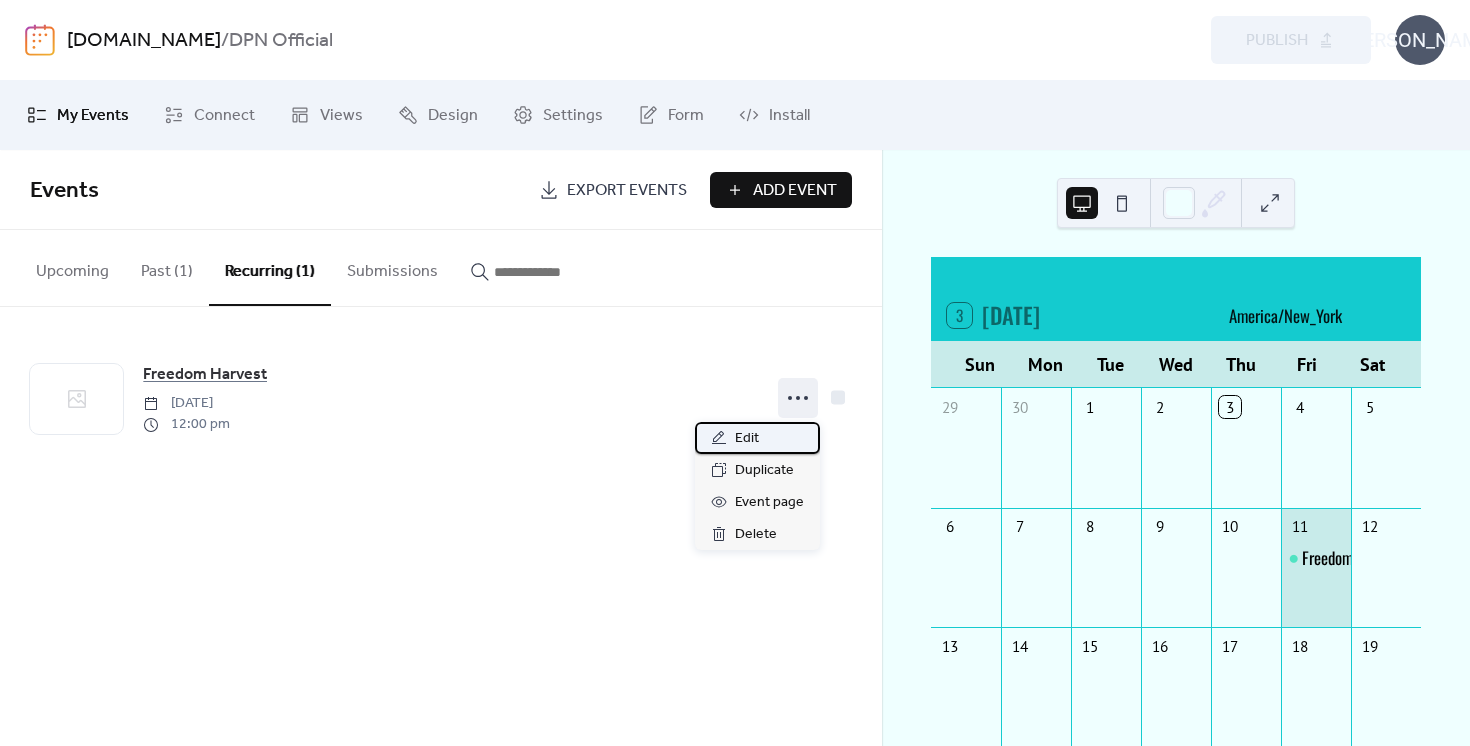 click on "Edit" at bounding box center (757, 438) 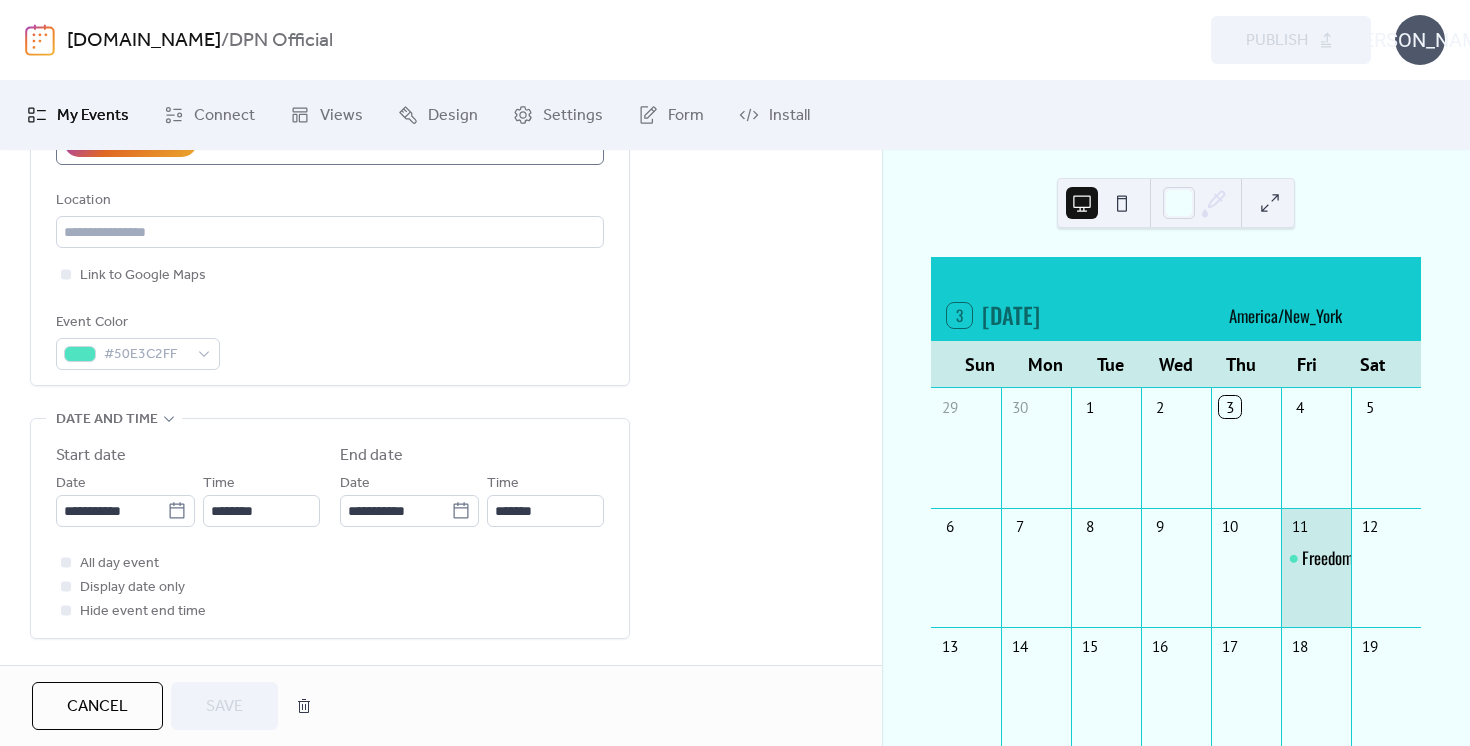 scroll, scrollTop: 538, scrollLeft: 0, axis: vertical 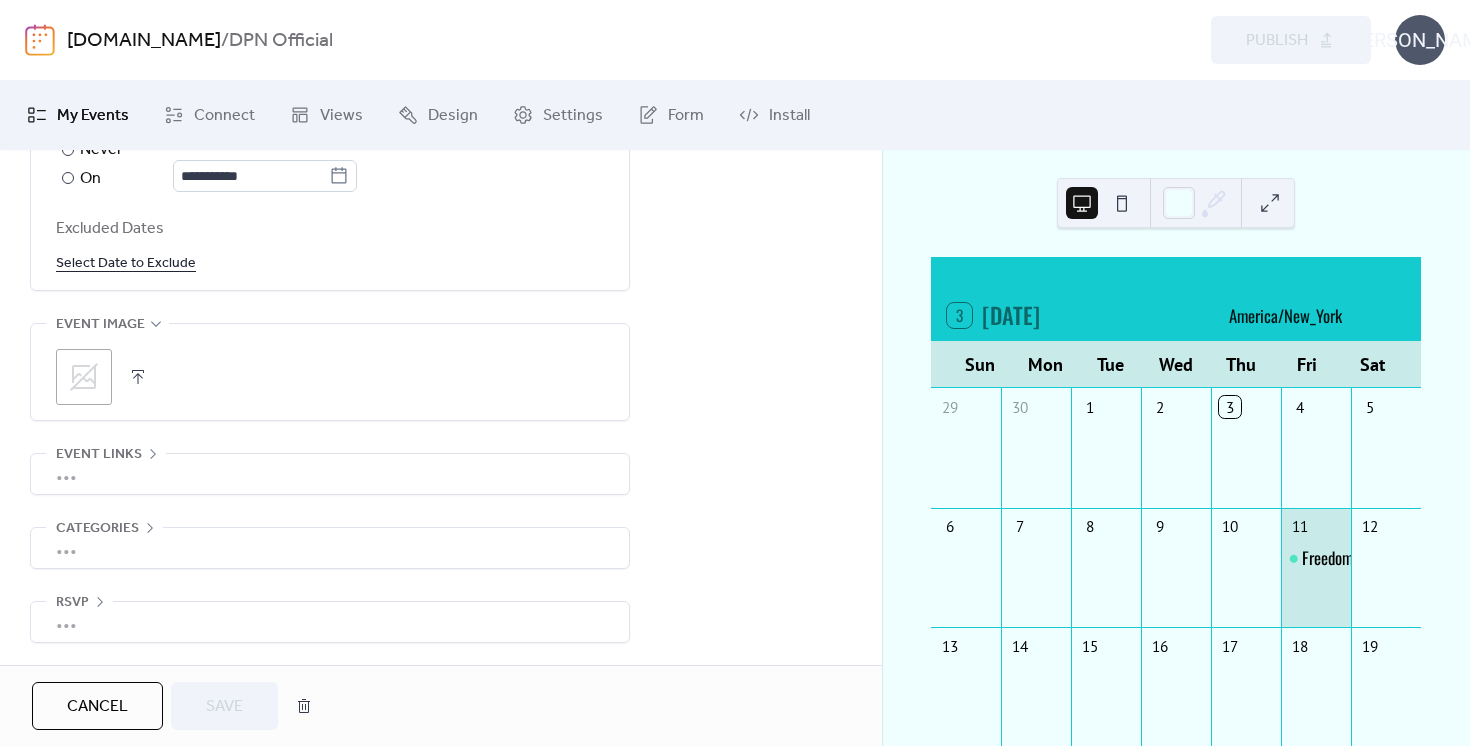 click on "•••" at bounding box center (330, 548) 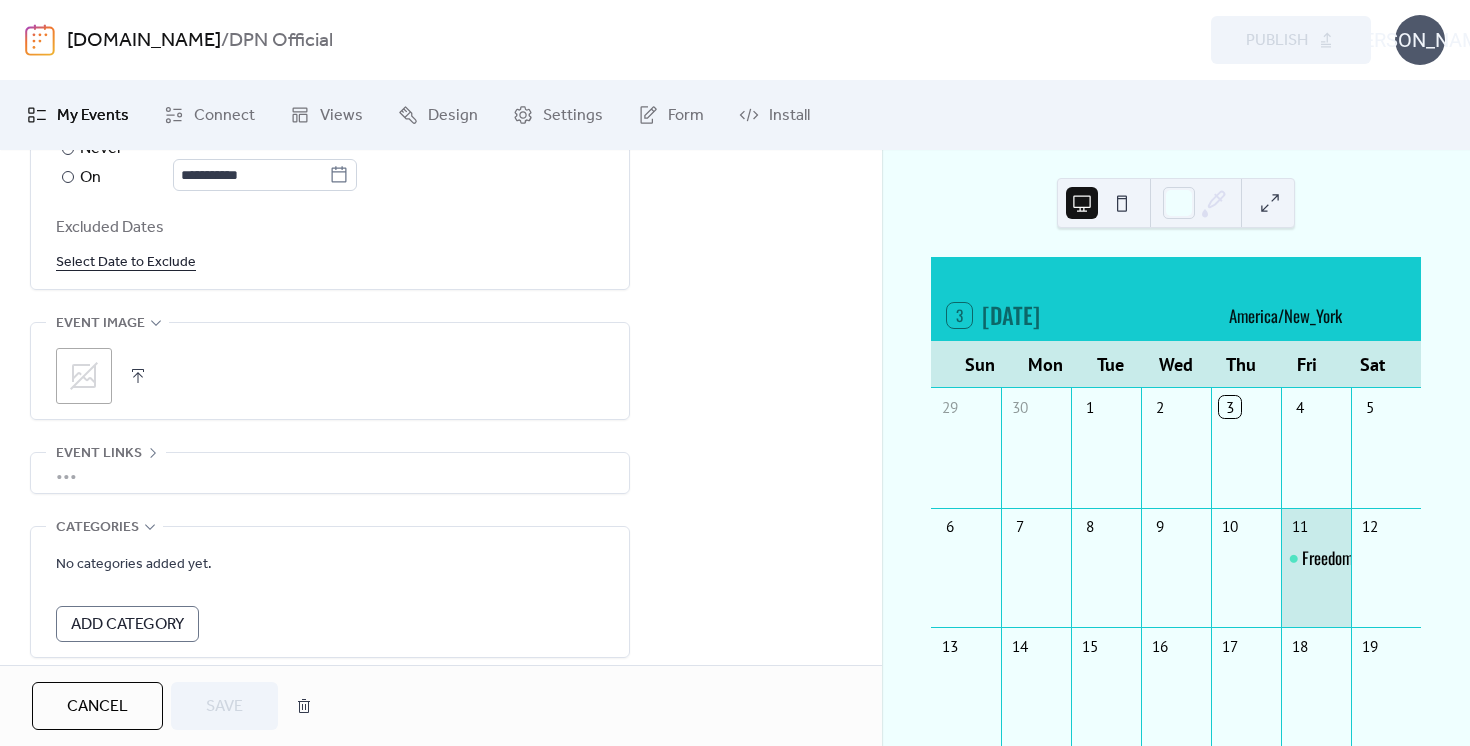 click on "Add Category" at bounding box center (127, 625) 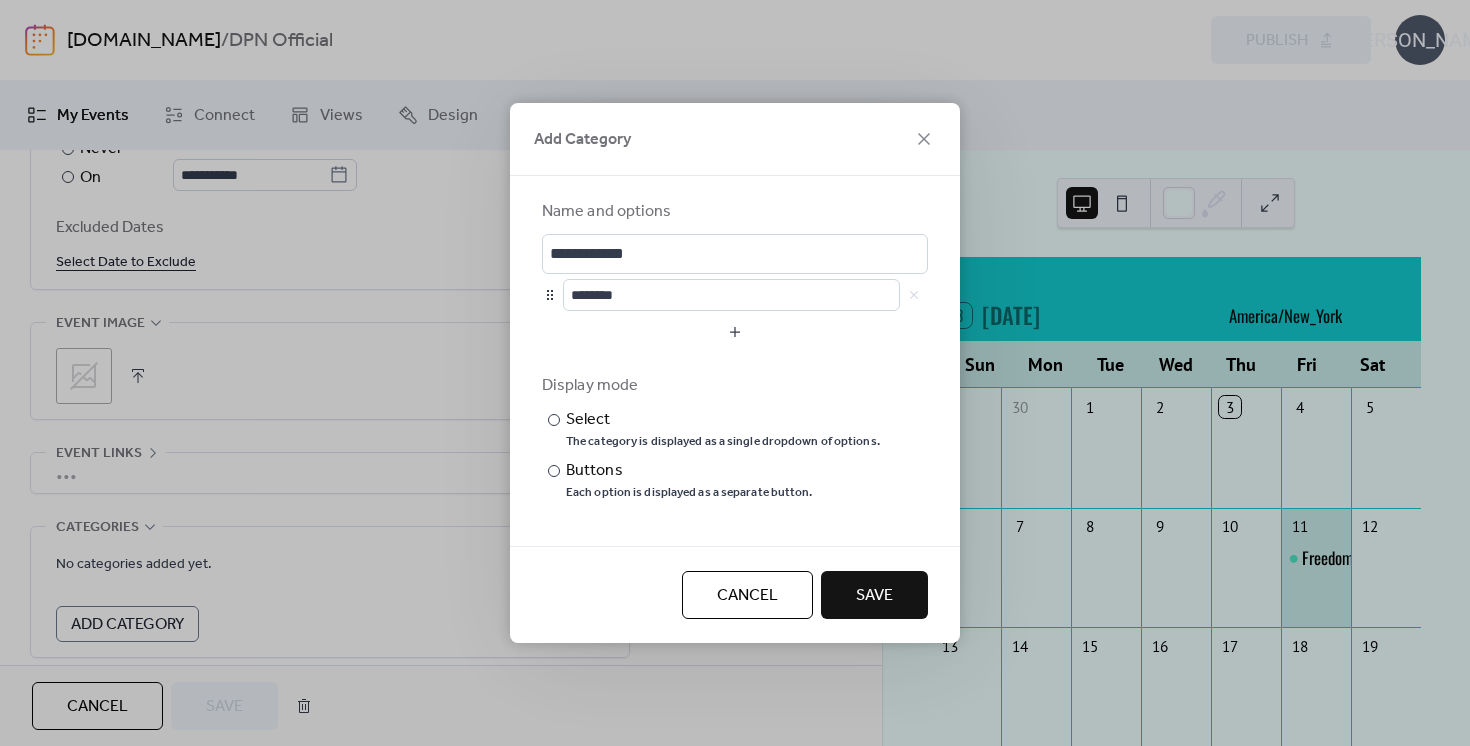 click on "Cancel" at bounding box center (747, 596) 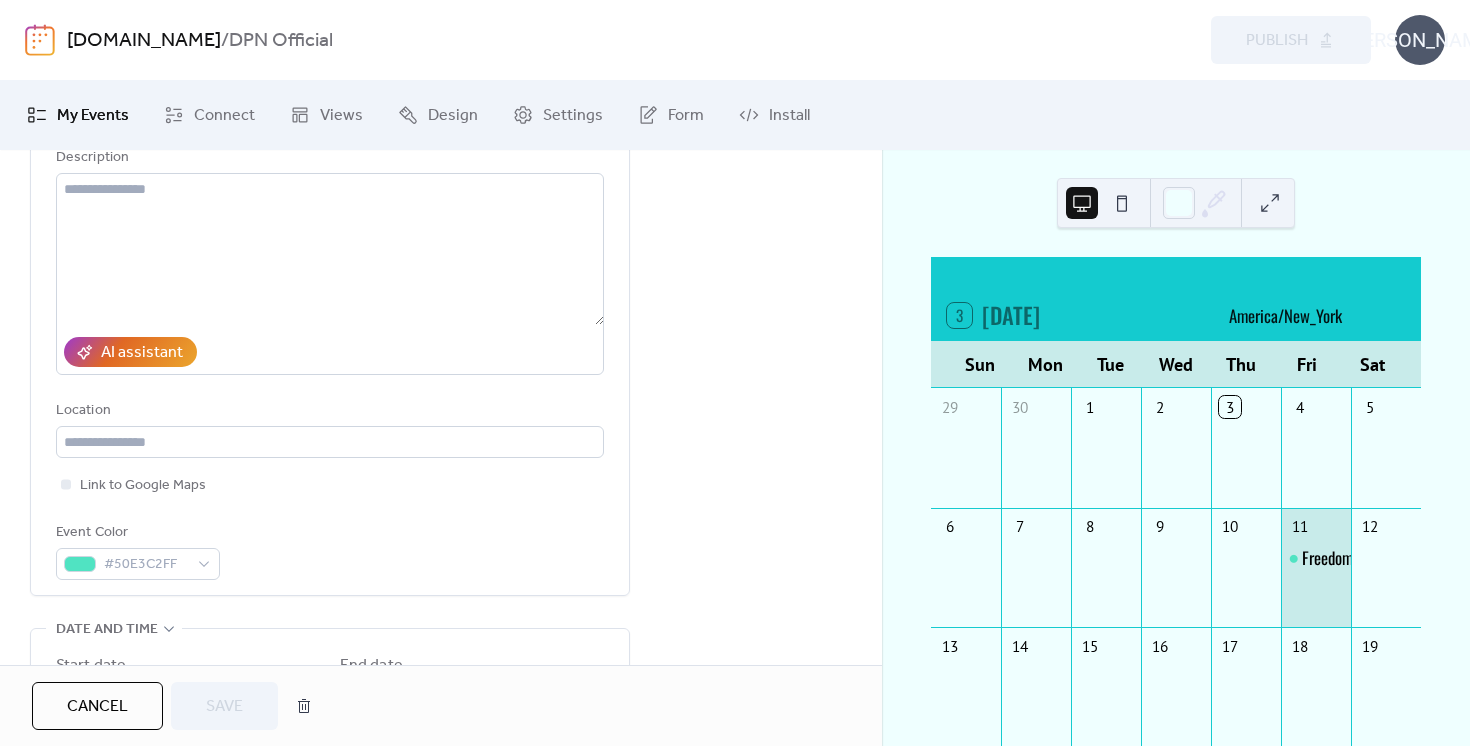 scroll, scrollTop: 0, scrollLeft: 0, axis: both 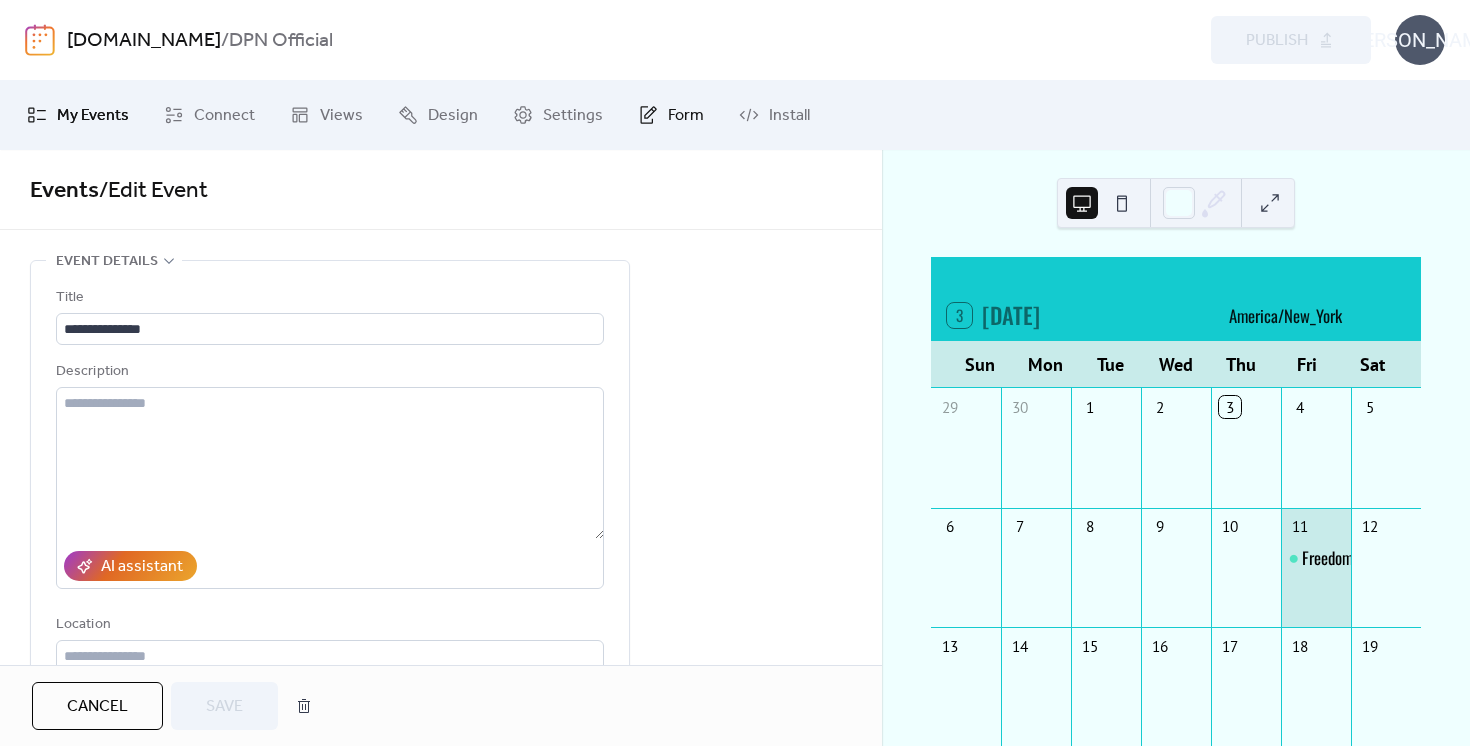 click on "Form" at bounding box center (686, 116) 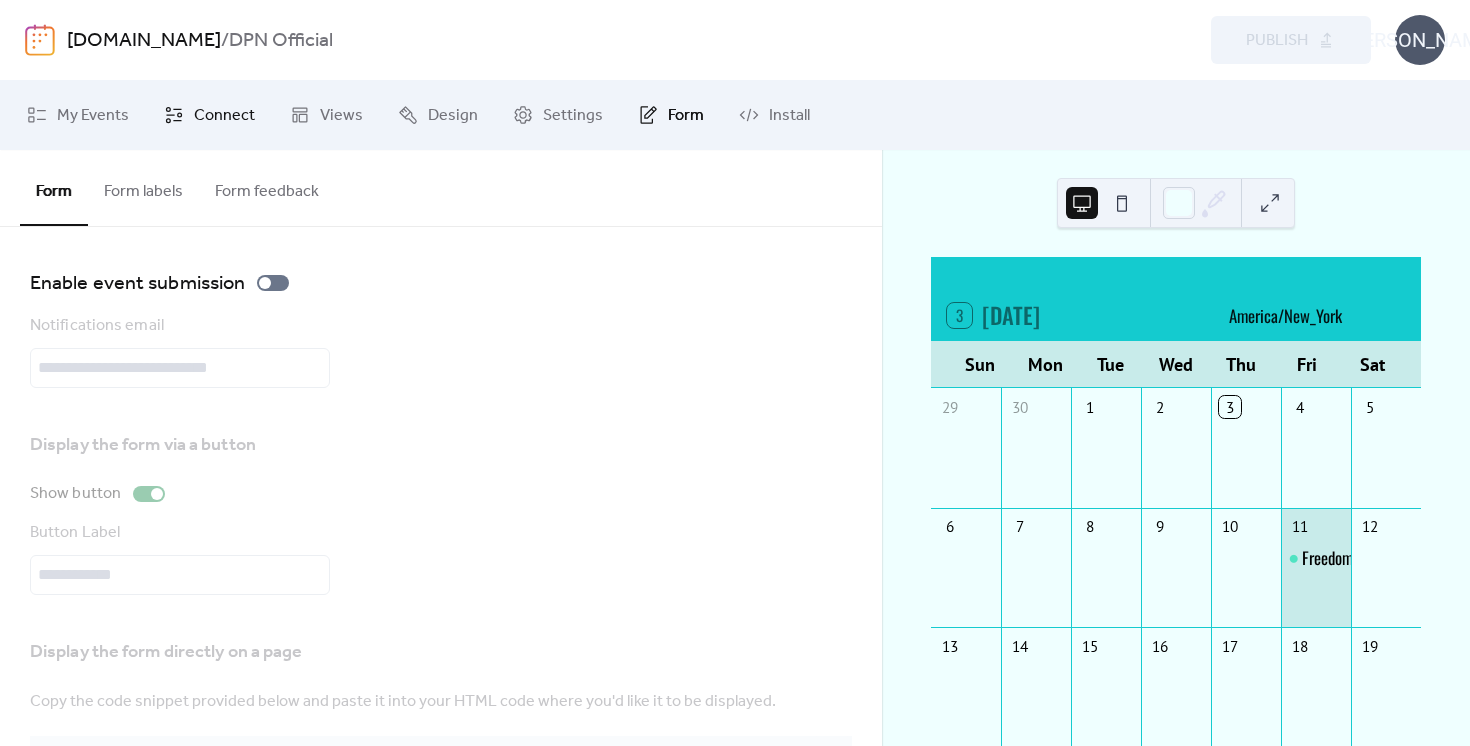 click on "Connect" at bounding box center (224, 116) 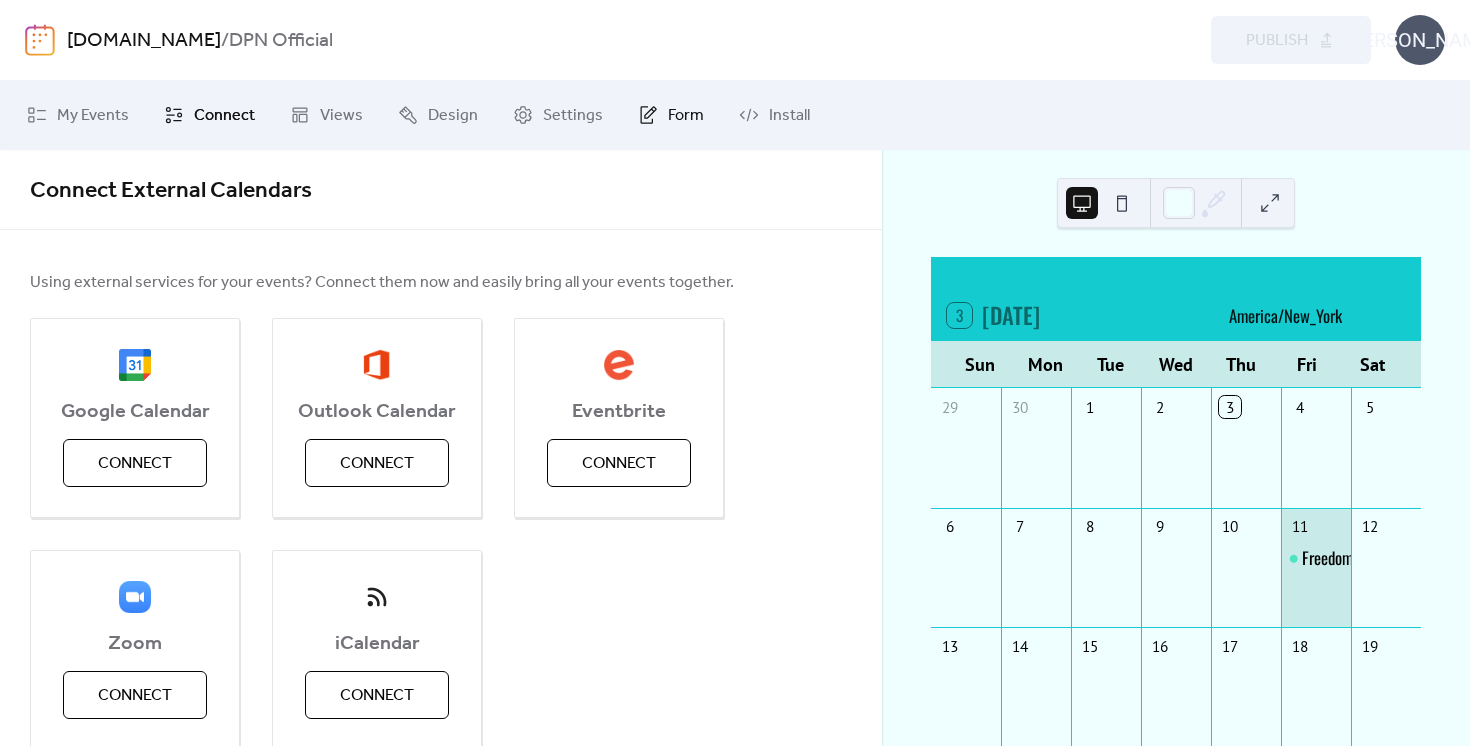 click on "Form" at bounding box center [671, 115] 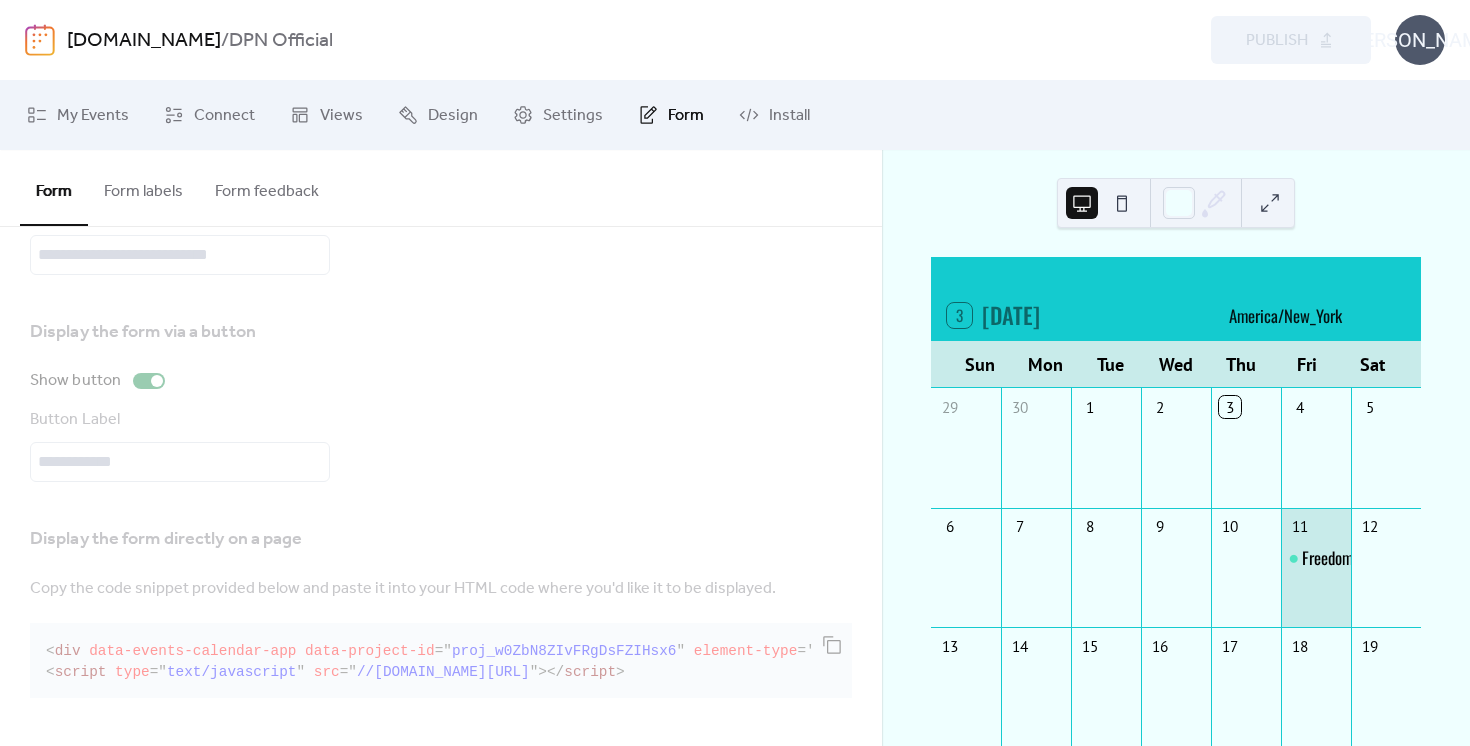 scroll, scrollTop: 0, scrollLeft: 0, axis: both 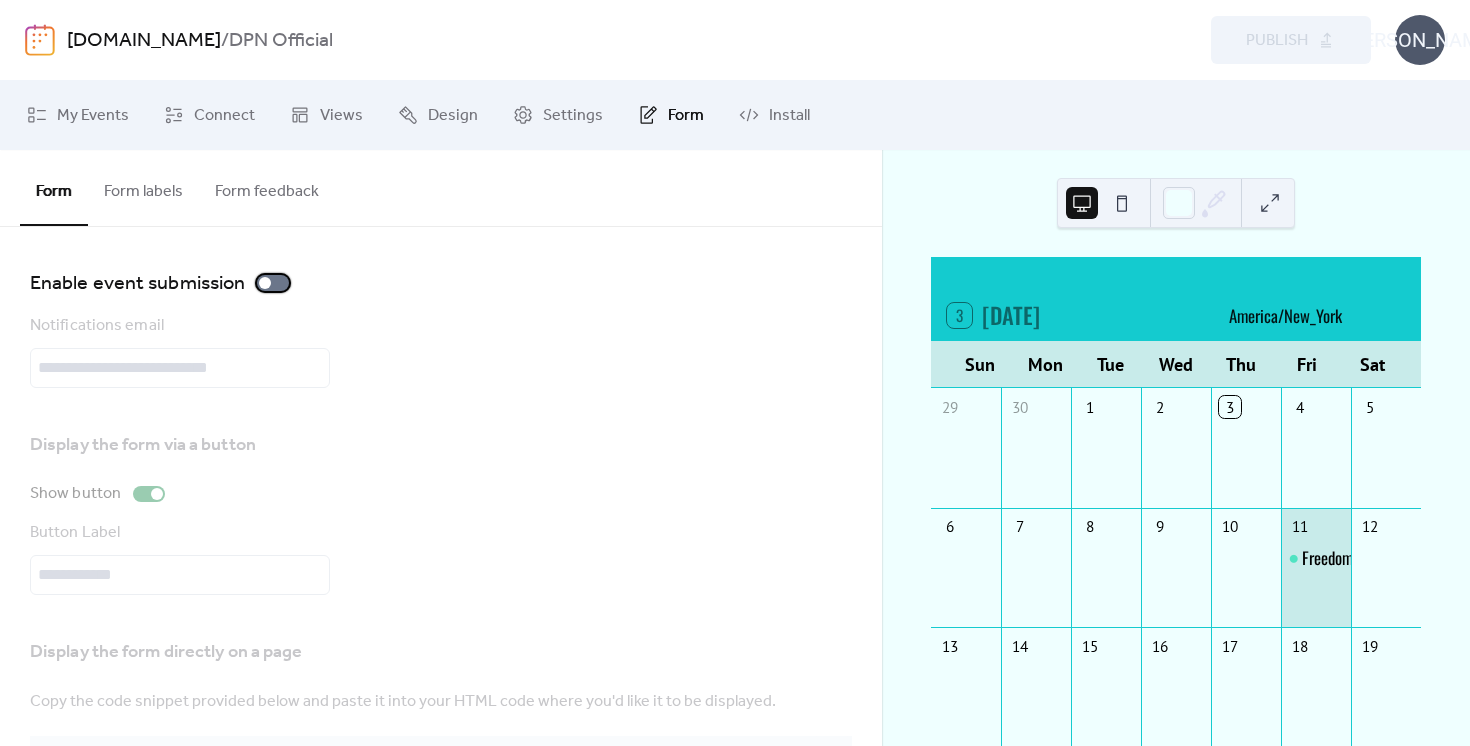 click at bounding box center (273, 283) 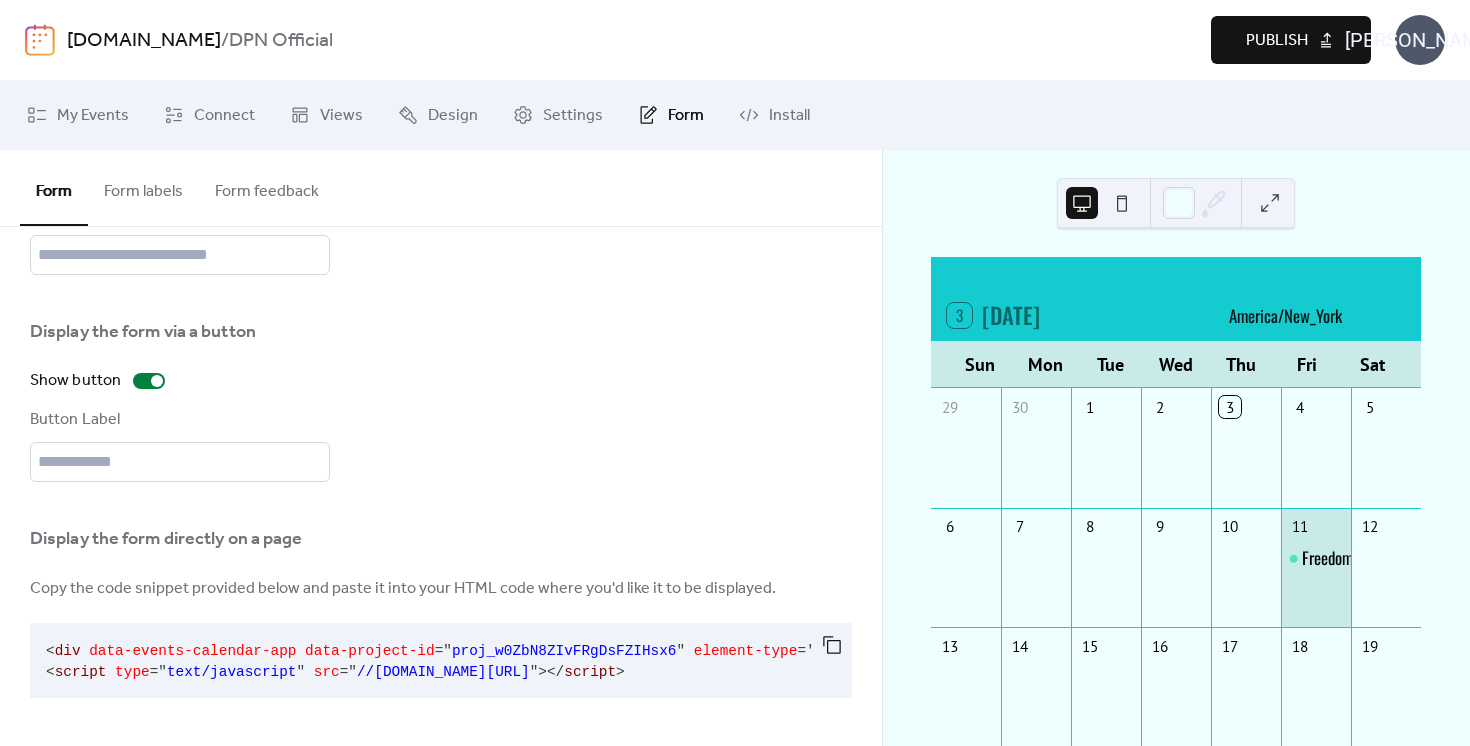 scroll, scrollTop: 116, scrollLeft: 0, axis: vertical 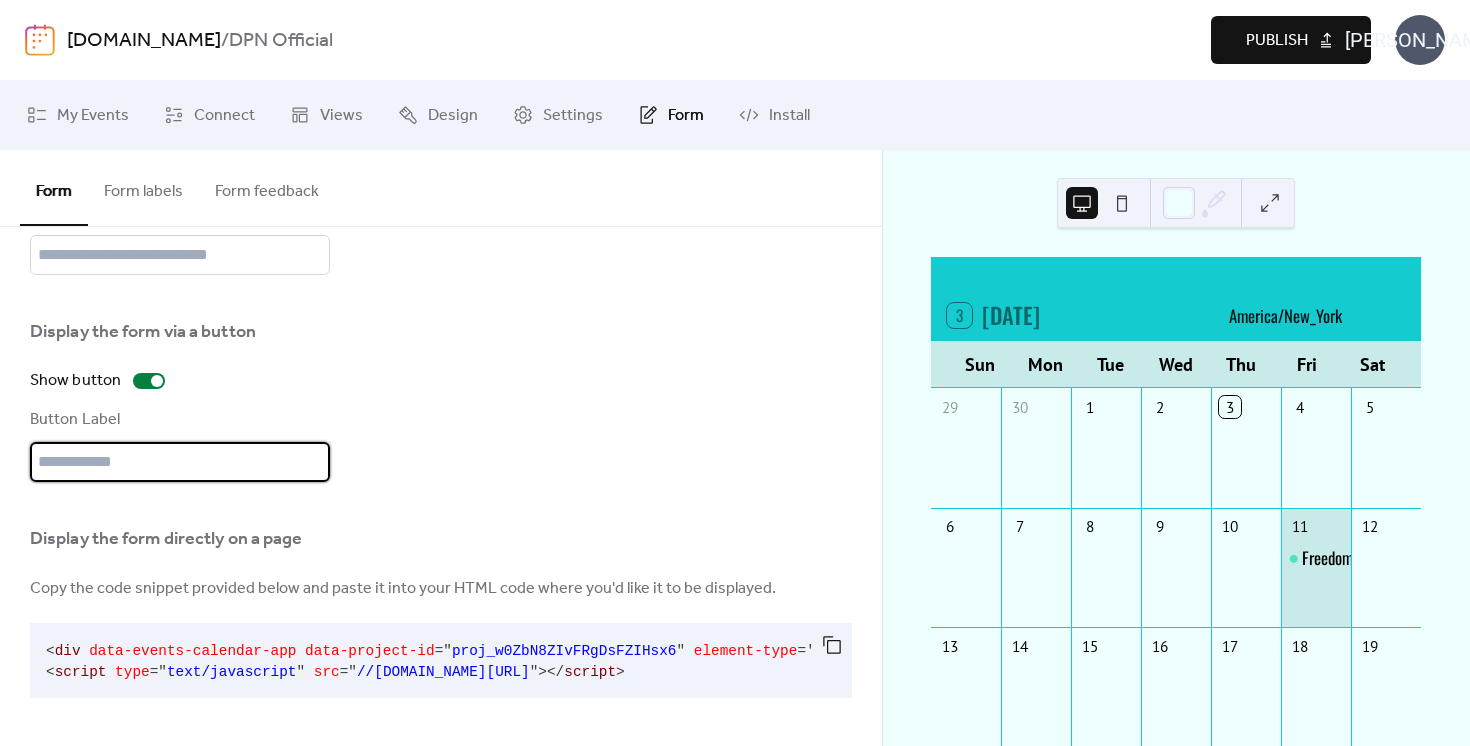 click at bounding box center (180, 462) 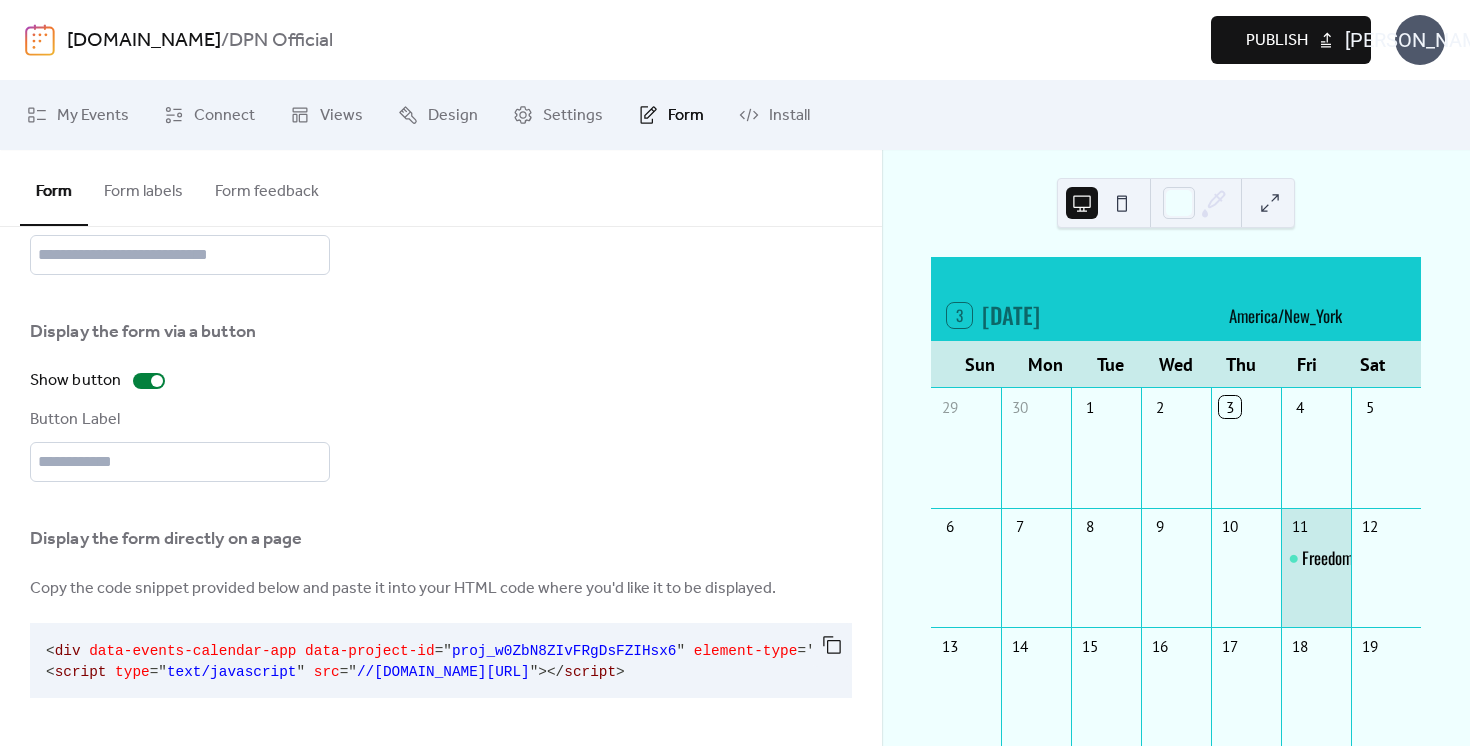 scroll, scrollTop: 0, scrollLeft: 0, axis: both 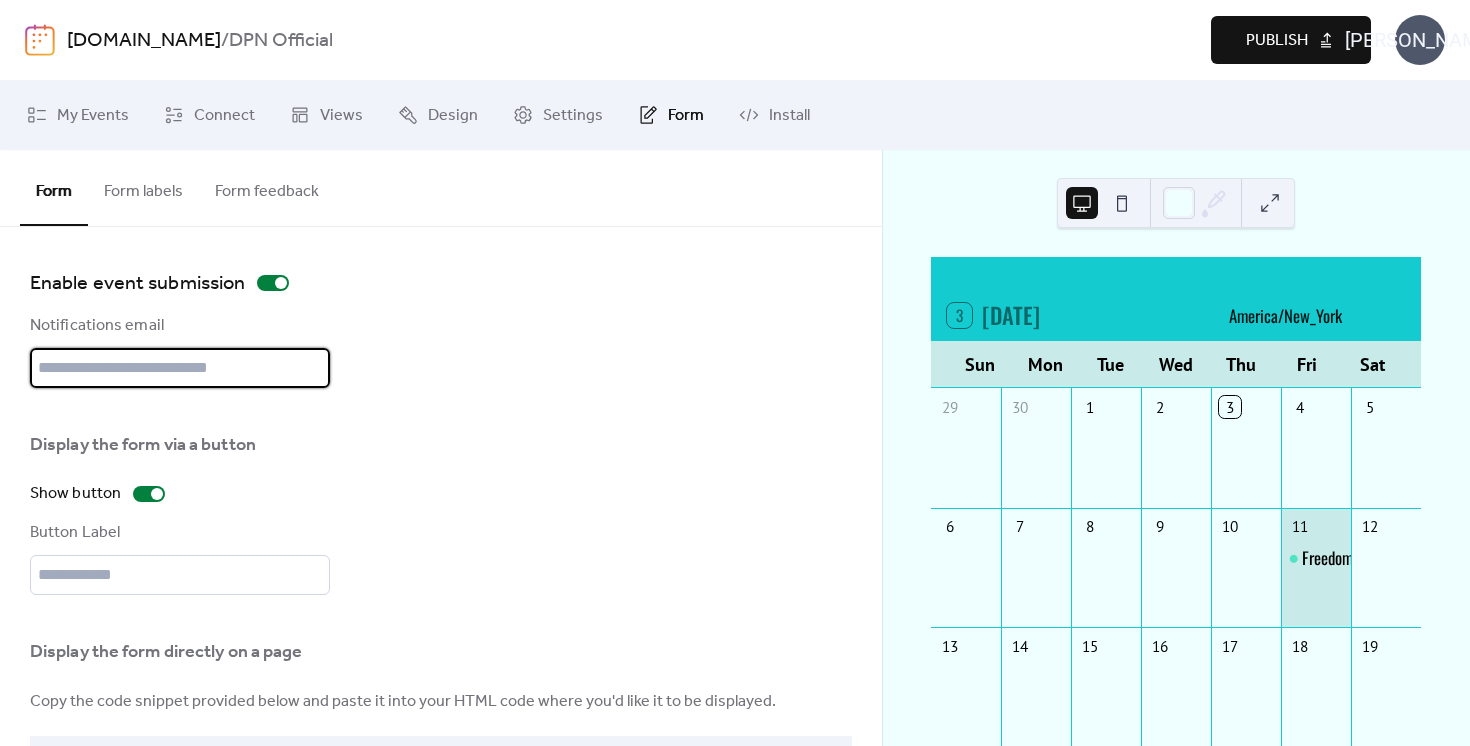 click at bounding box center (180, 368) 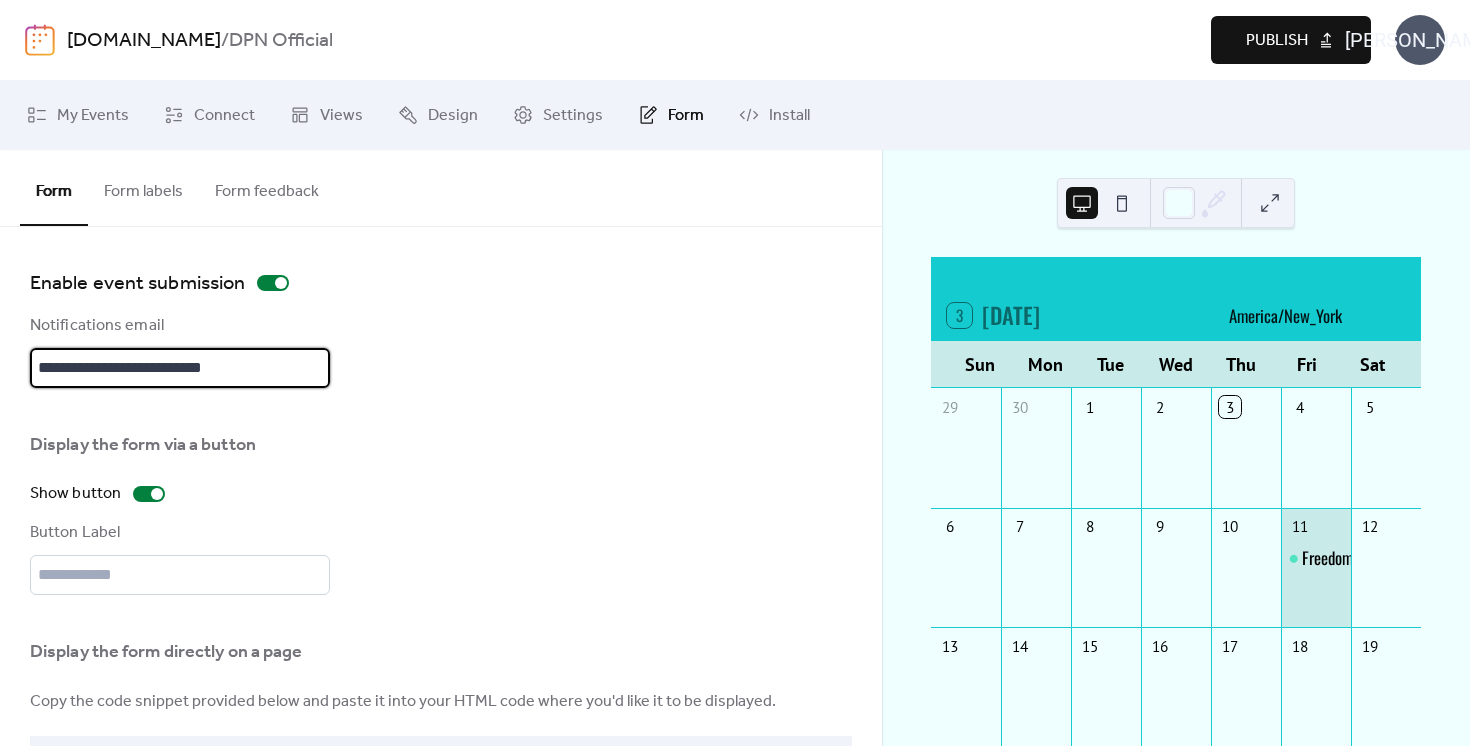 click on "Show button" at bounding box center (180, 494) 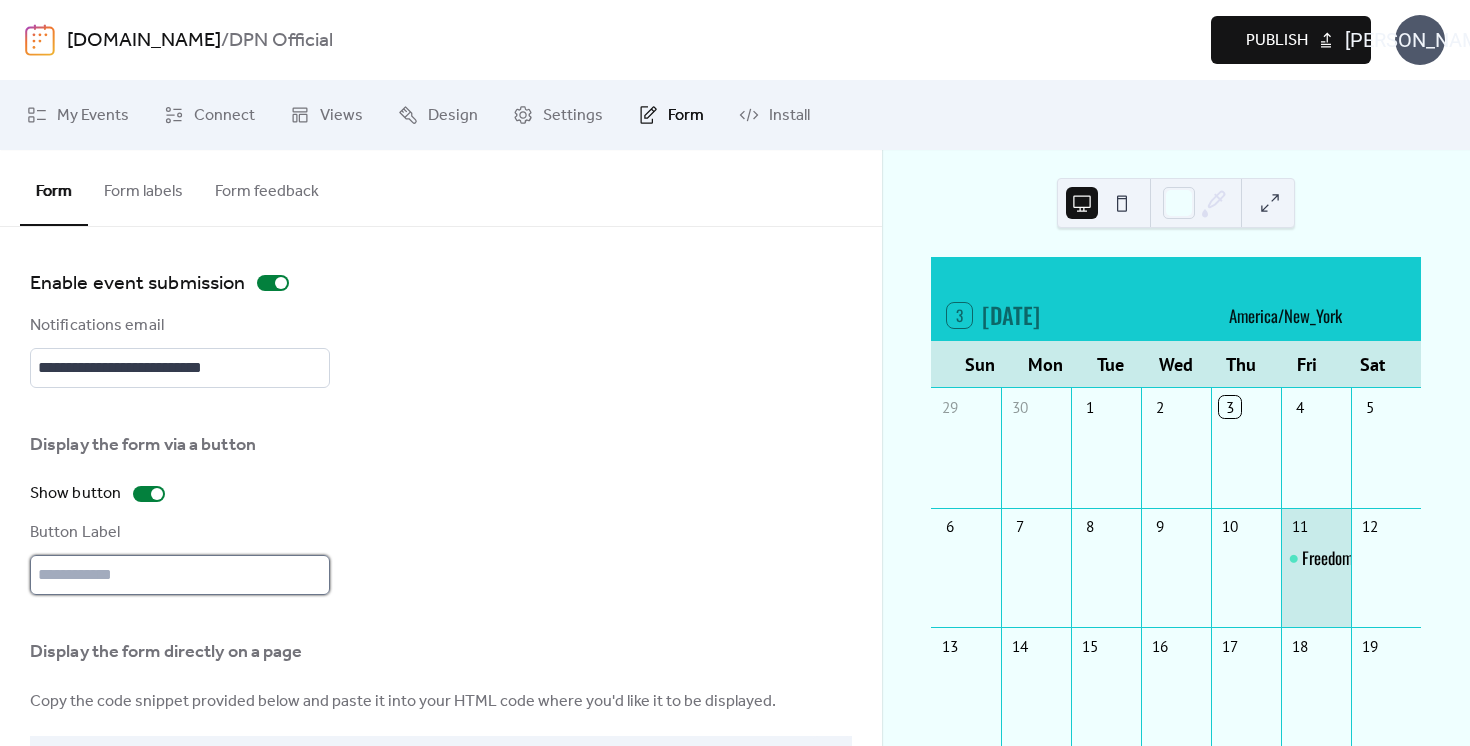 click at bounding box center (180, 575) 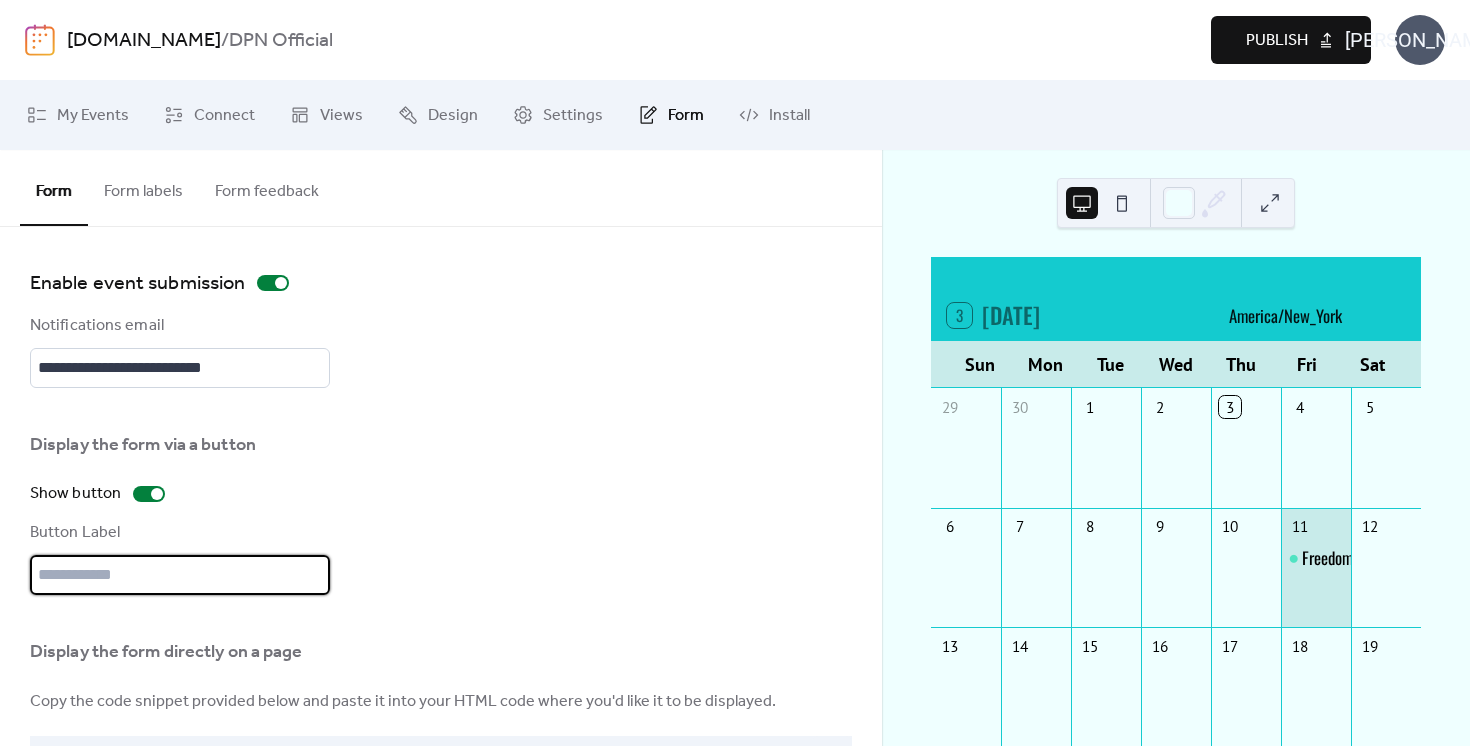 click on "Button Label" at bounding box center (178, 533) 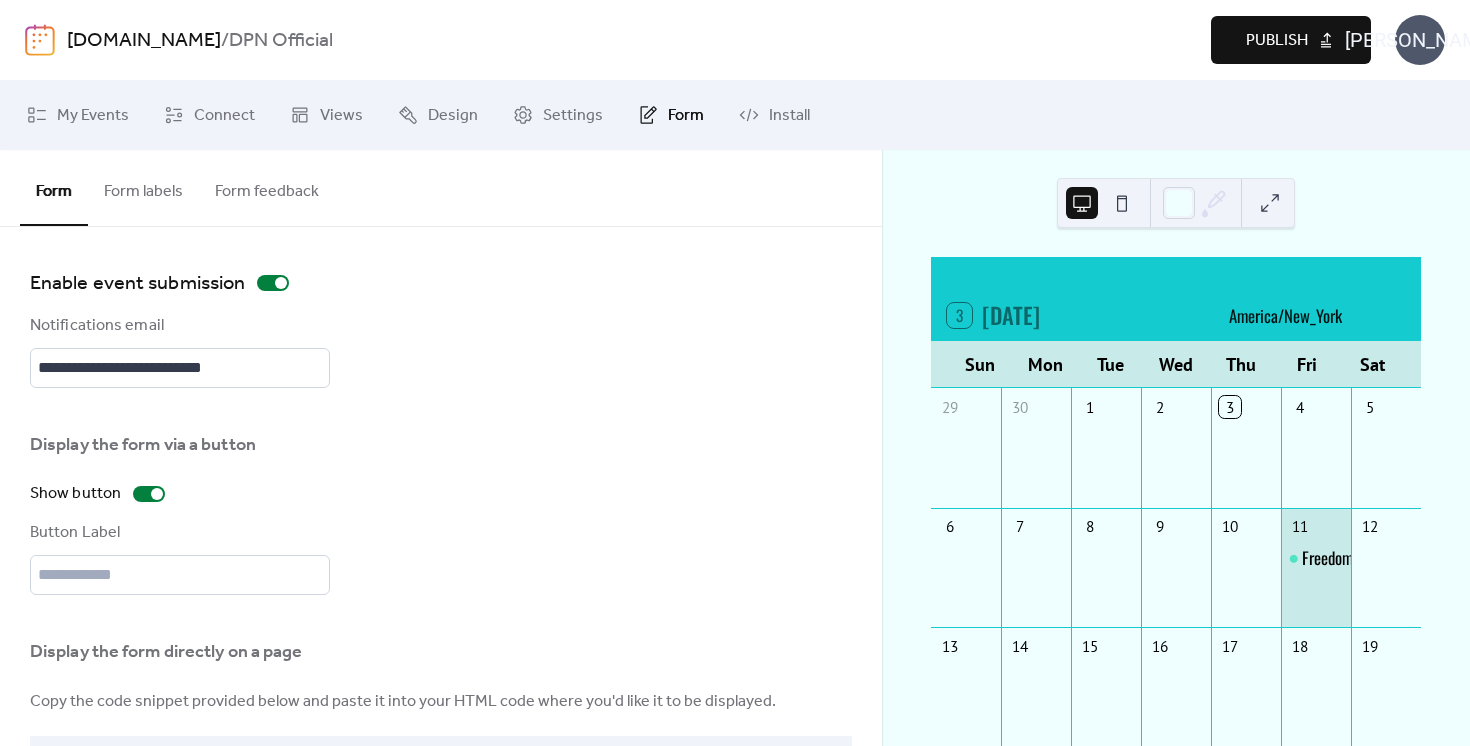 scroll, scrollTop: 117, scrollLeft: 0, axis: vertical 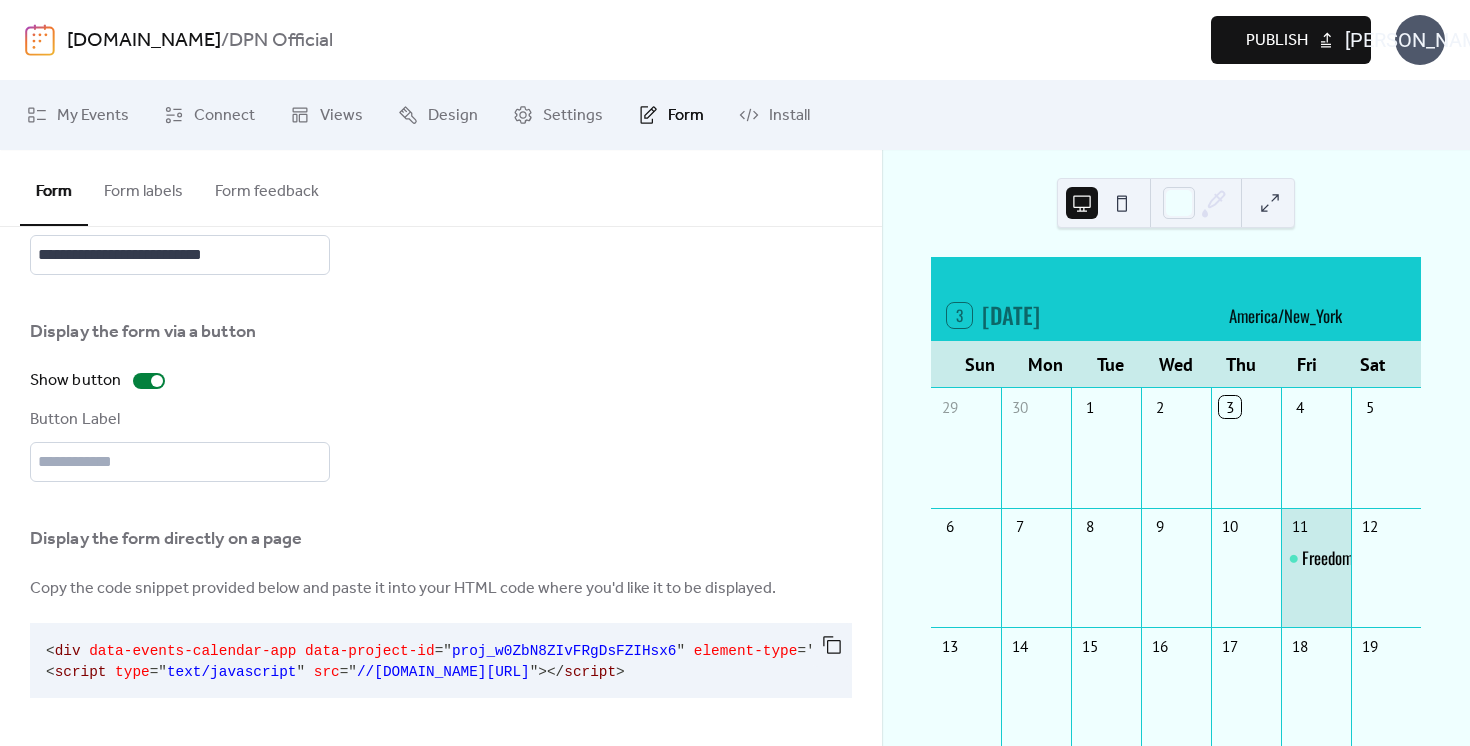 click on "**********" at bounding box center (441, 430) 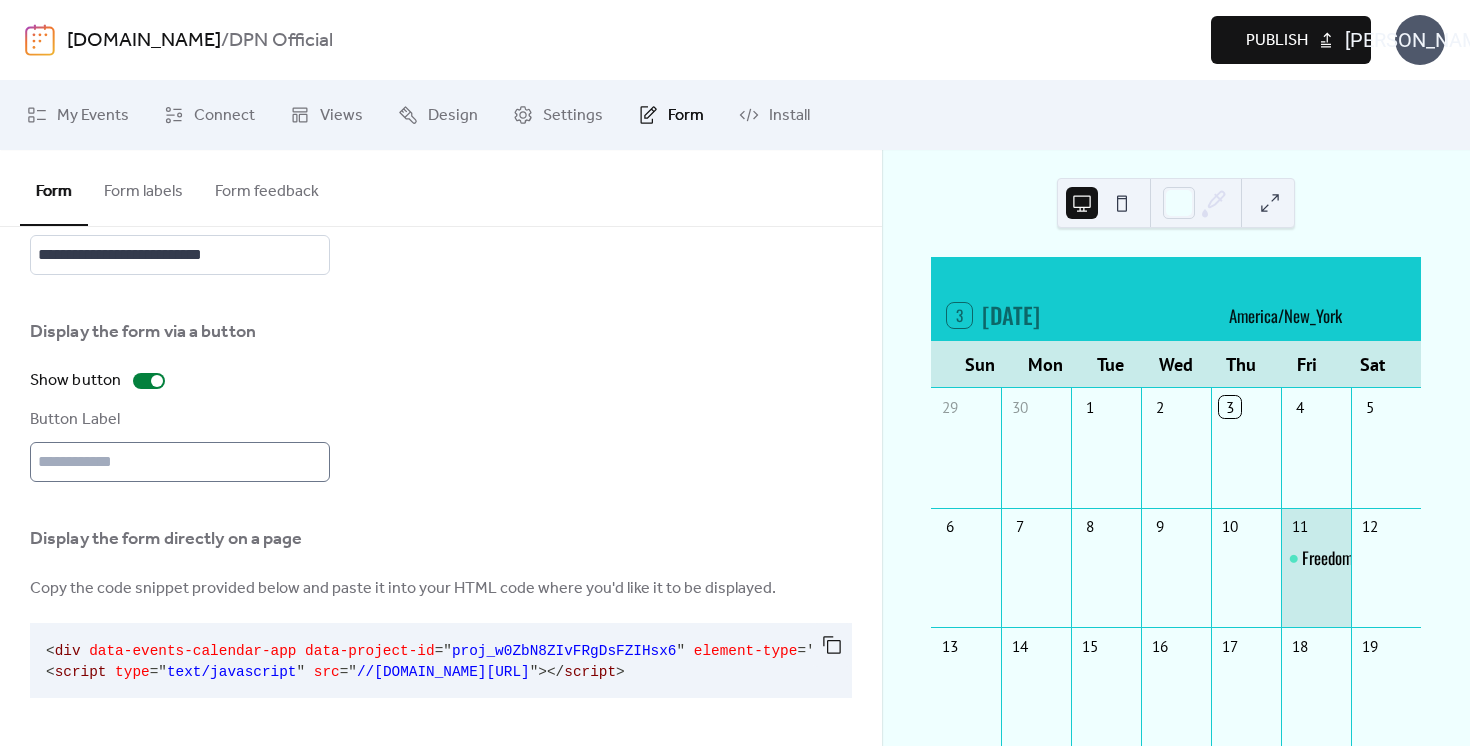 scroll, scrollTop: 0, scrollLeft: 0, axis: both 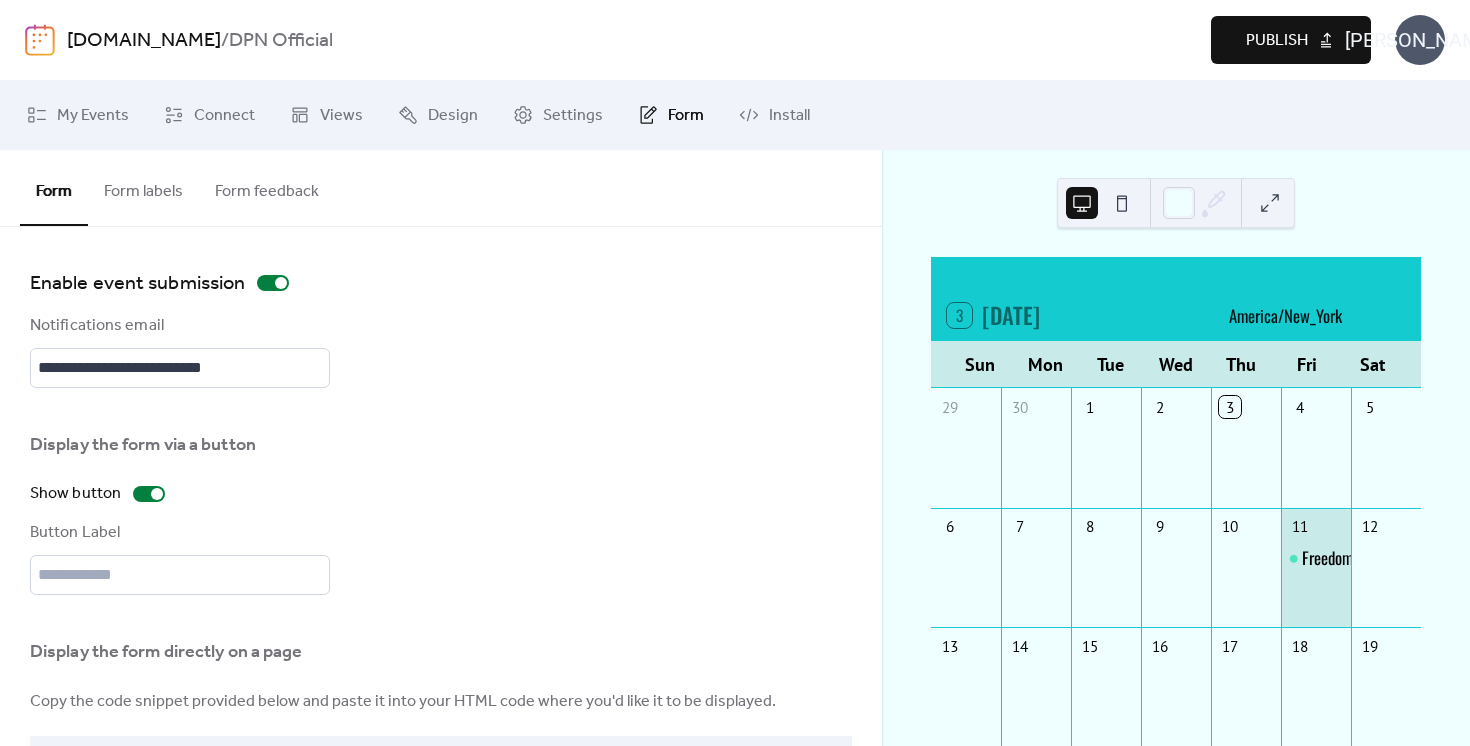 click on "Form labels" at bounding box center [143, 187] 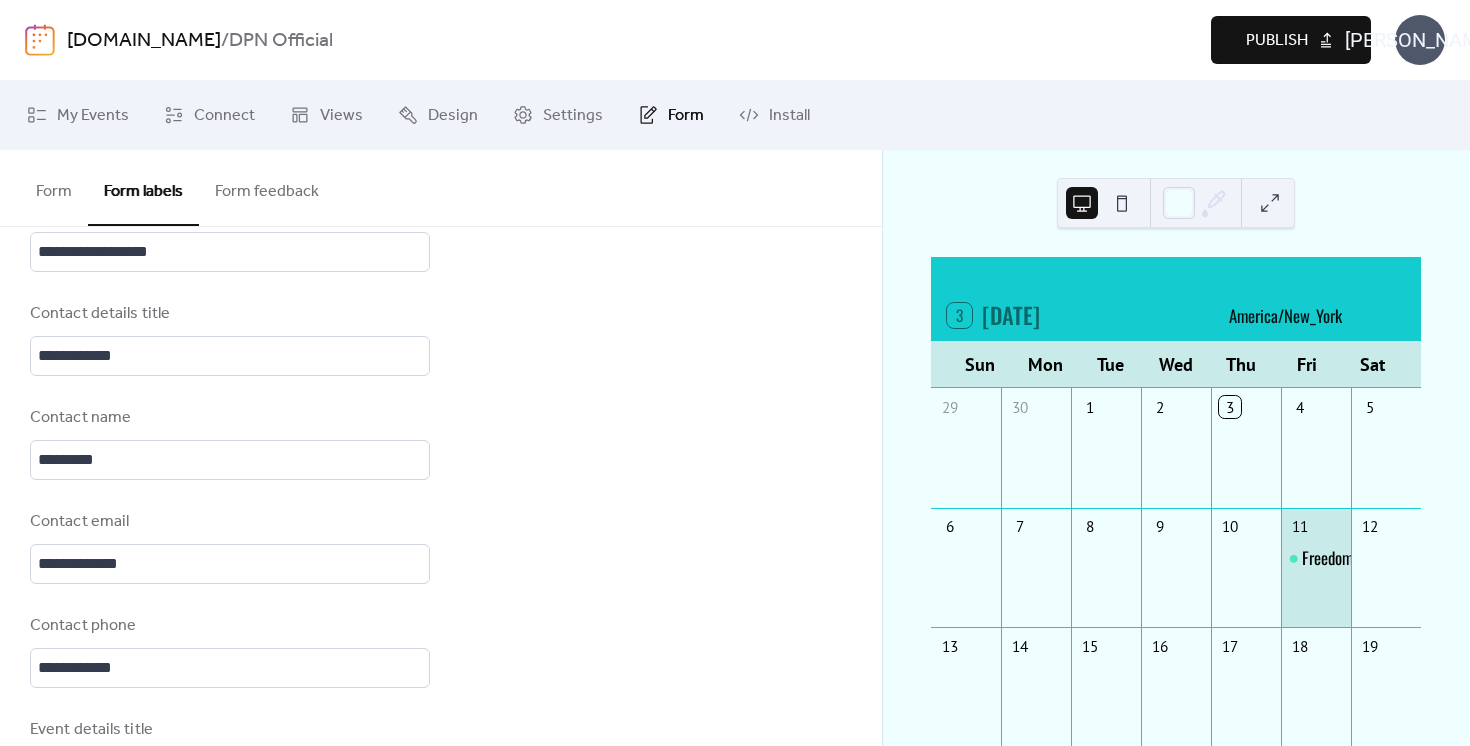 scroll, scrollTop: 76, scrollLeft: 0, axis: vertical 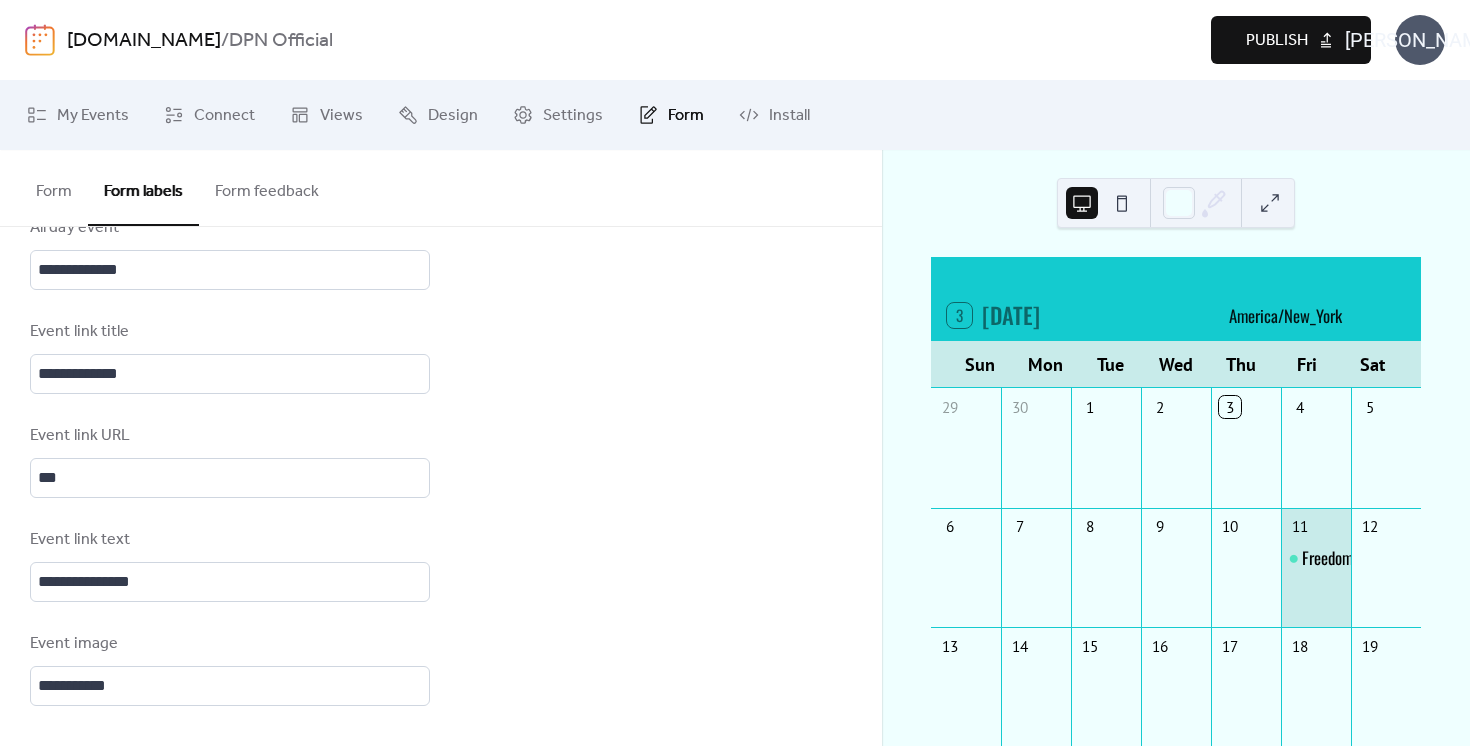 click on "Form feedback" at bounding box center (267, 187) 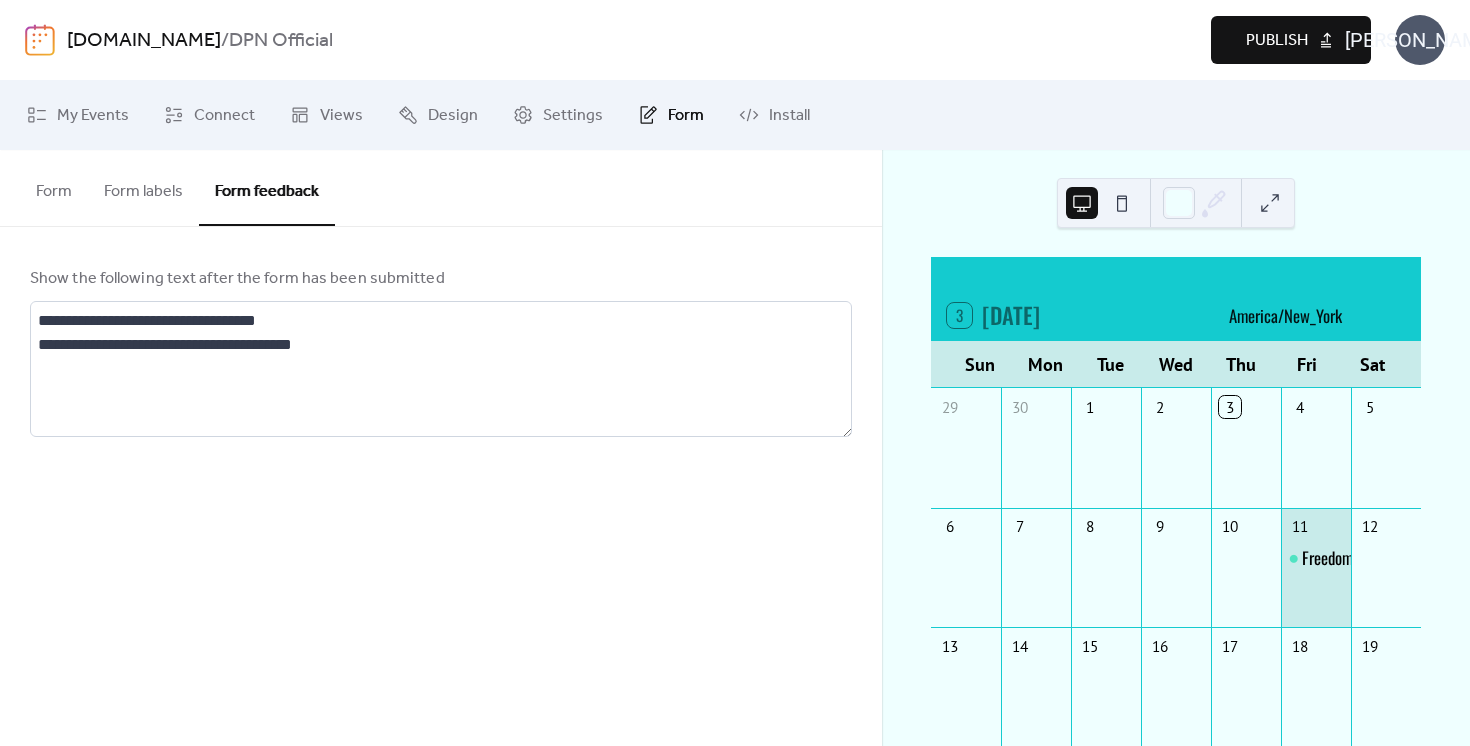click on "Form labels" at bounding box center [143, 187] 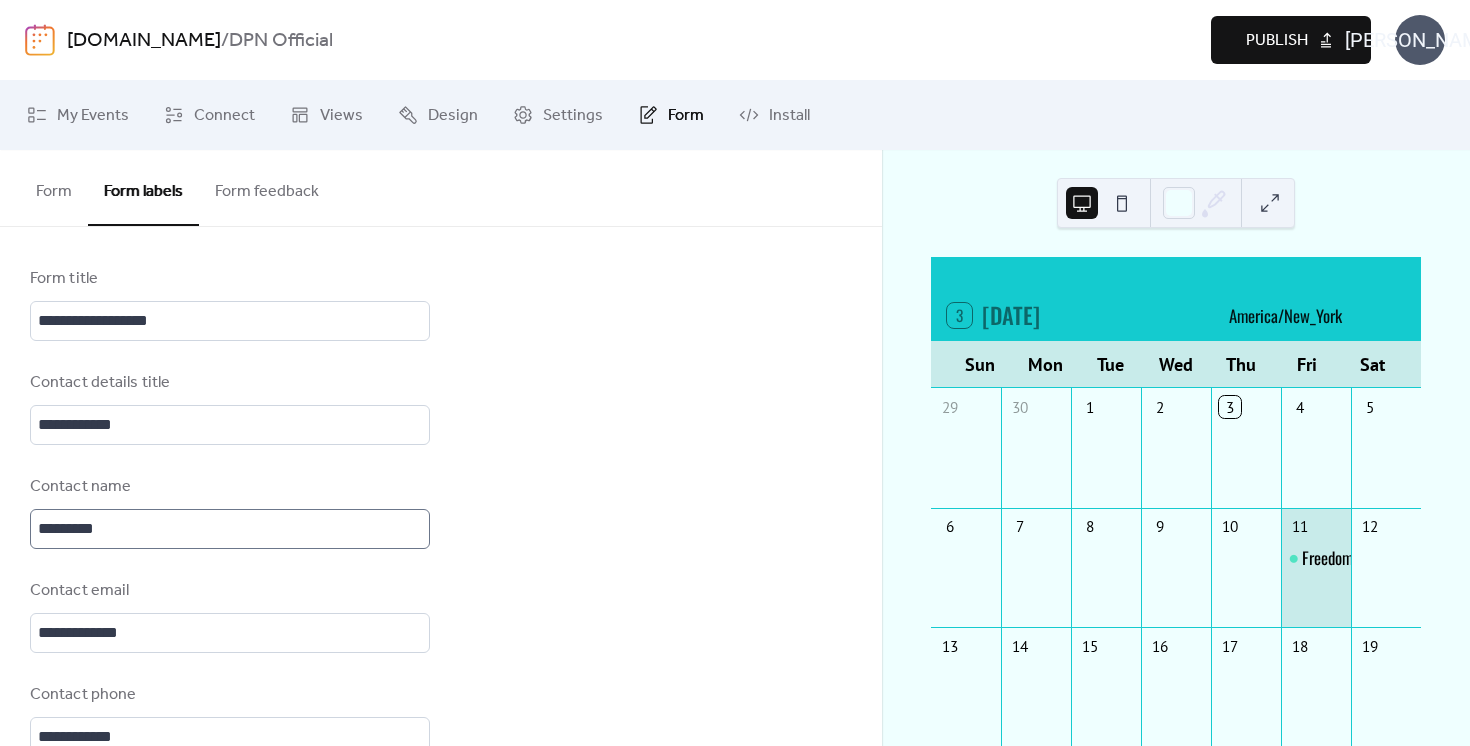 scroll, scrollTop: 3, scrollLeft: 0, axis: vertical 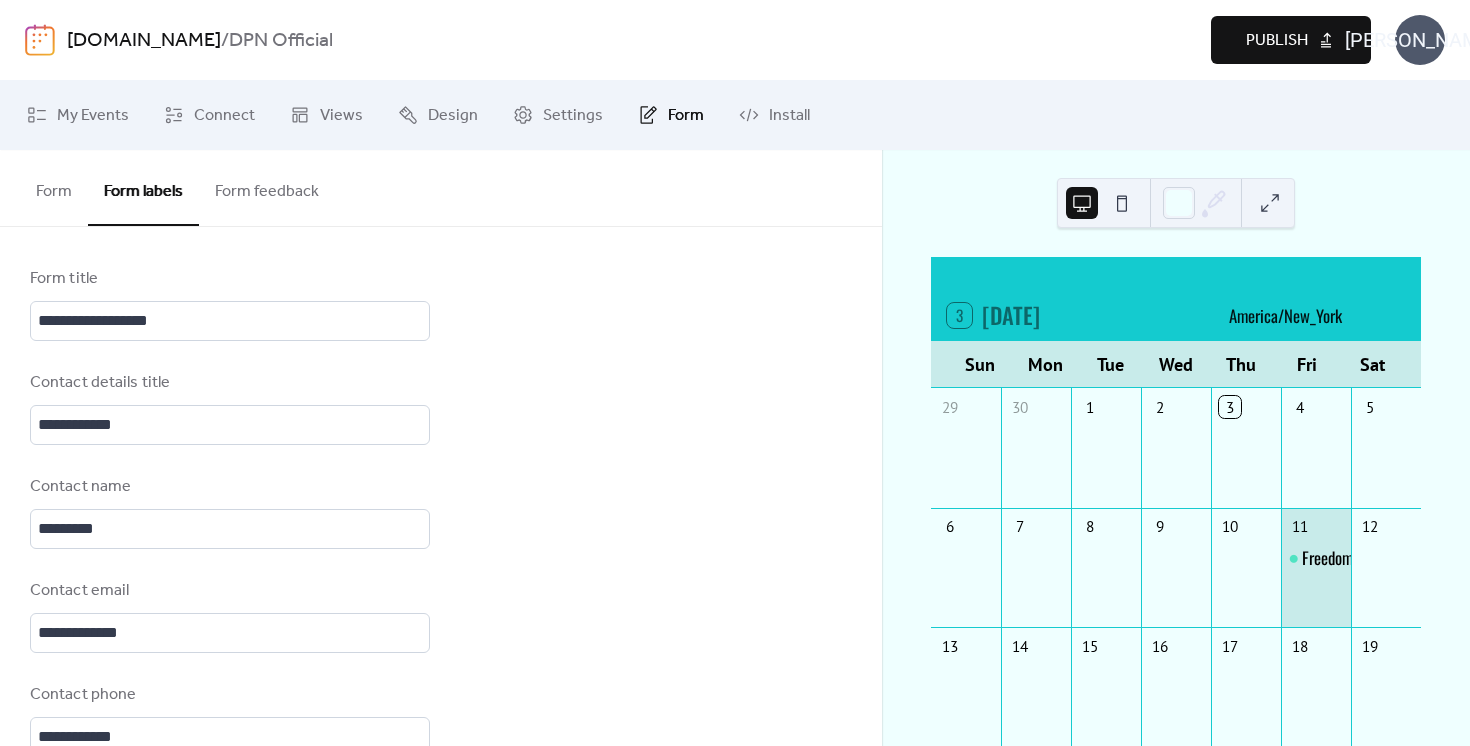 click on "Form" at bounding box center (54, 187) 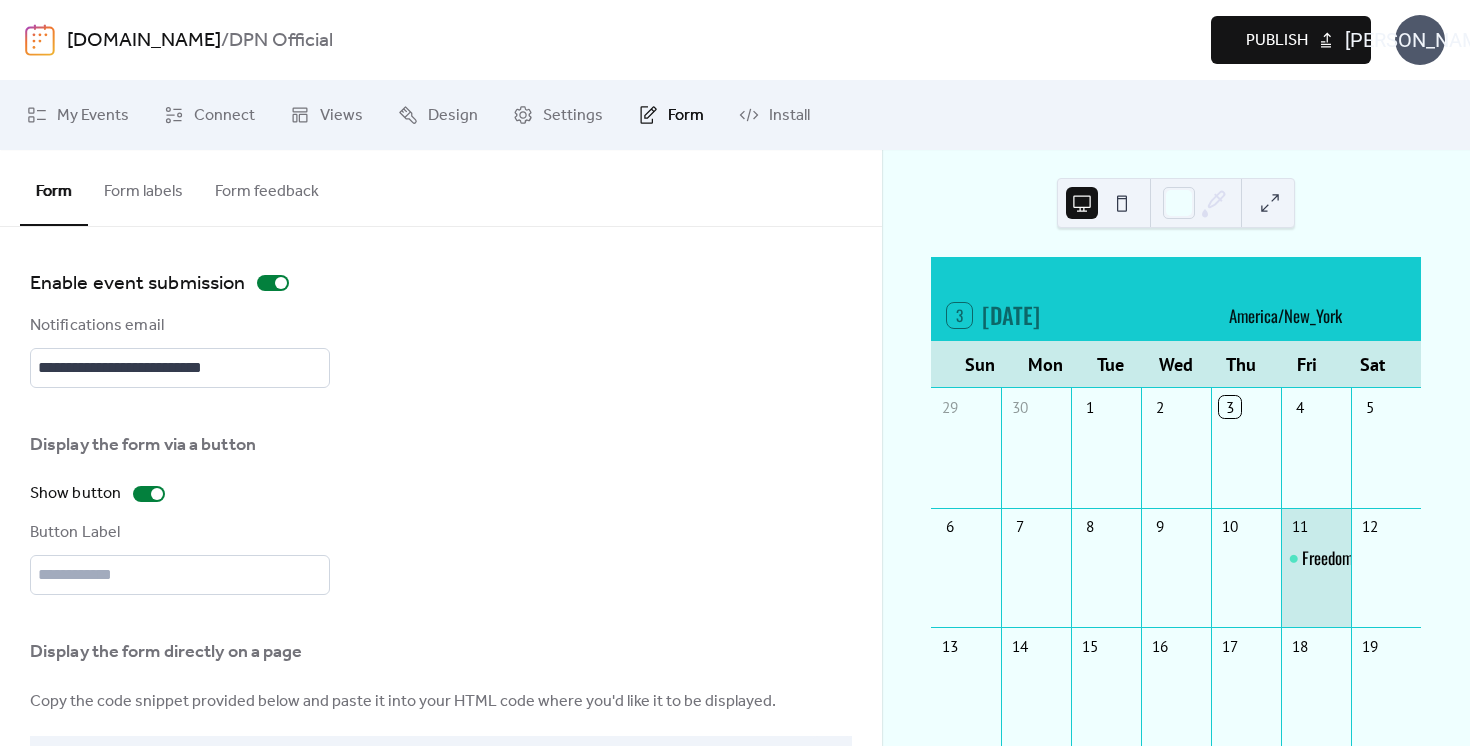 scroll, scrollTop: 117, scrollLeft: 0, axis: vertical 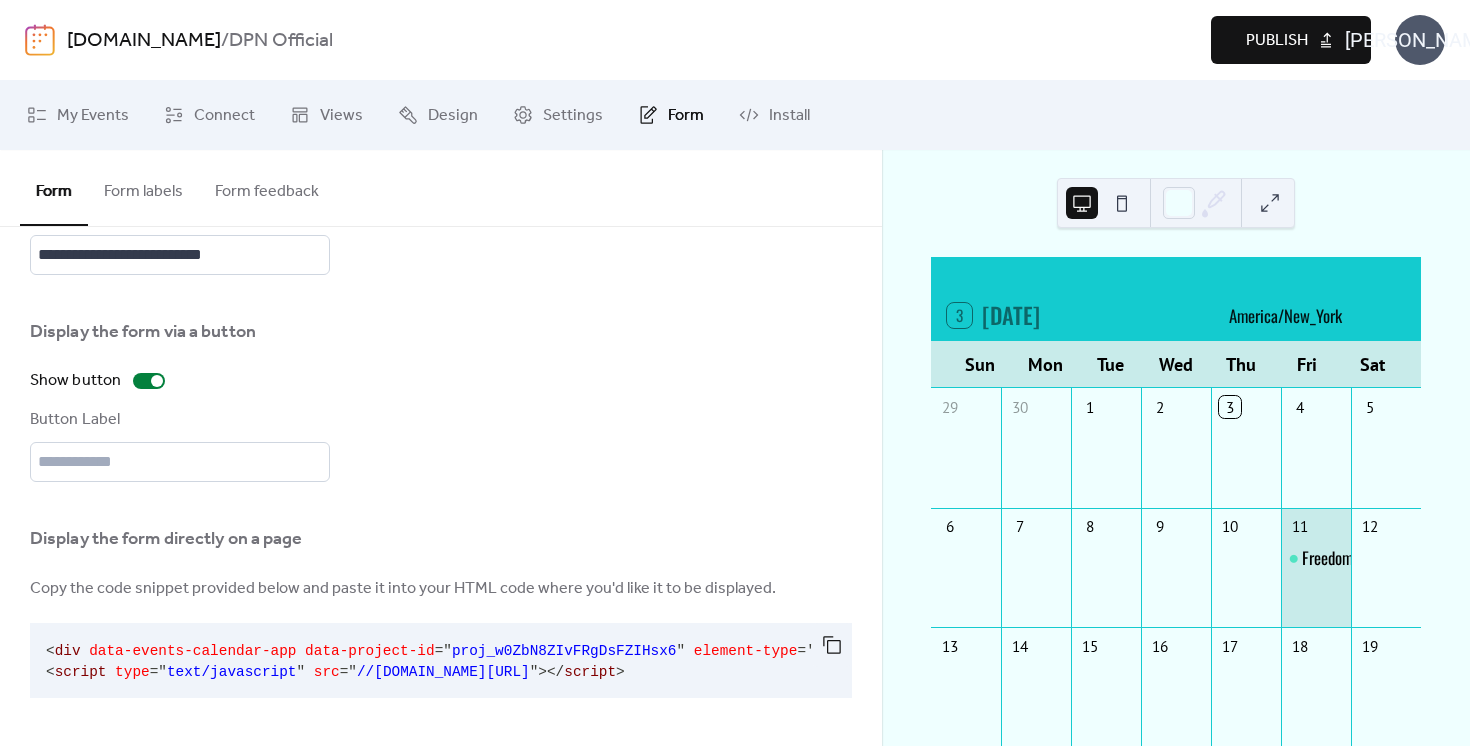 click on "Form labels" at bounding box center [143, 187] 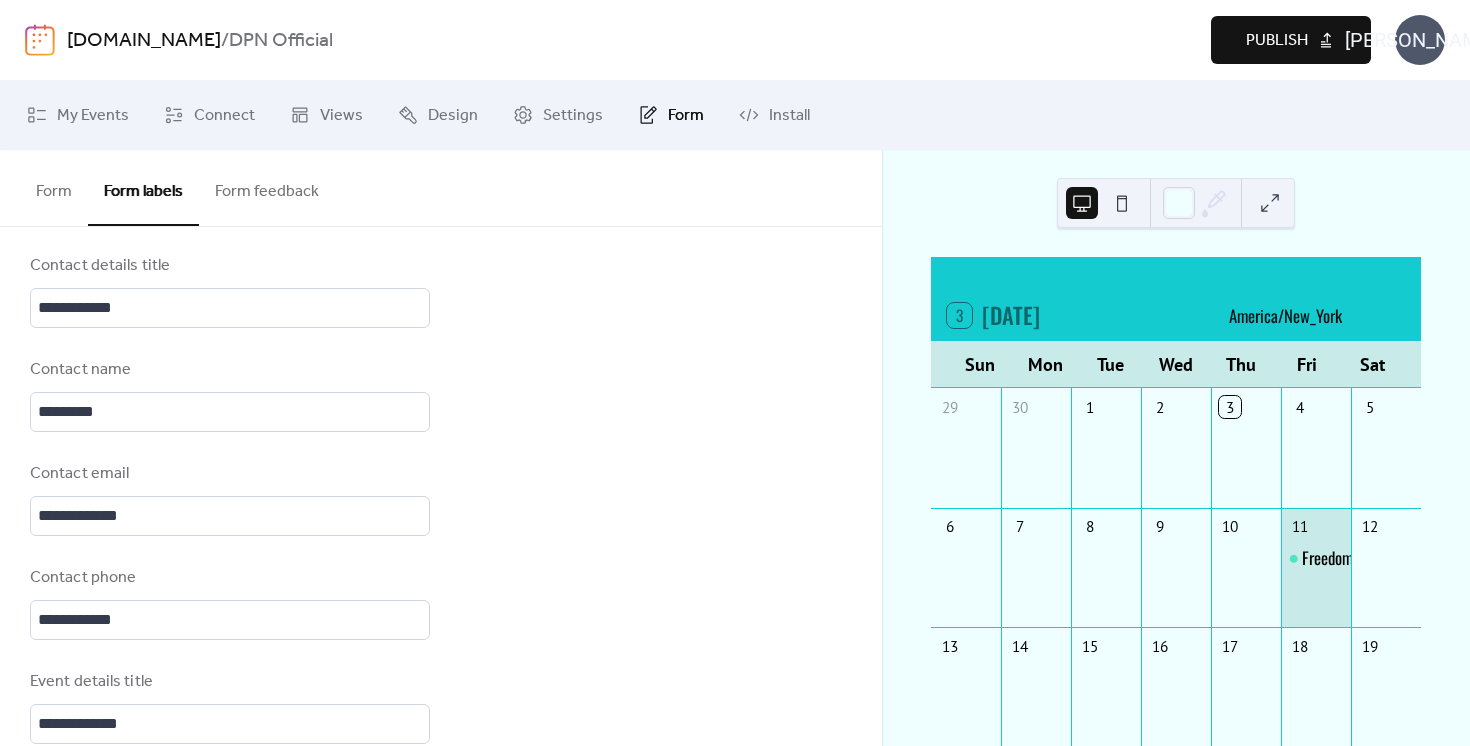 scroll, scrollTop: 210, scrollLeft: 0, axis: vertical 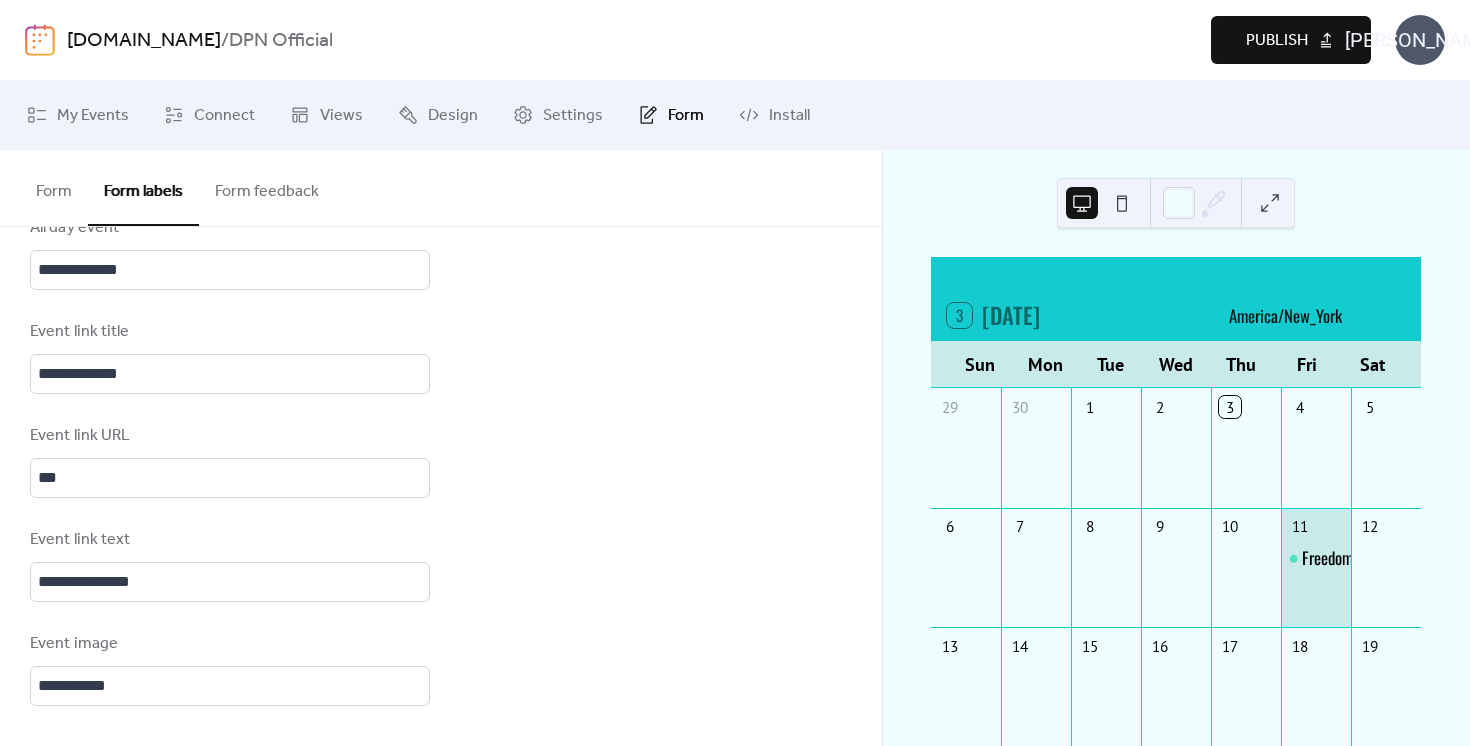 click on "Form" at bounding box center (54, 187) 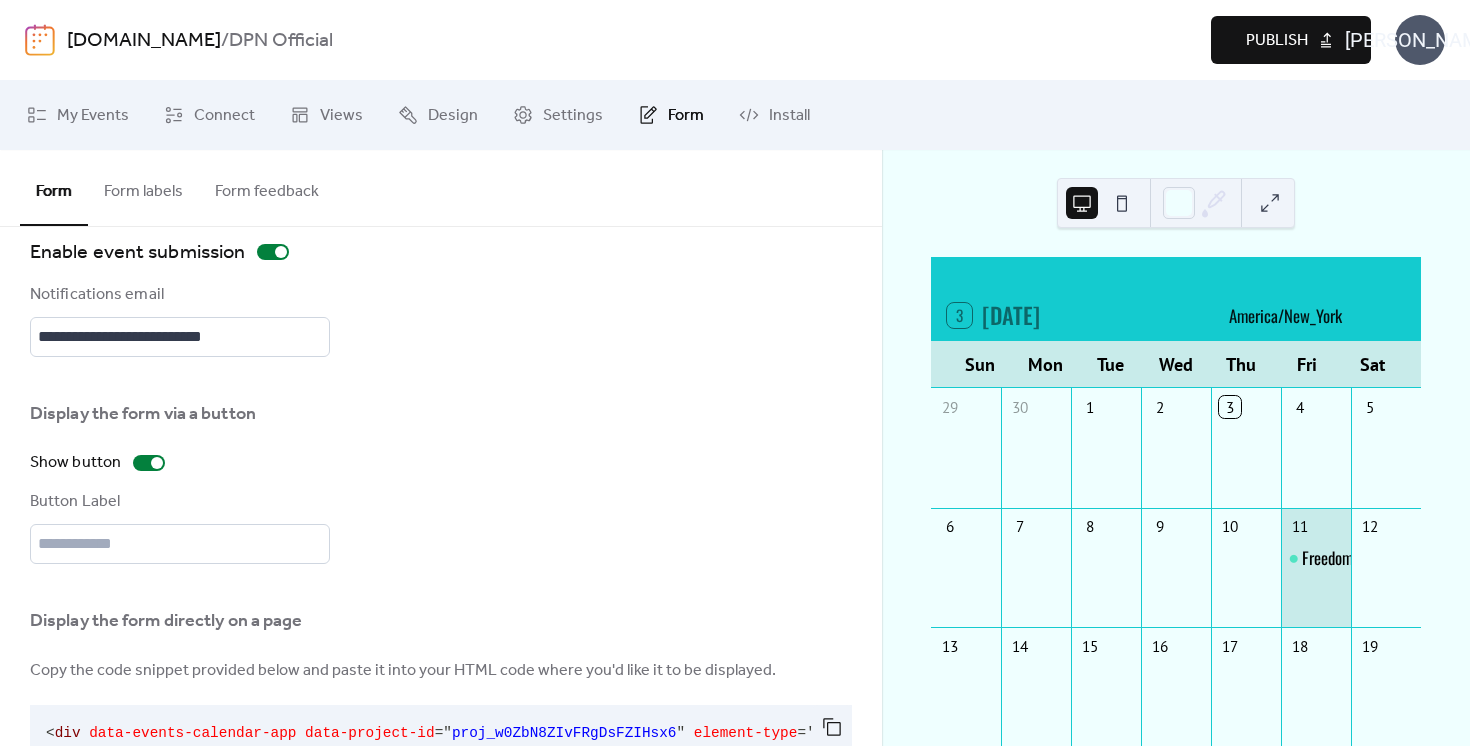 scroll, scrollTop: 4, scrollLeft: 0, axis: vertical 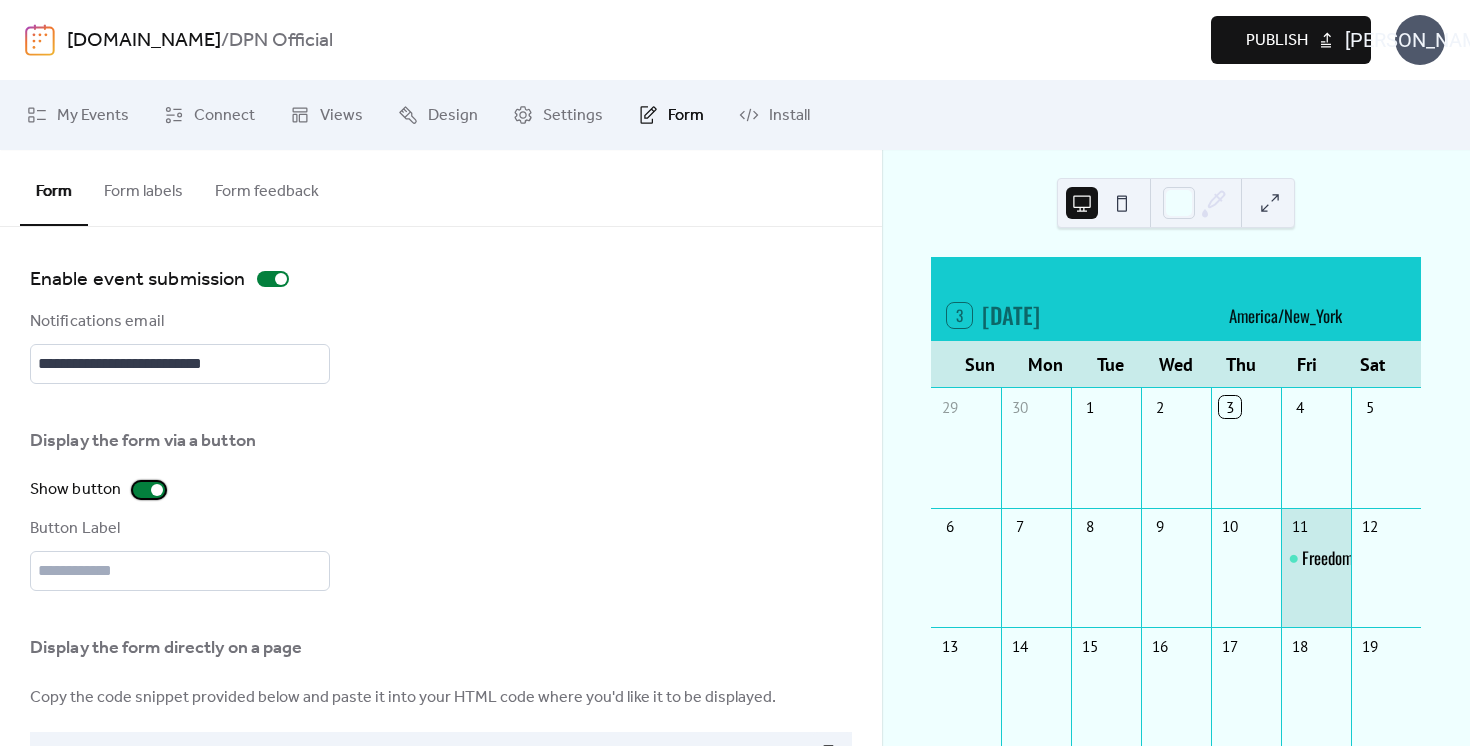 click at bounding box center (157, 490) 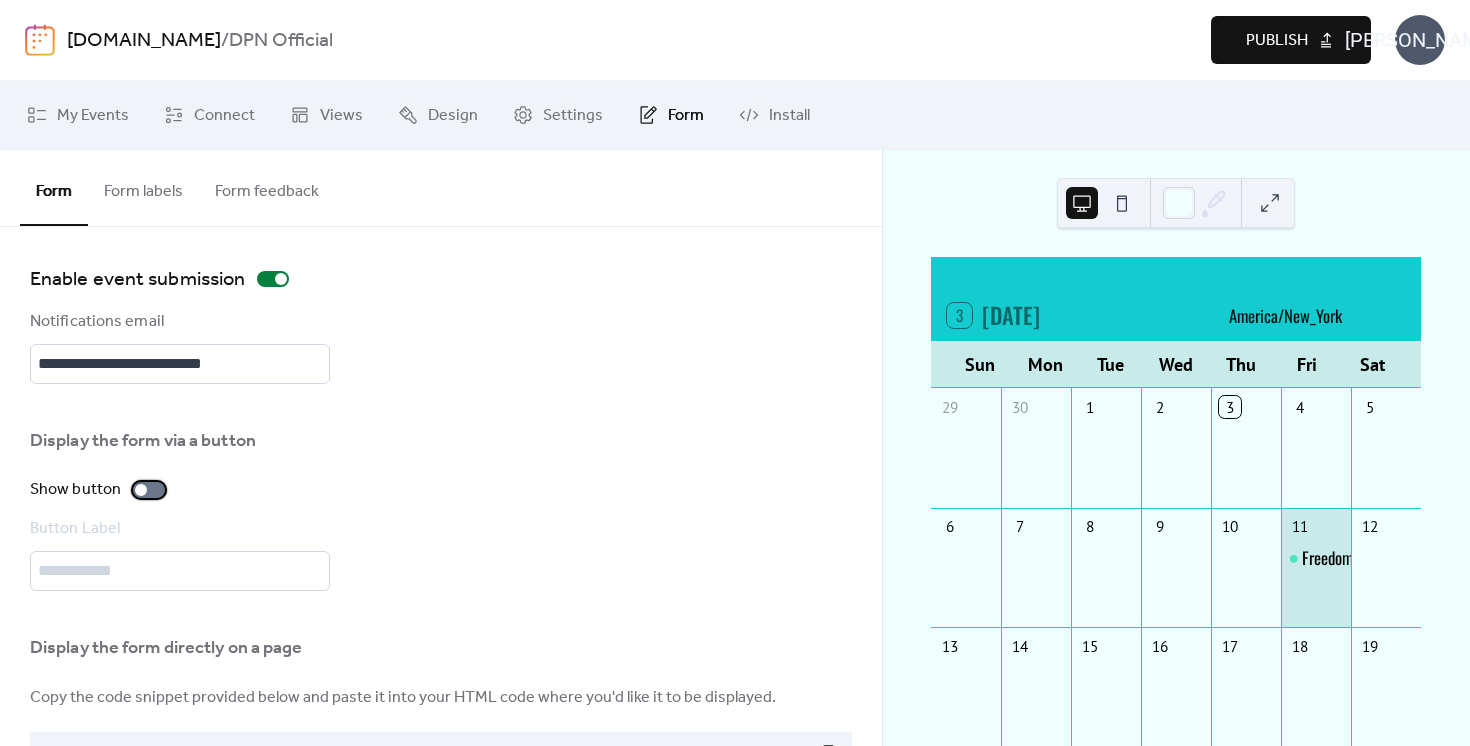 scroll, scrollTop: 0, scrollLeft: 0, axis: both 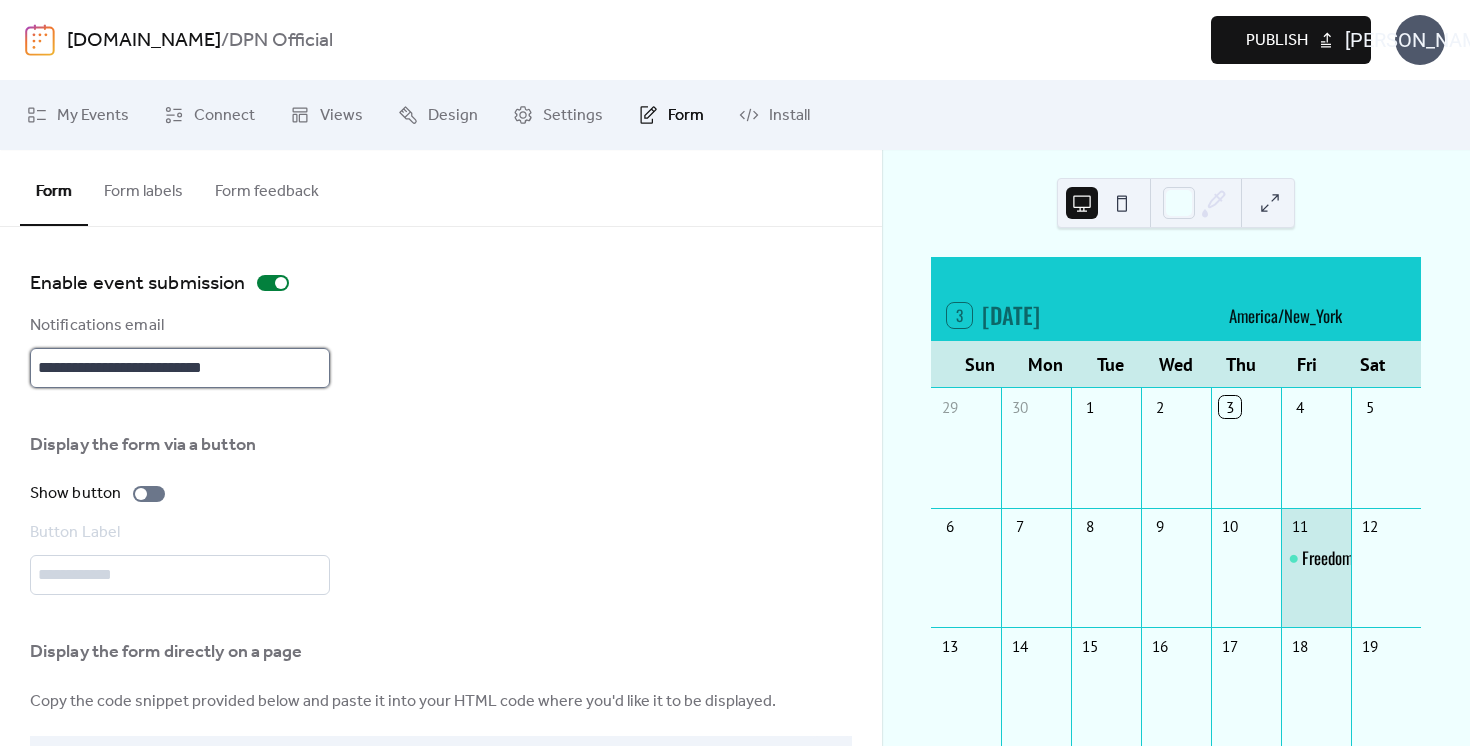 click on "**********" at bounding box center [180, 368] 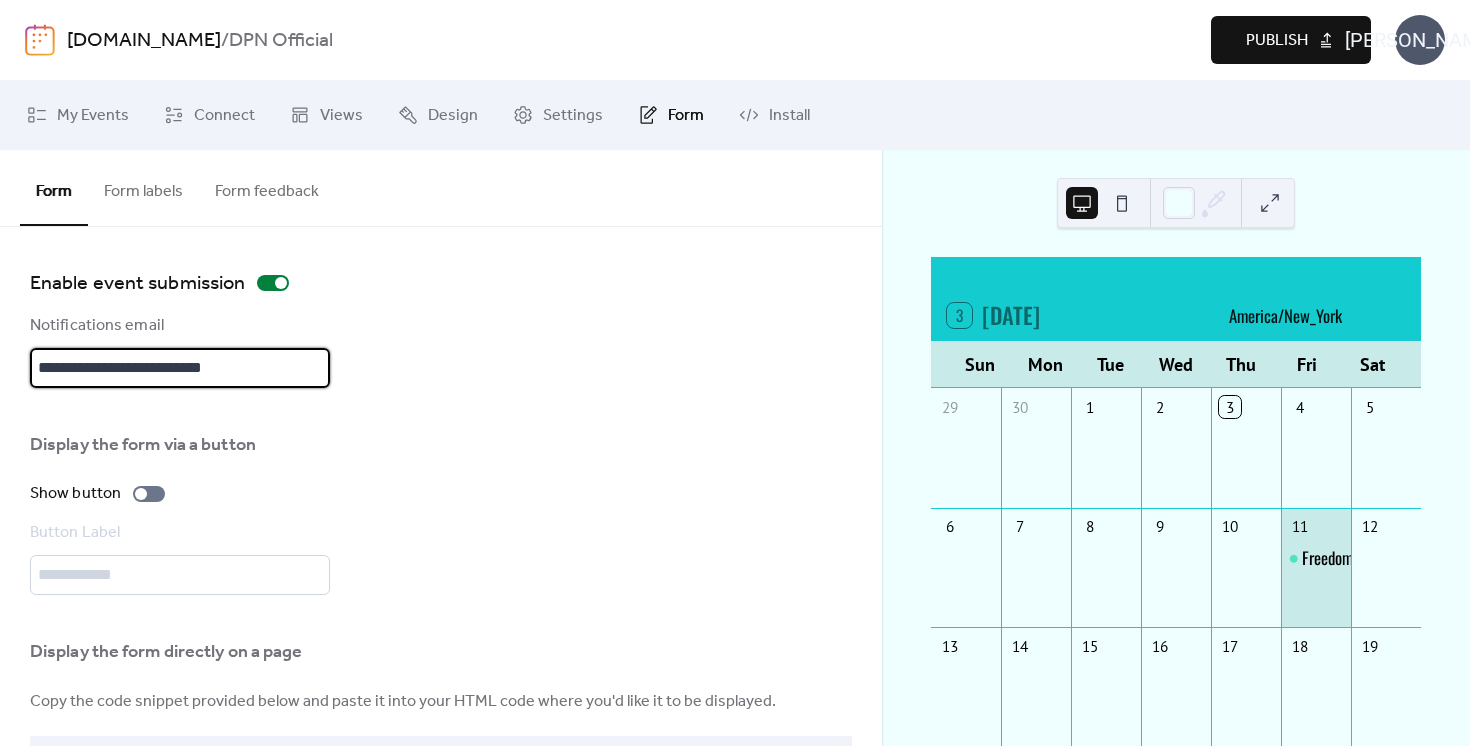 click on "**********" at bounding box center [180, 368] 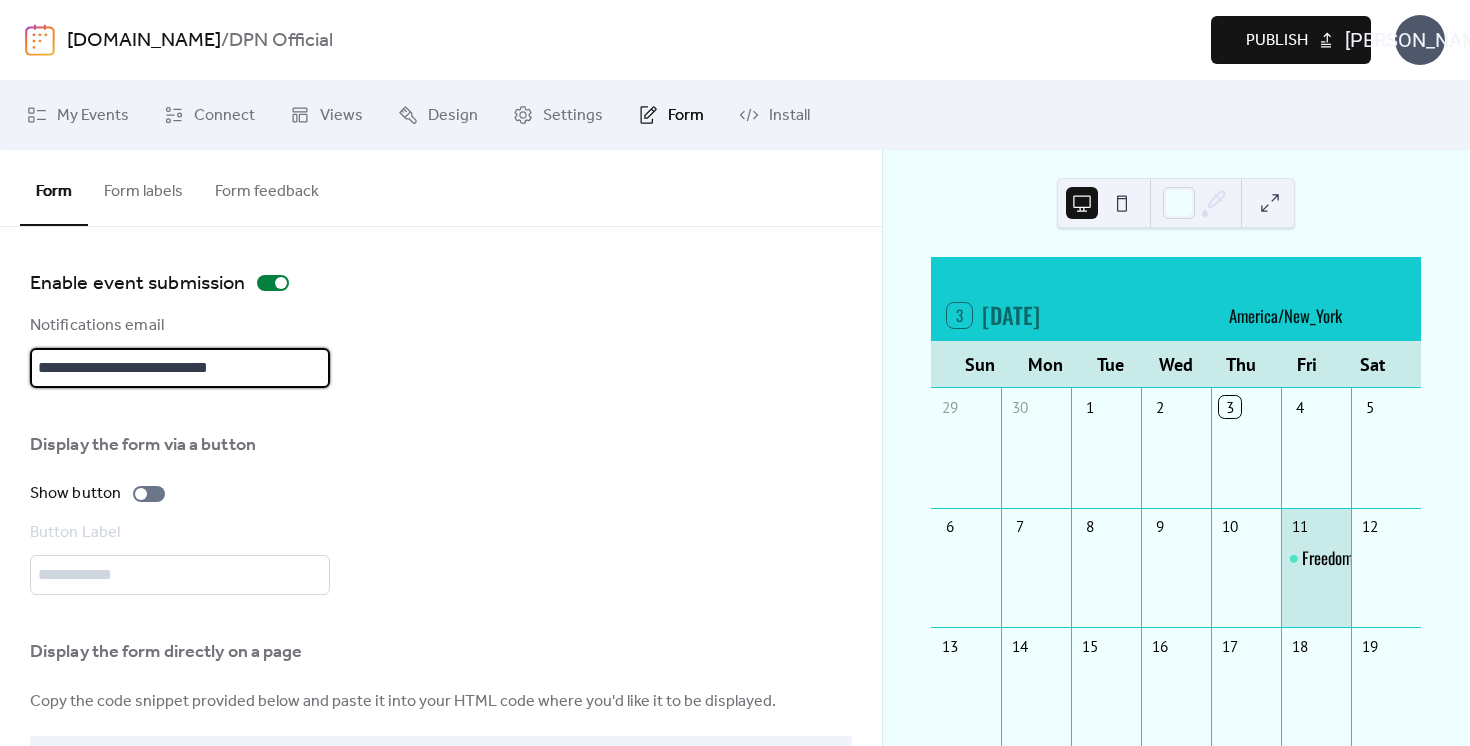 type on "**********" 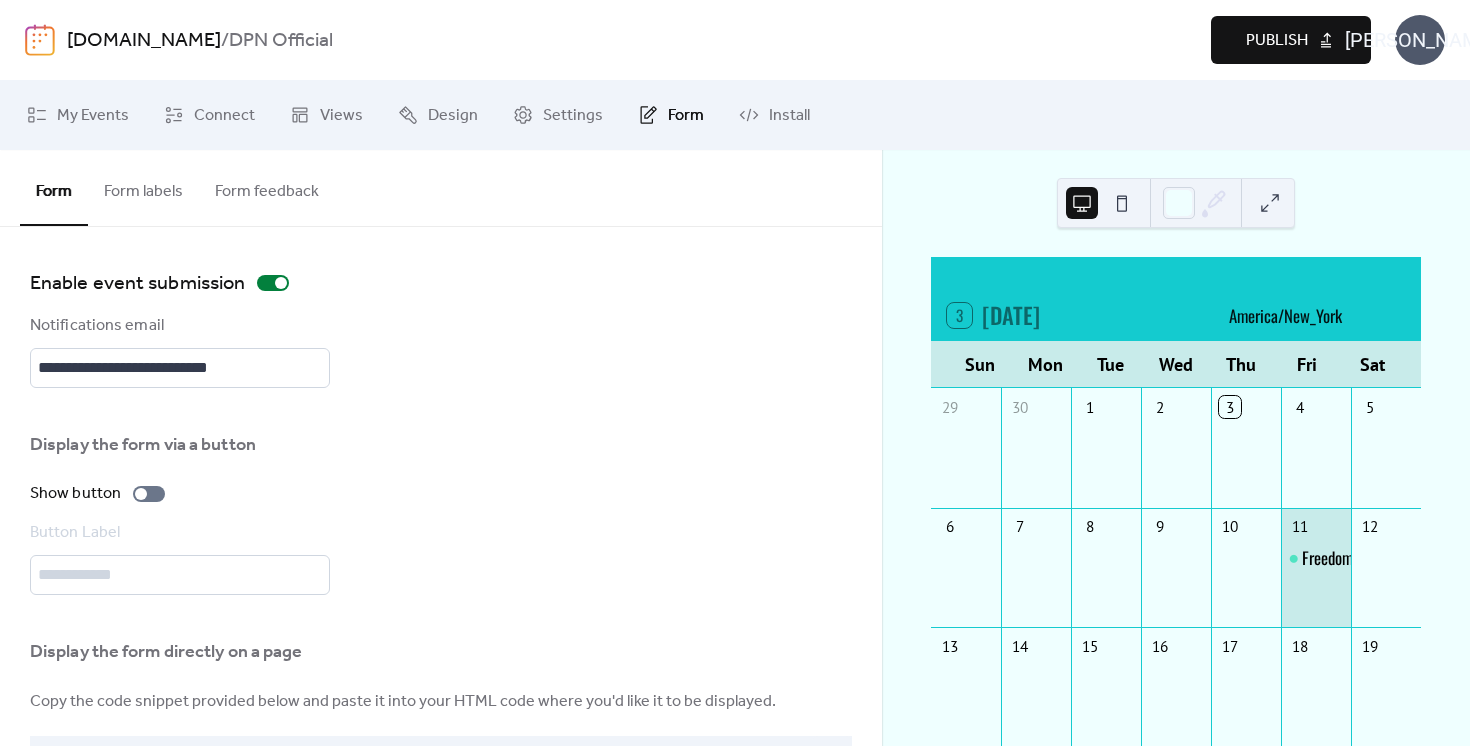 click on "Display the form via a button" at bounding box center (180, 442) 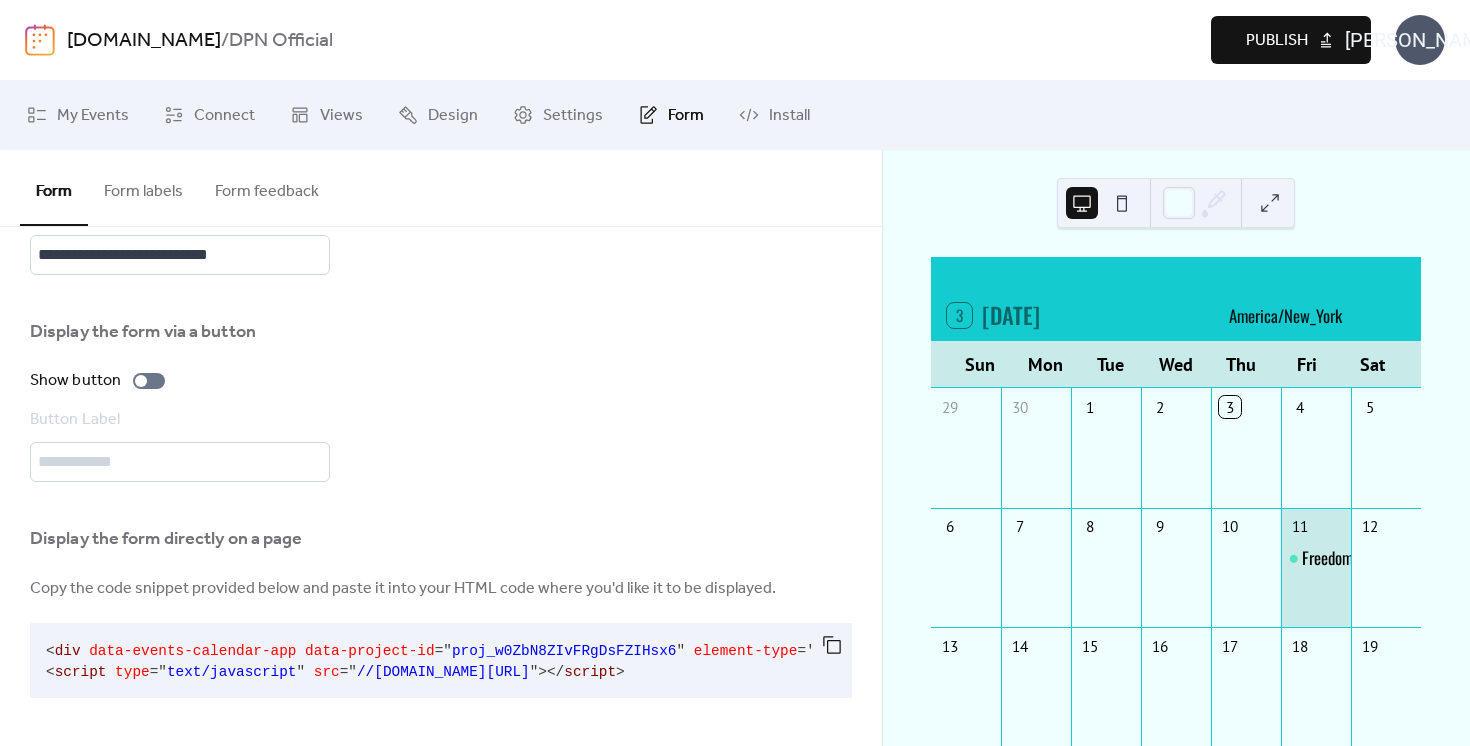 scroll, scrollTop: 0, scrollLeft: 0, axis: both 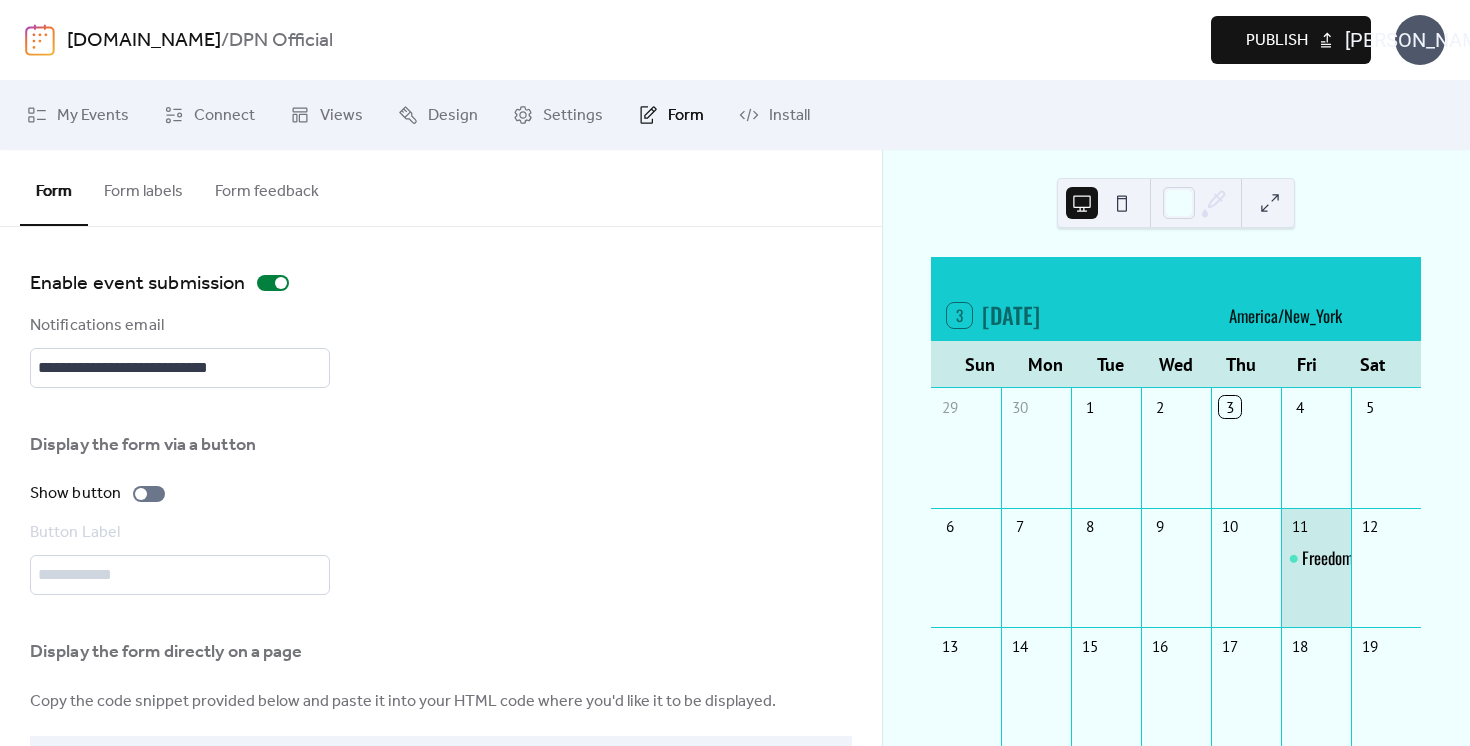 click on "Form labels" at bounding box center (143, 187) 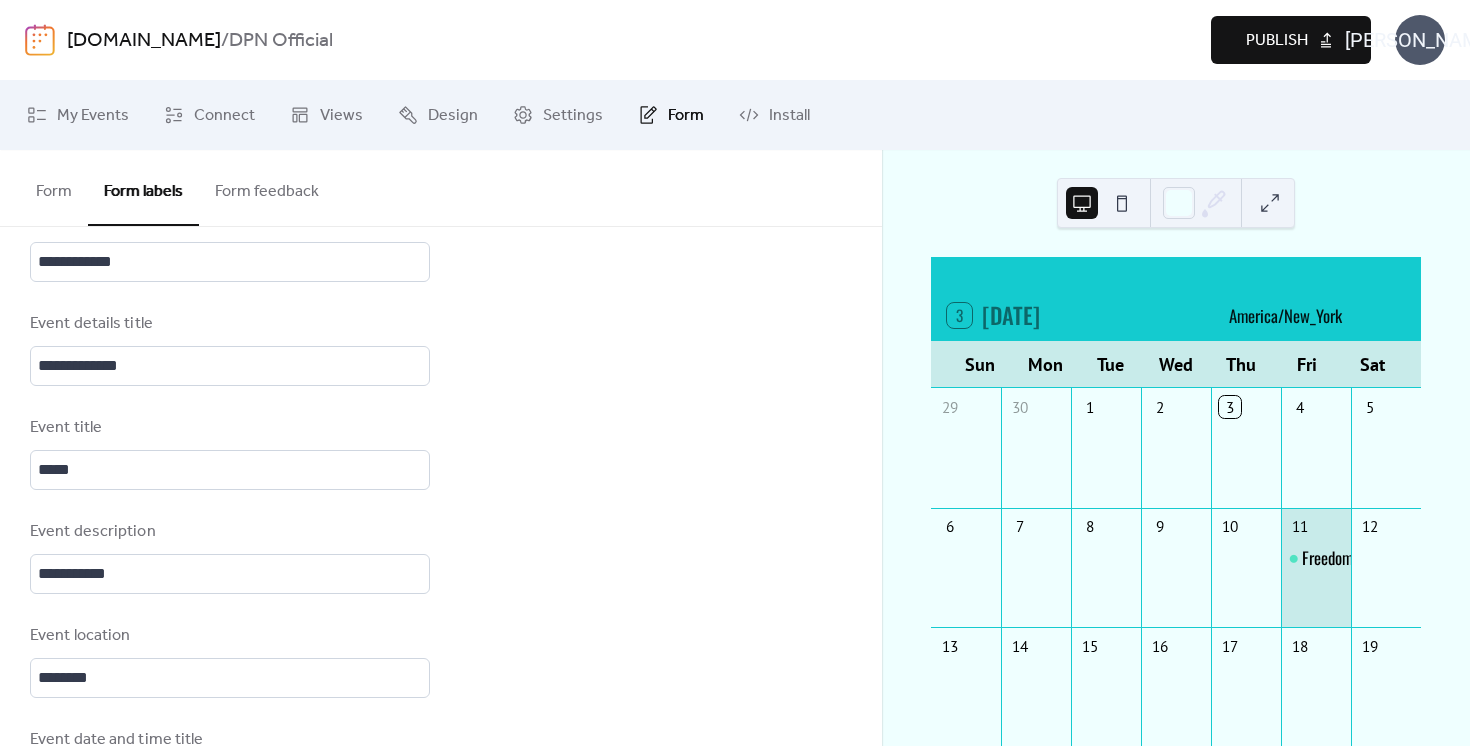 scroll, scrollTop: 512, scrollLeft: 0, axis: vertical 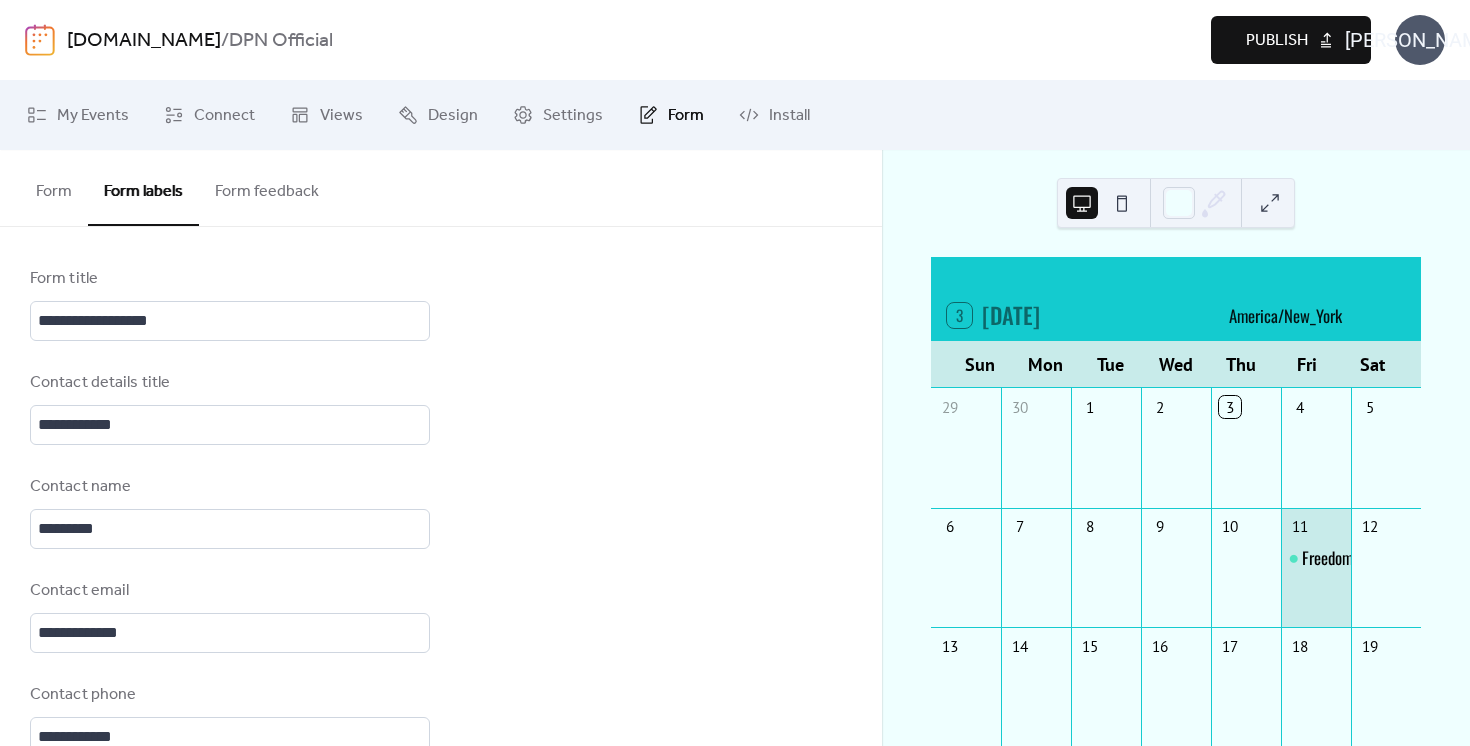 click on "Form feedback" at bounding box center (267, 187) 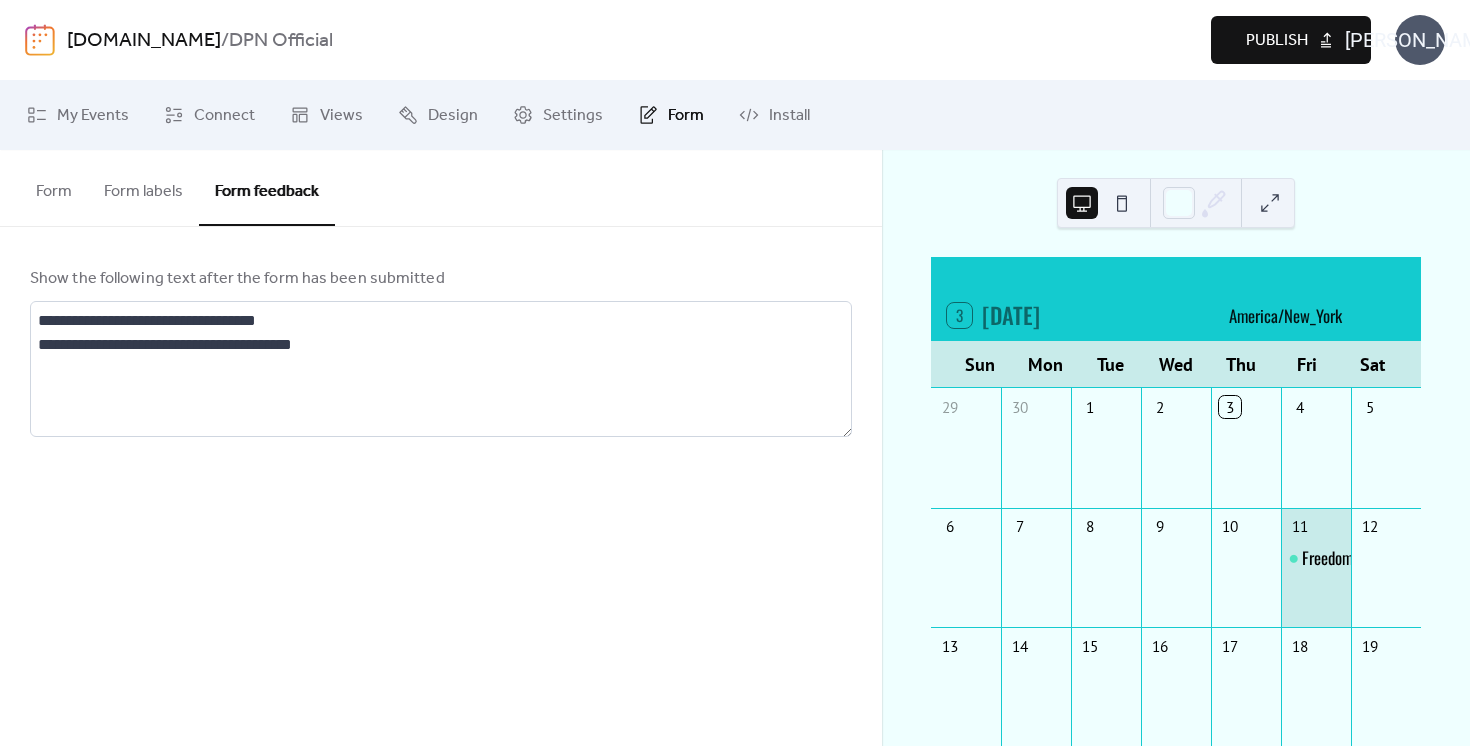 click on "Form labels" at bounding box center [143, 187] 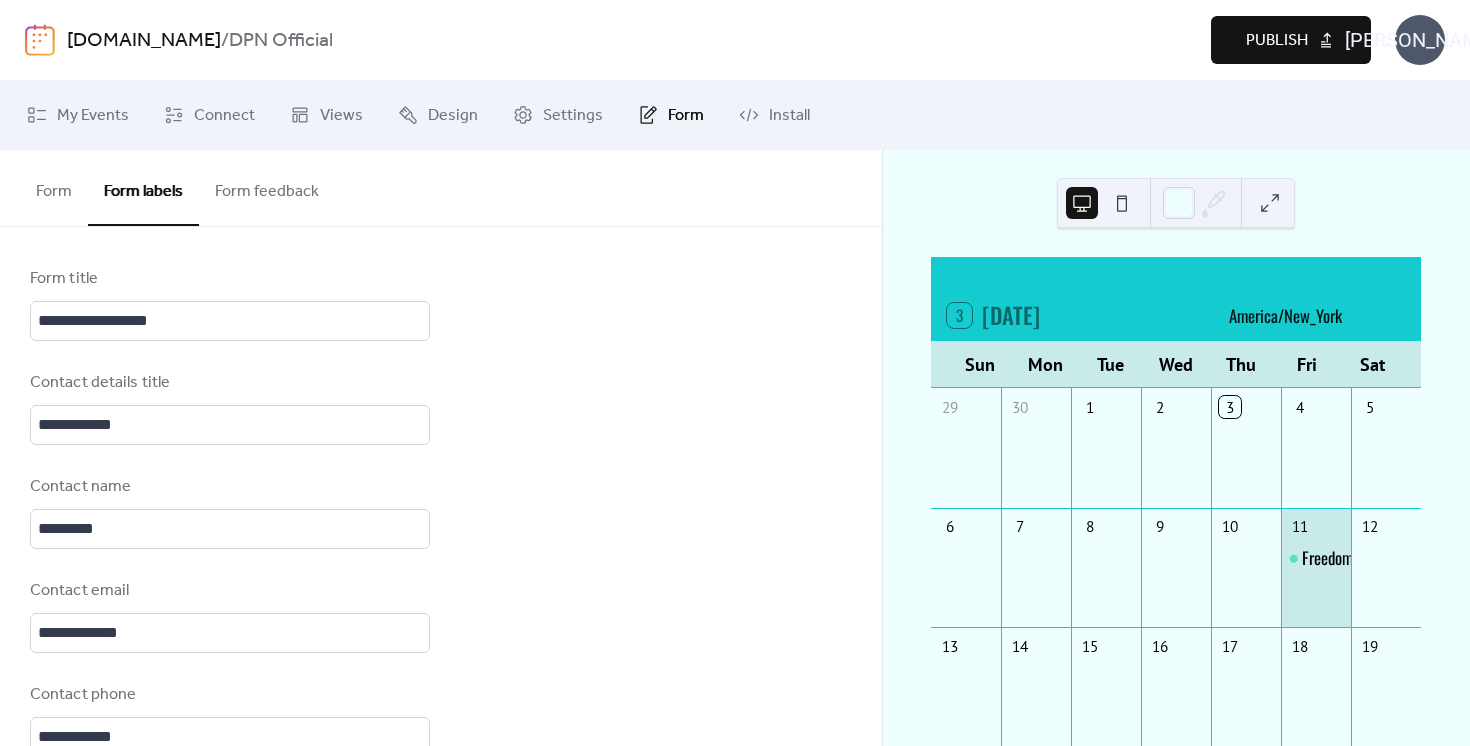 click on "Form" at bounding box center (54, 187) 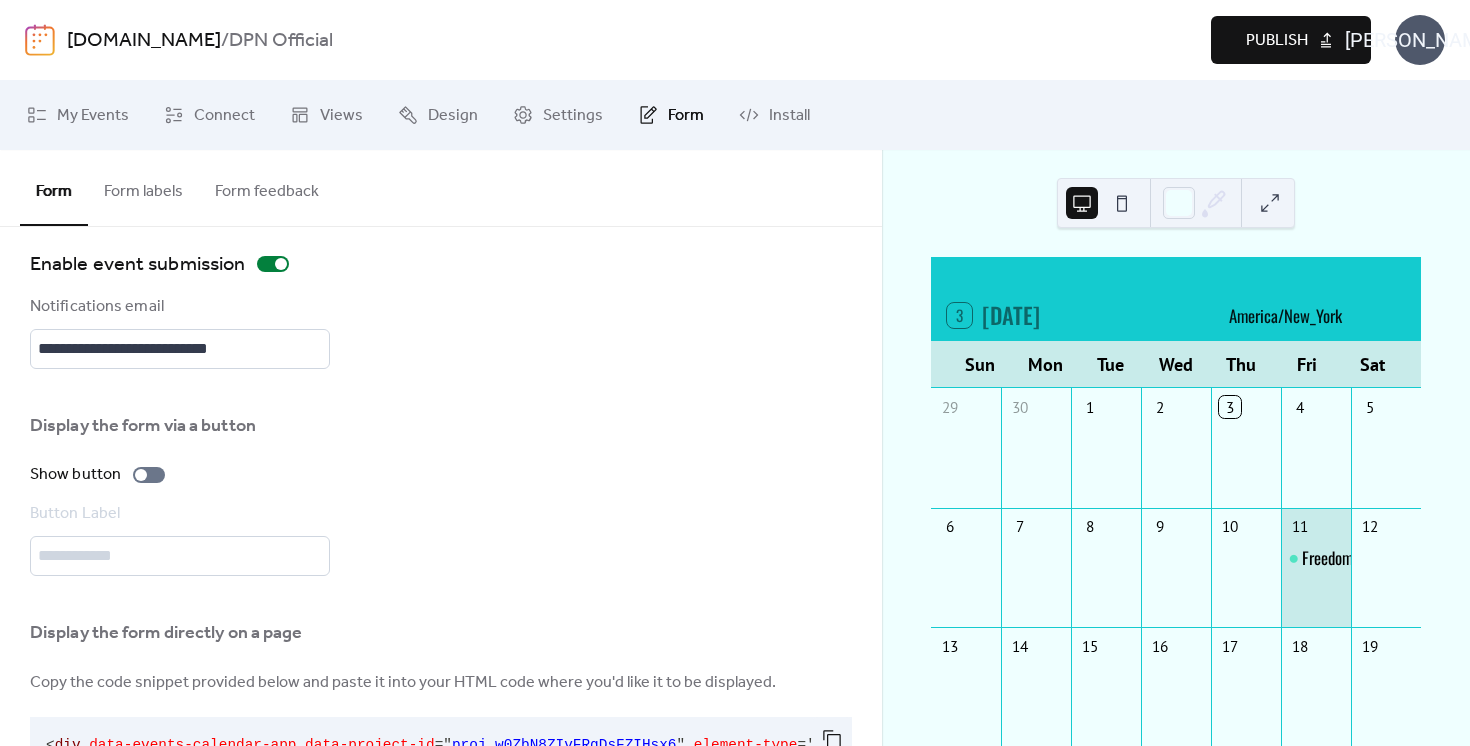 scroll, scrollTop: 0, scrollLeft: 0, axis: both 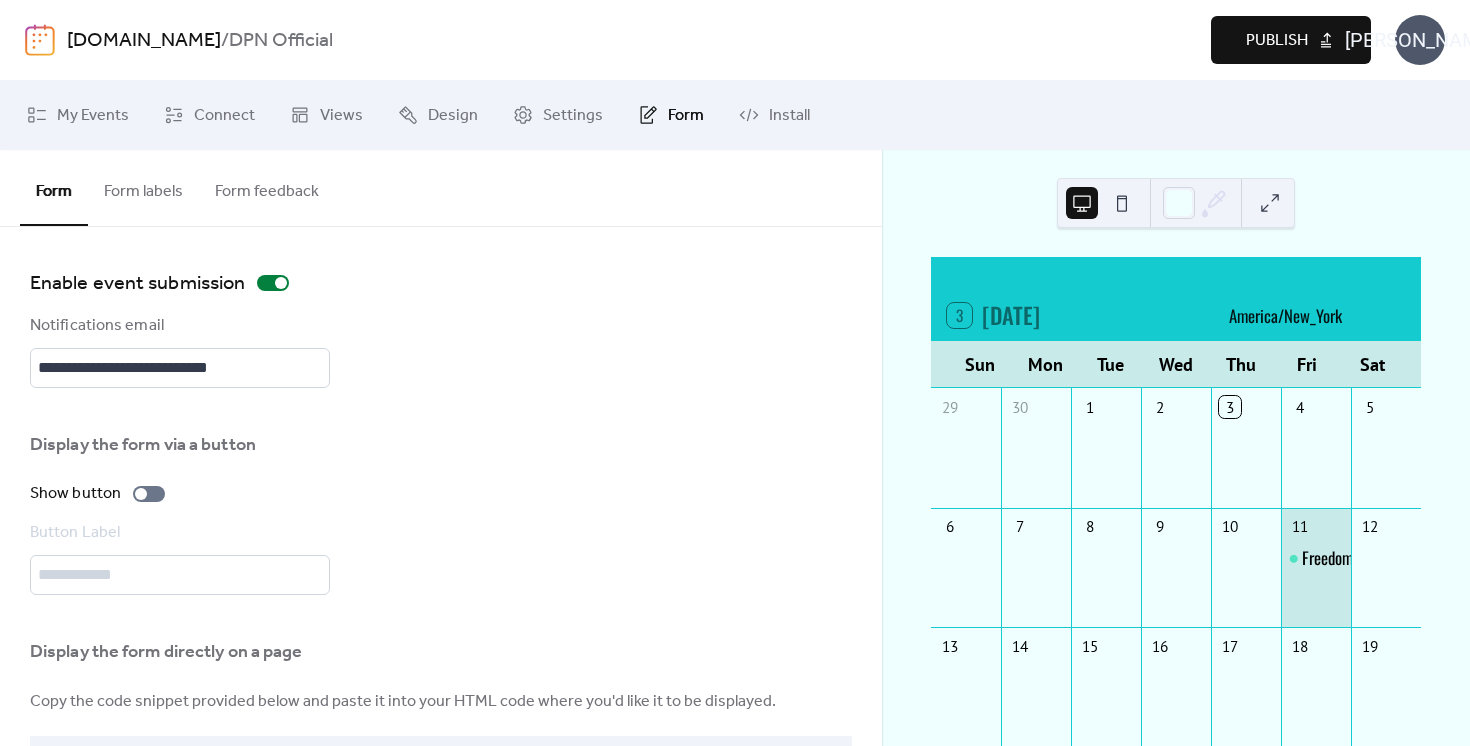 click on "Form labels" at bounding box center (143, 187) 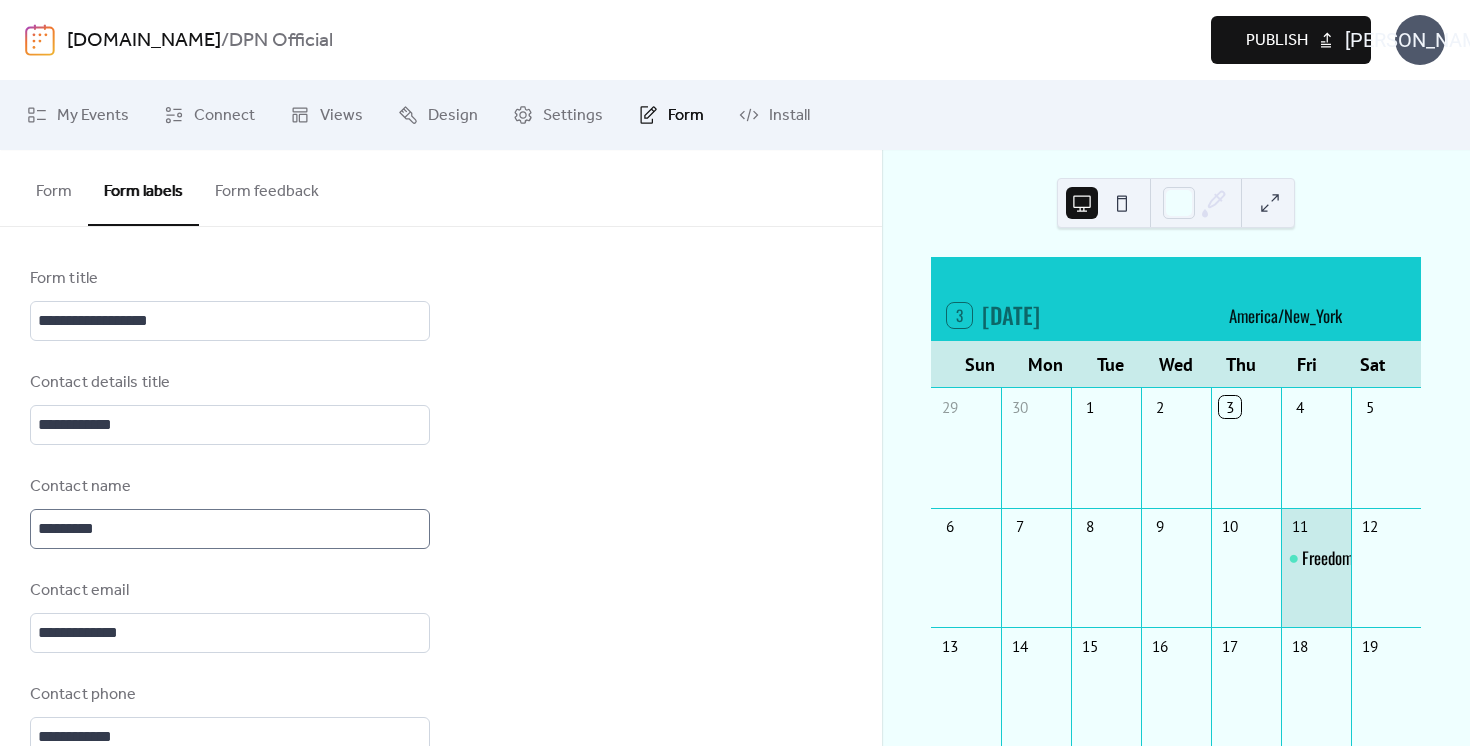 scroll, scrollTop: 3, scrollLeft: 0, axis: vertical 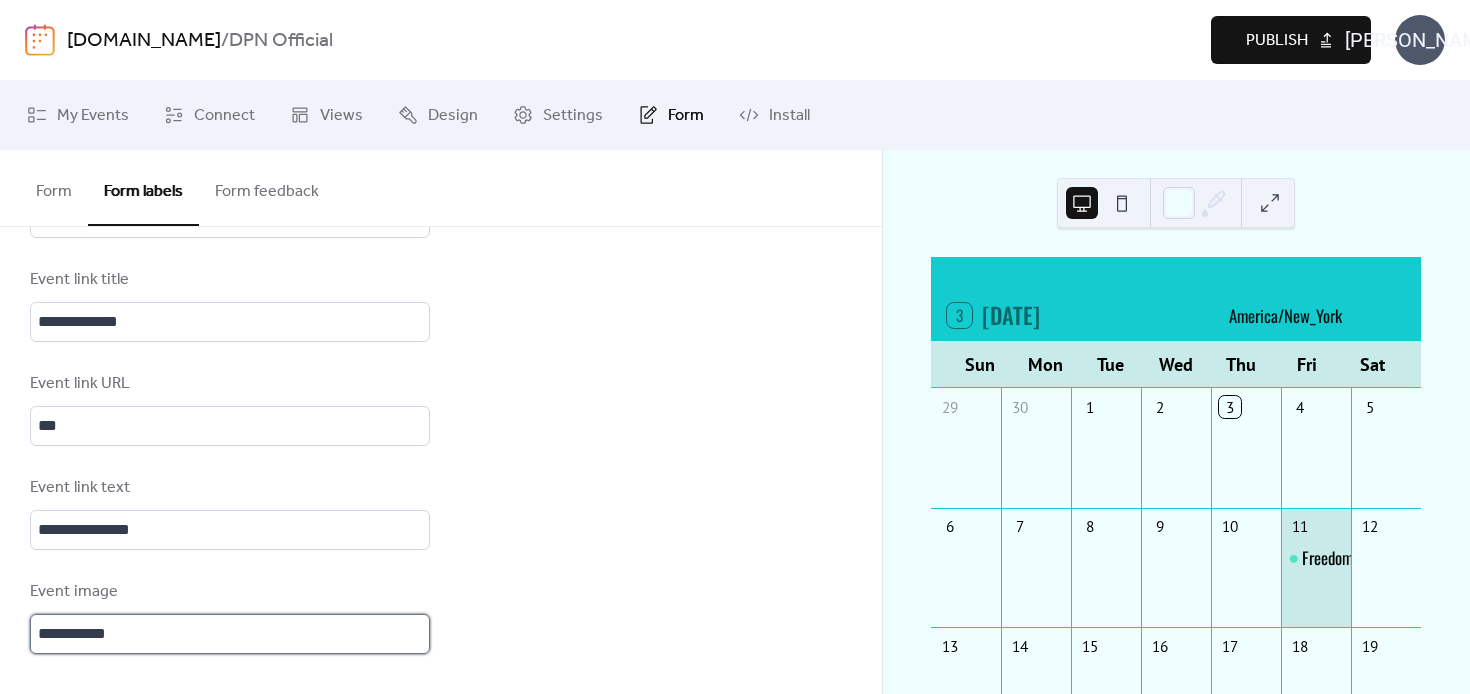 click on "**********" at bounding box center (230, 634) 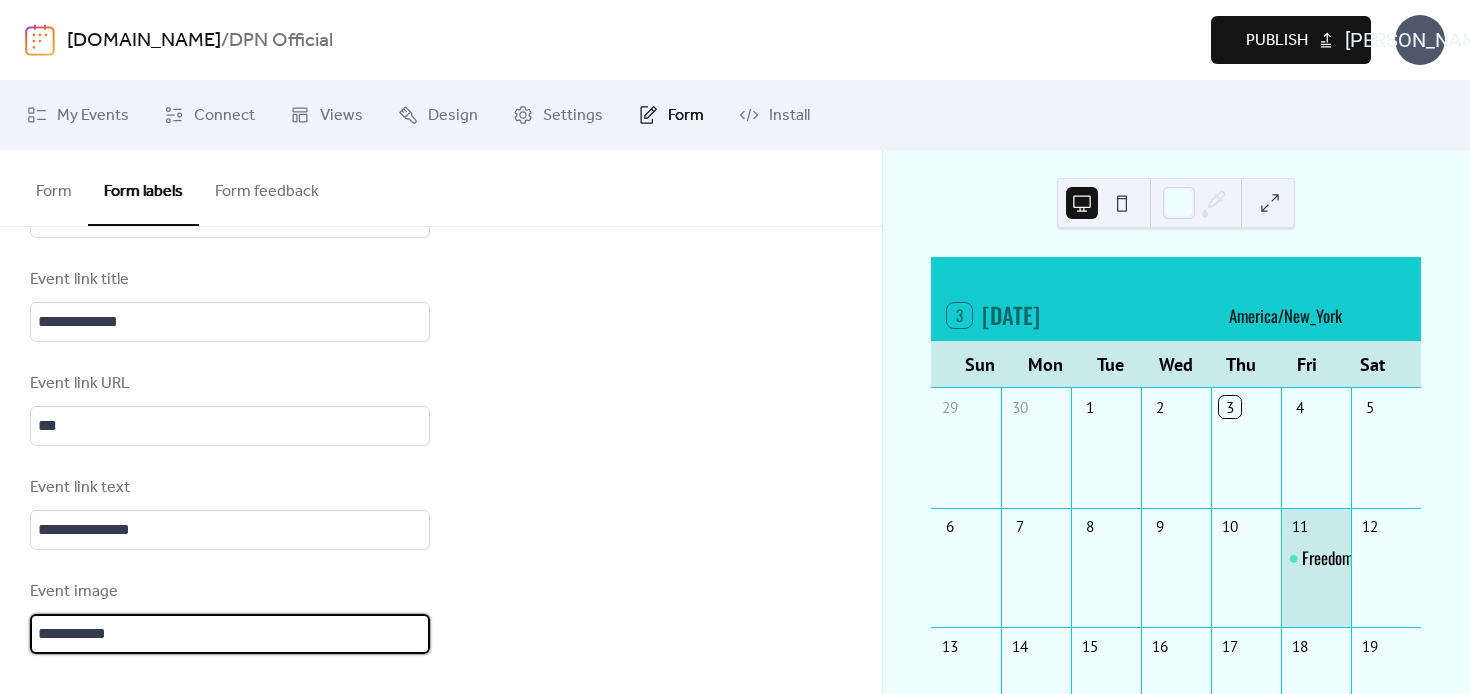 click on "**********" at bounding box center (230, 634) 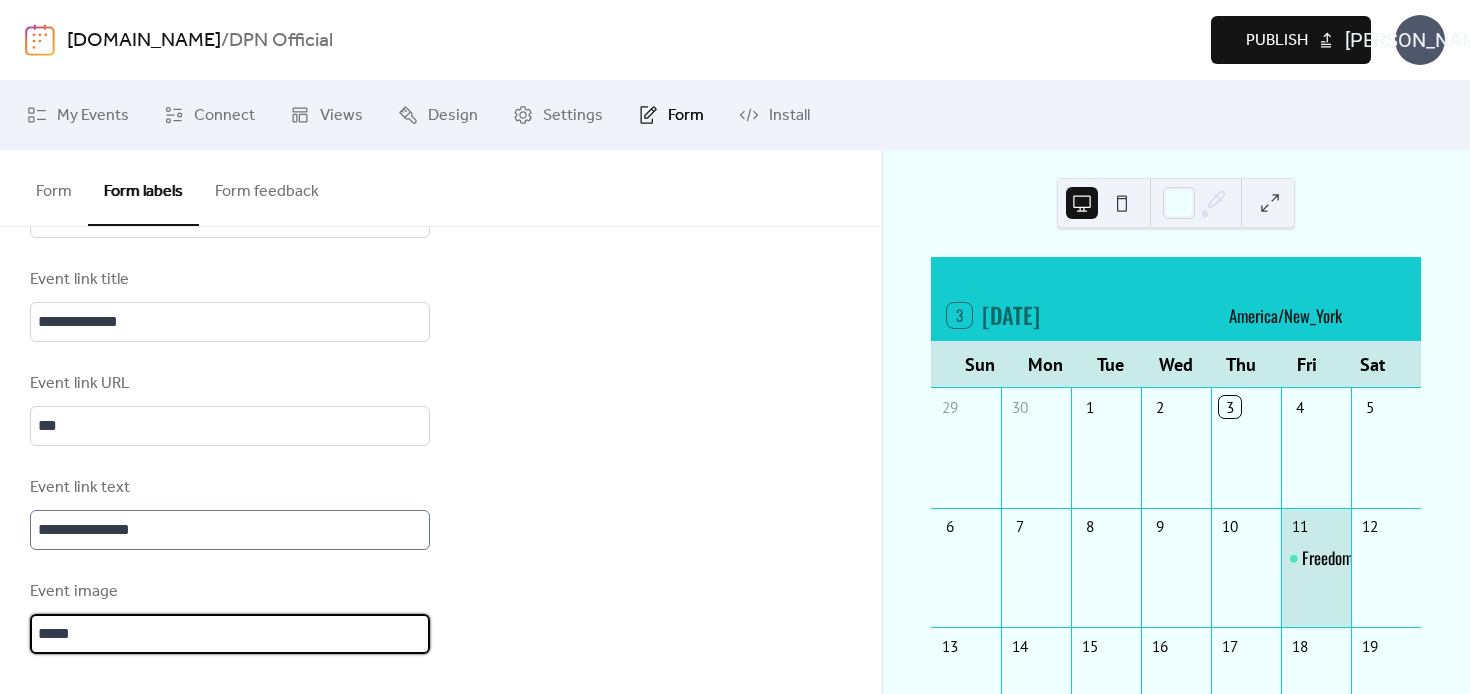 type on "*****" 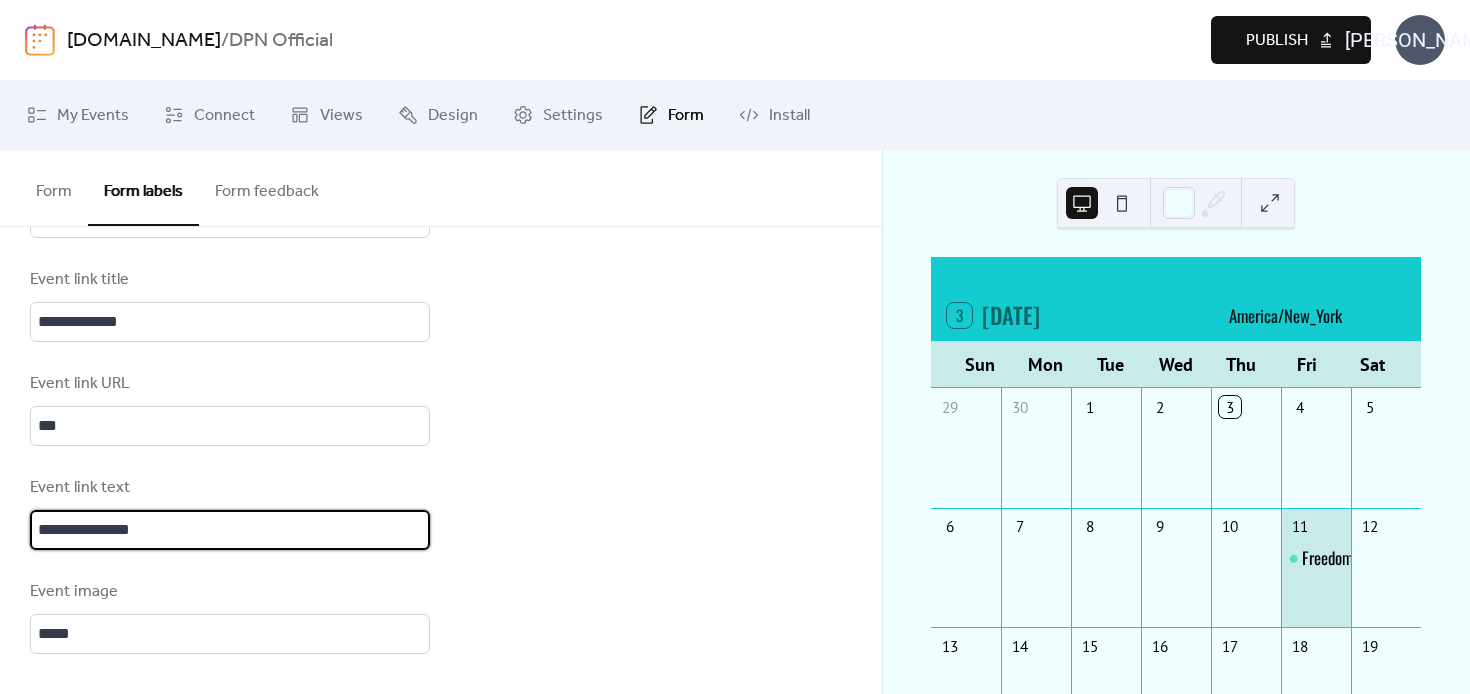 click on "**********" at bounding box center [230, 530] 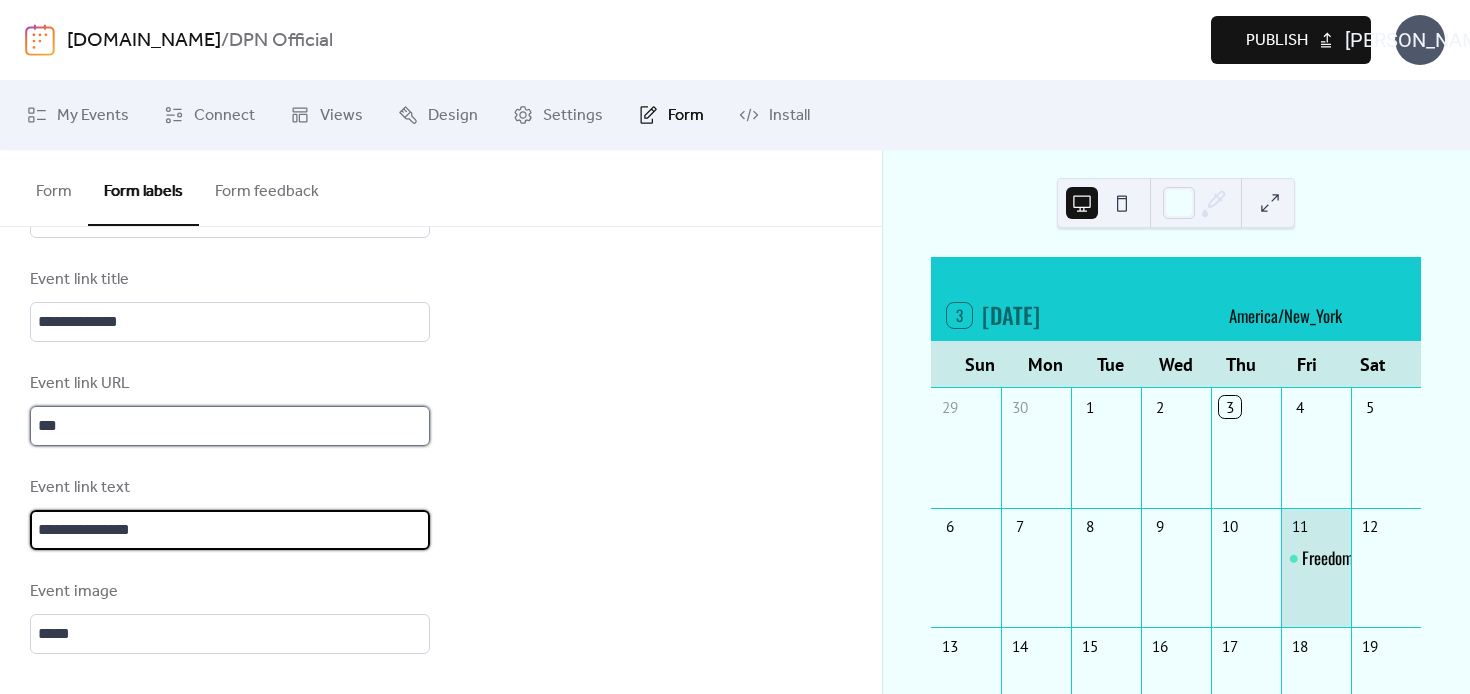 scroll, scrollTop: 0, scrollLeft: 0, axis: both 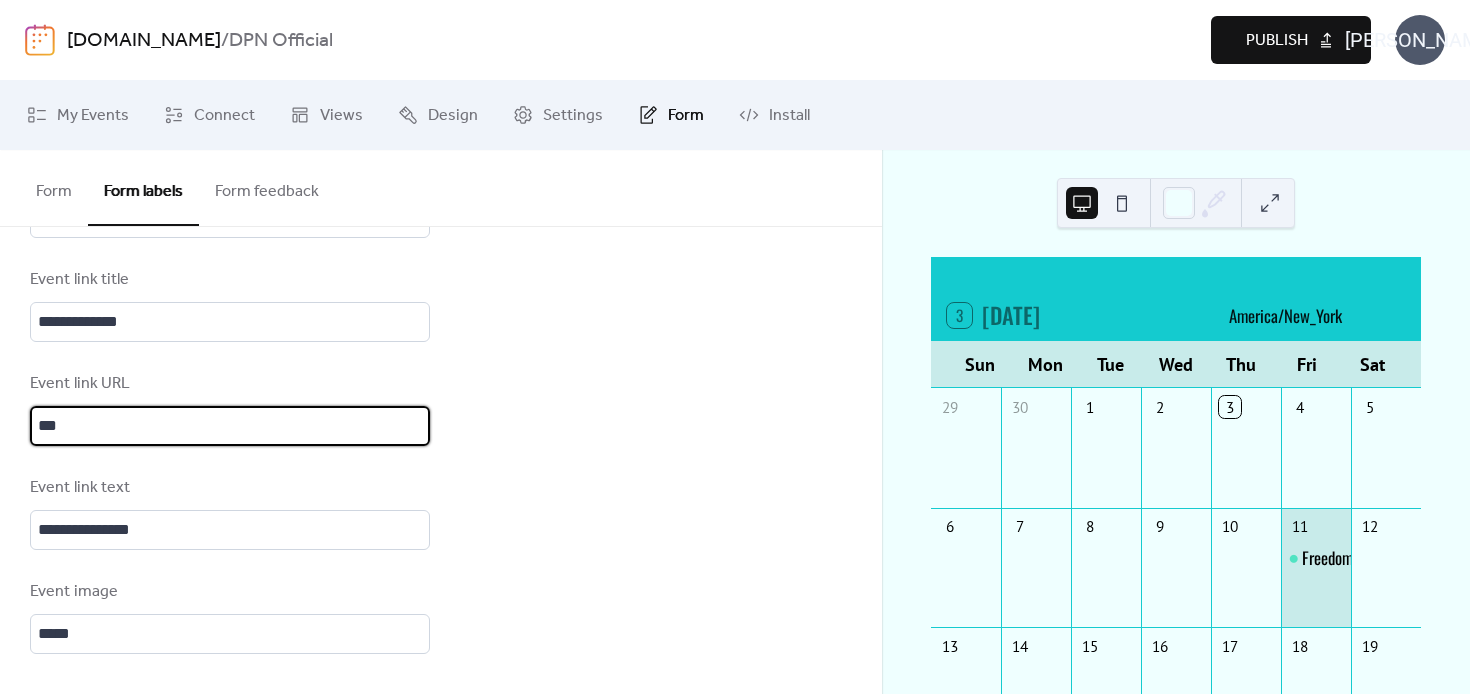 click on "***" at bounding box center [230, 426] 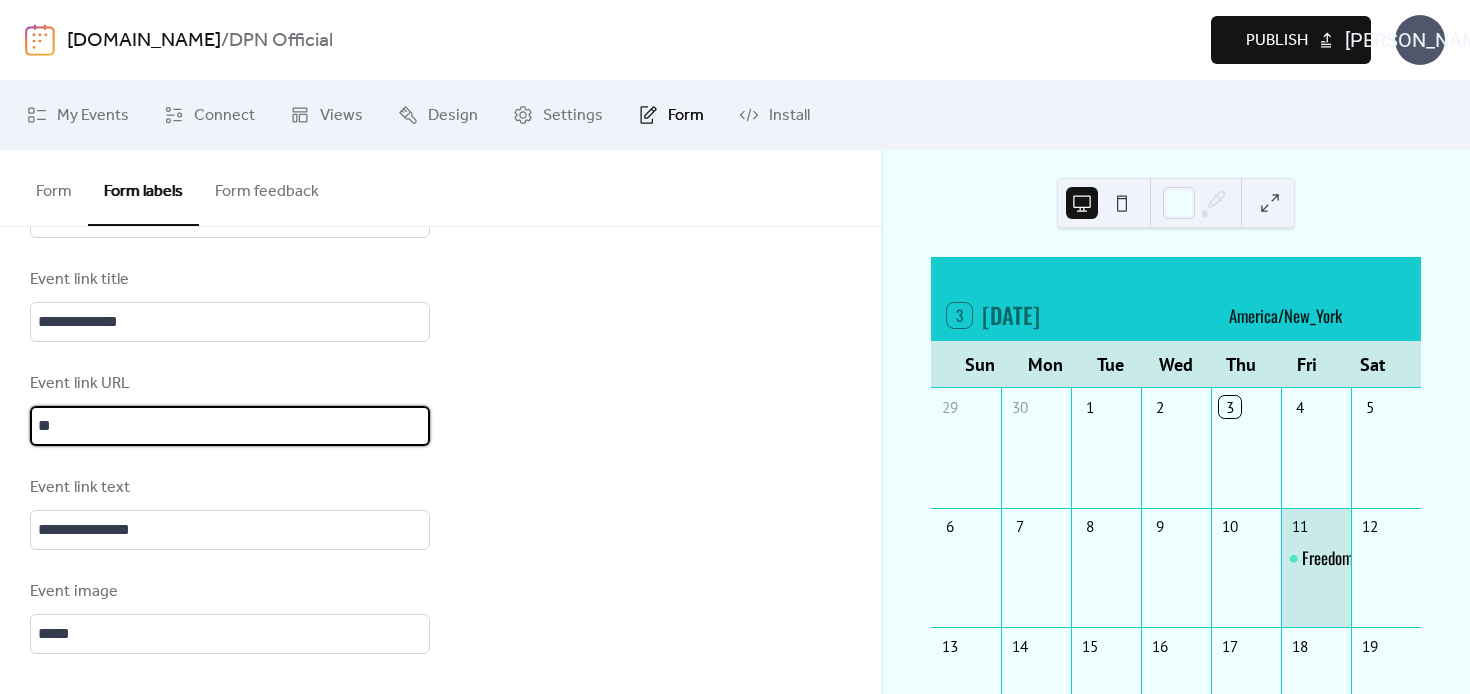 type on "*" 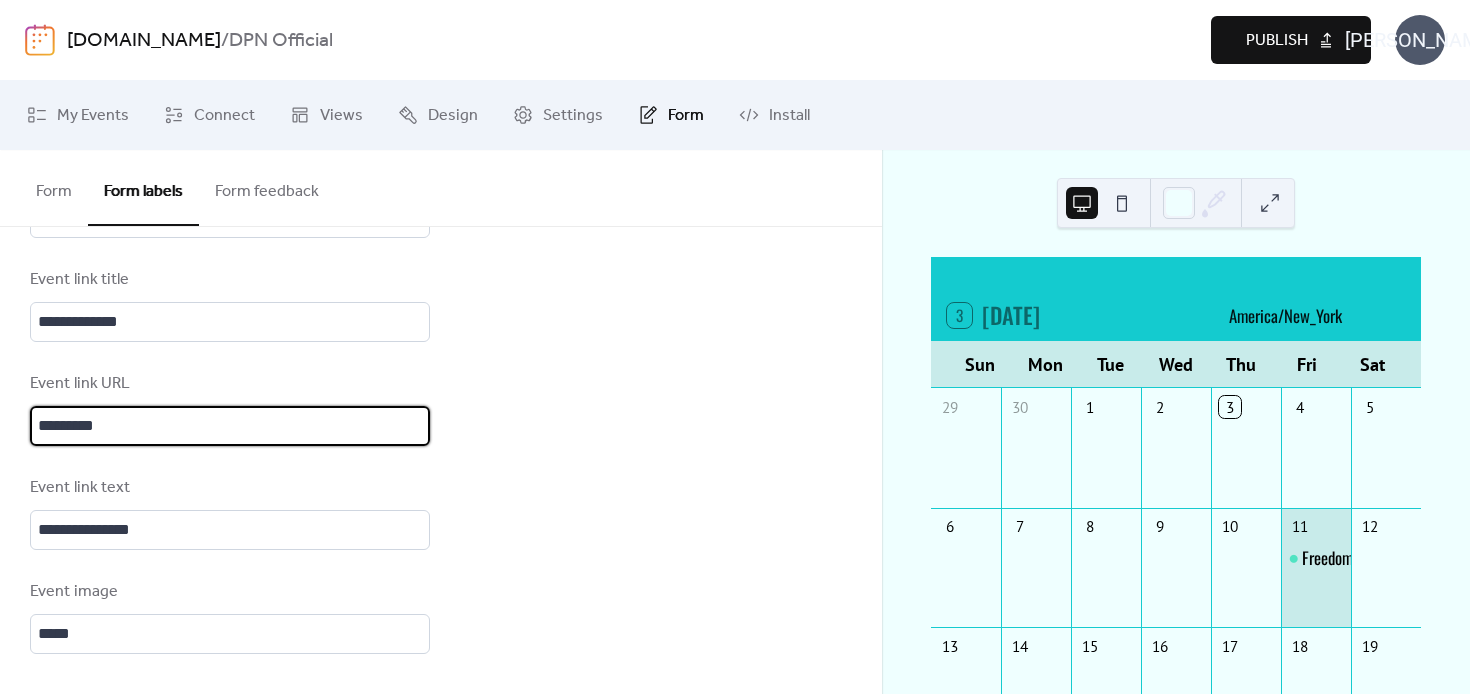 click on "*********" at bounding box center [230, 426] 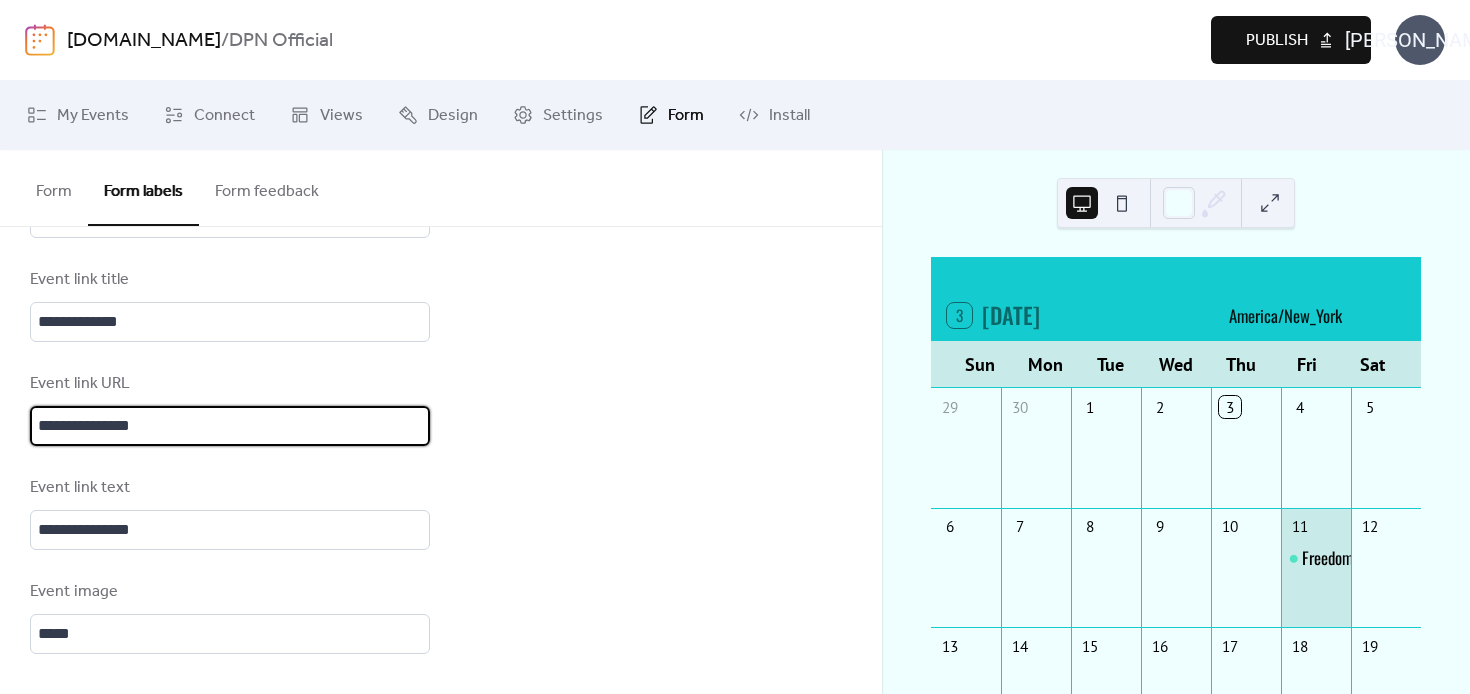 click on "**********" at bounding box center [230, 426] 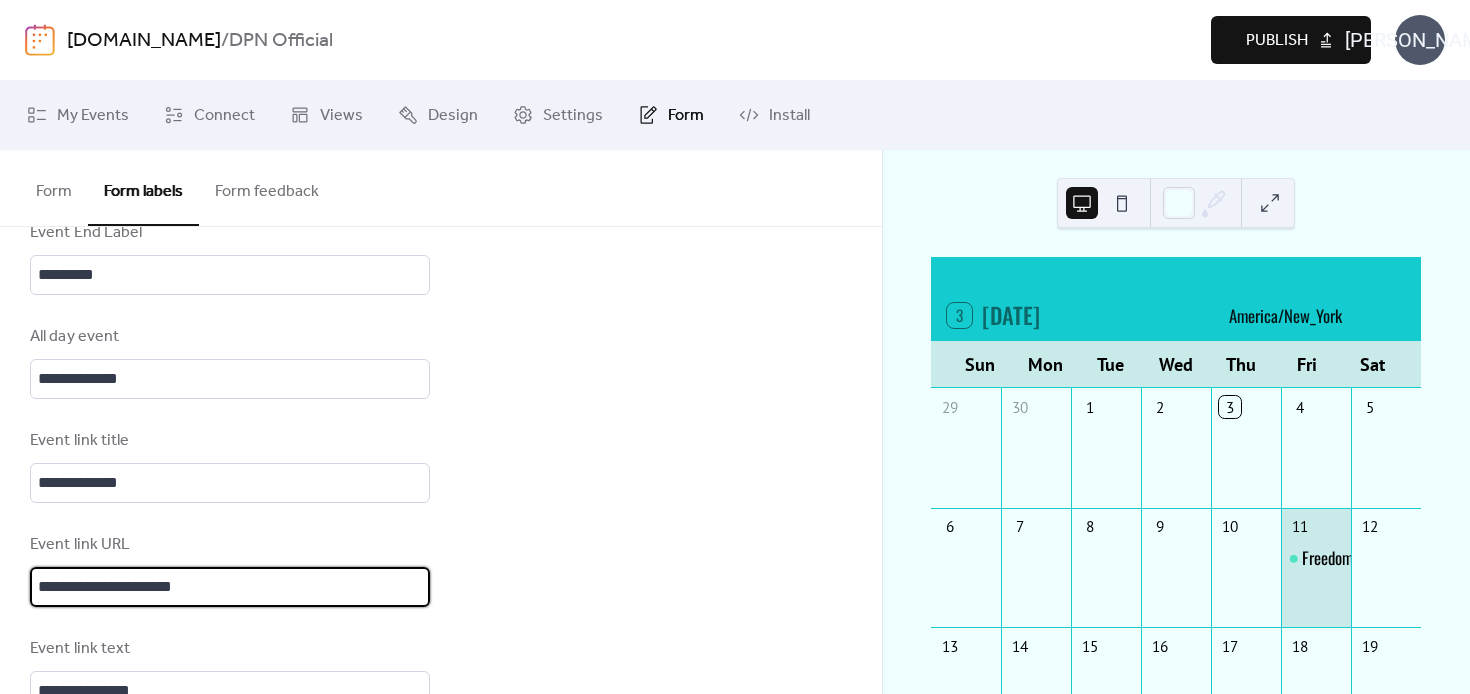 scroll, scrollTop: 1189, scrollLeft: 0, axis: vertical 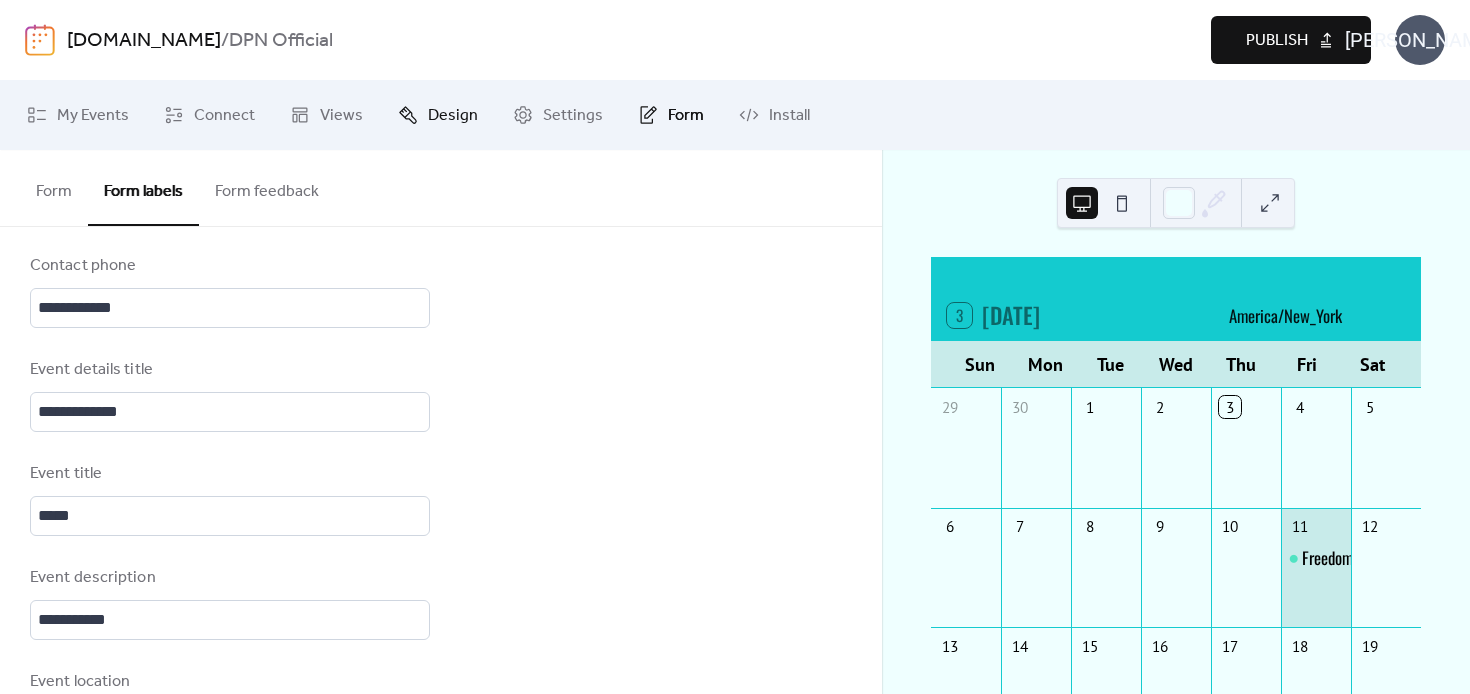 type on "**********" 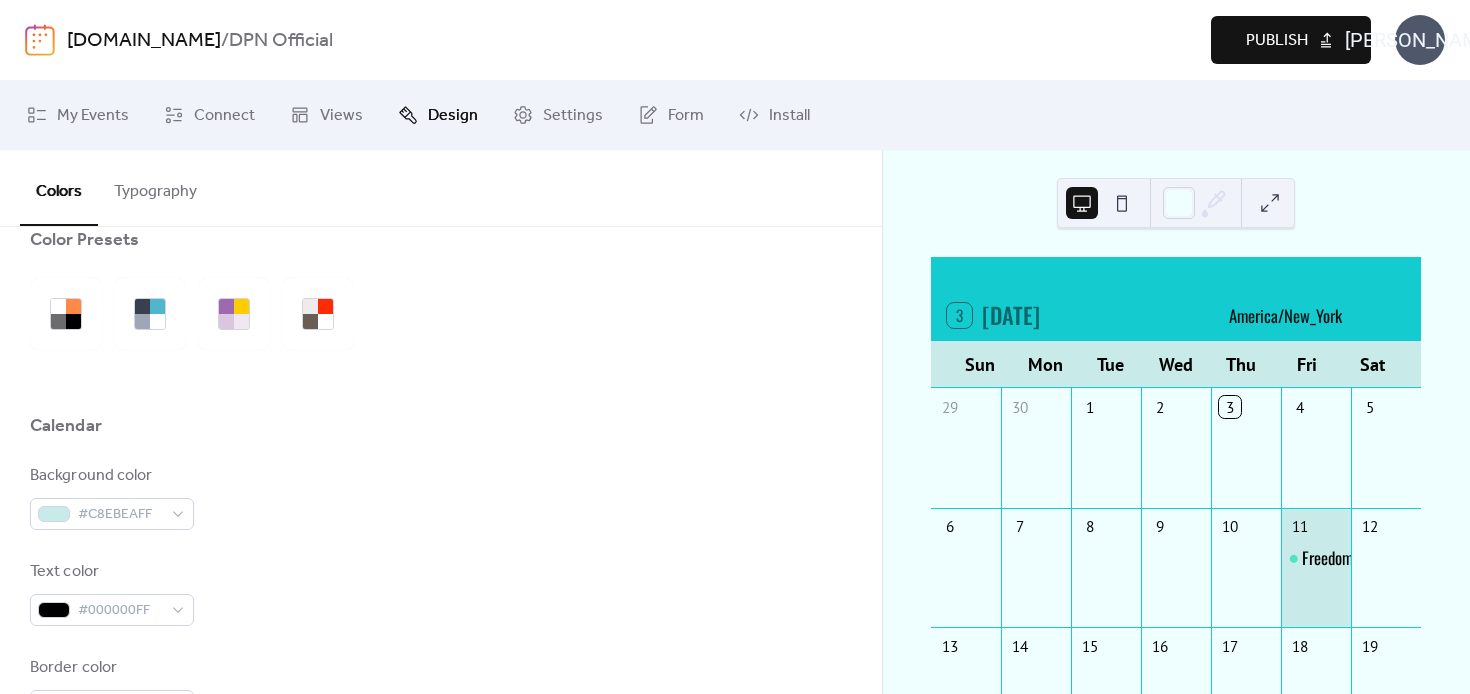 scroll, scrollTop: 0, scrollLeft: 0, axis: both 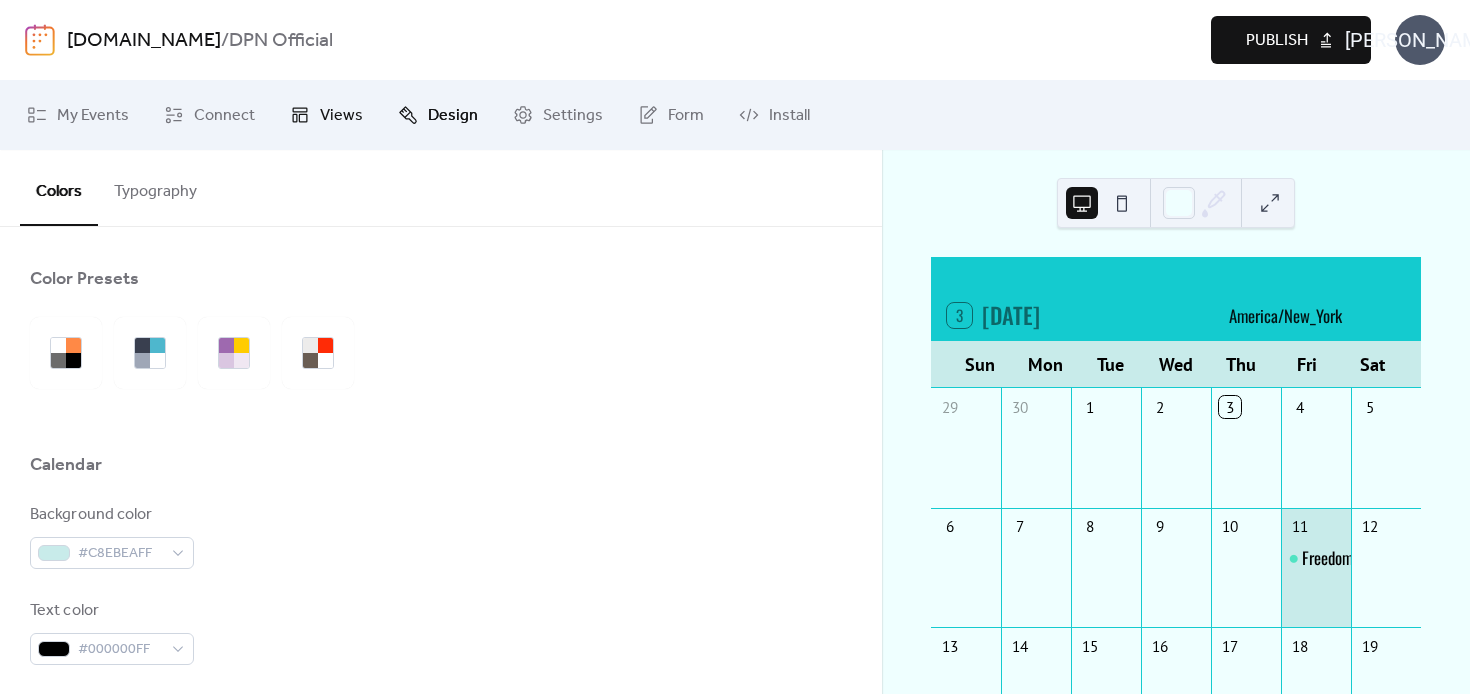 click on "Views" at bounding box center [341, 116] 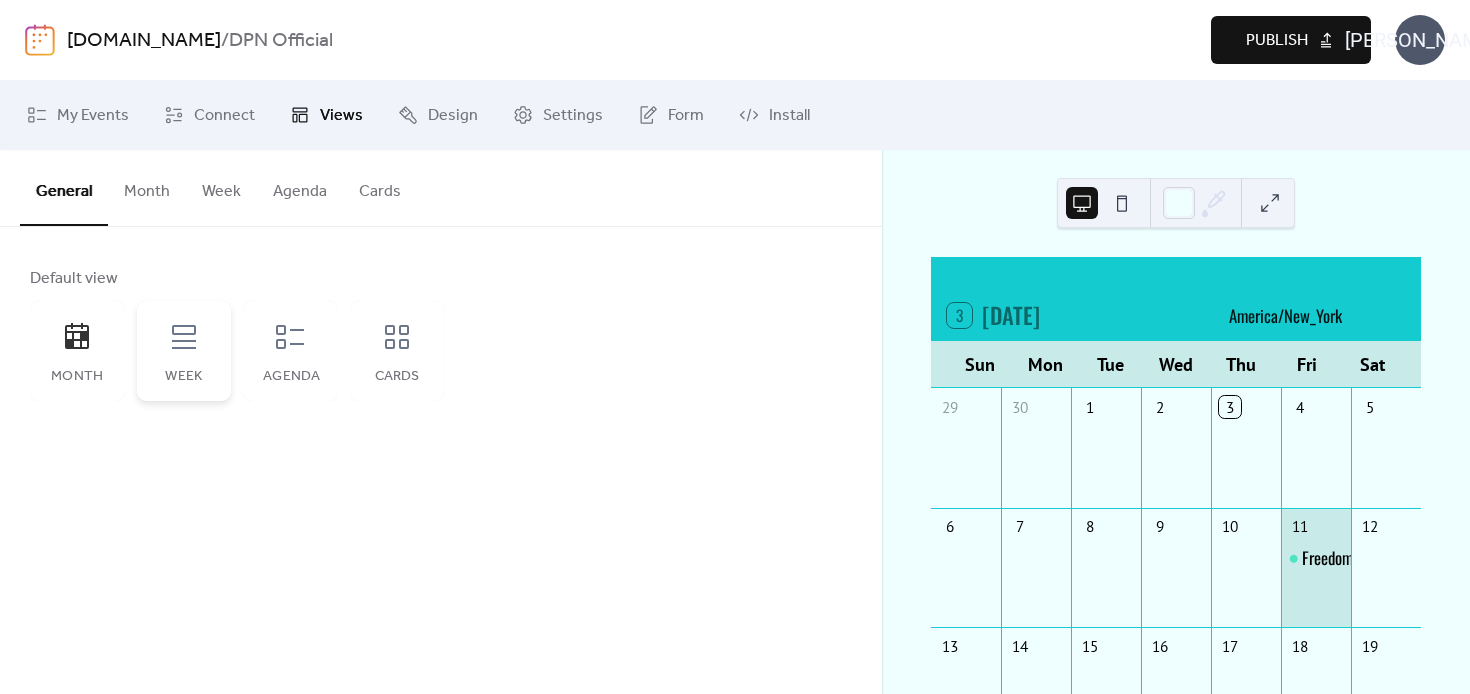 click on "Week" at bounding box center (184, 351) 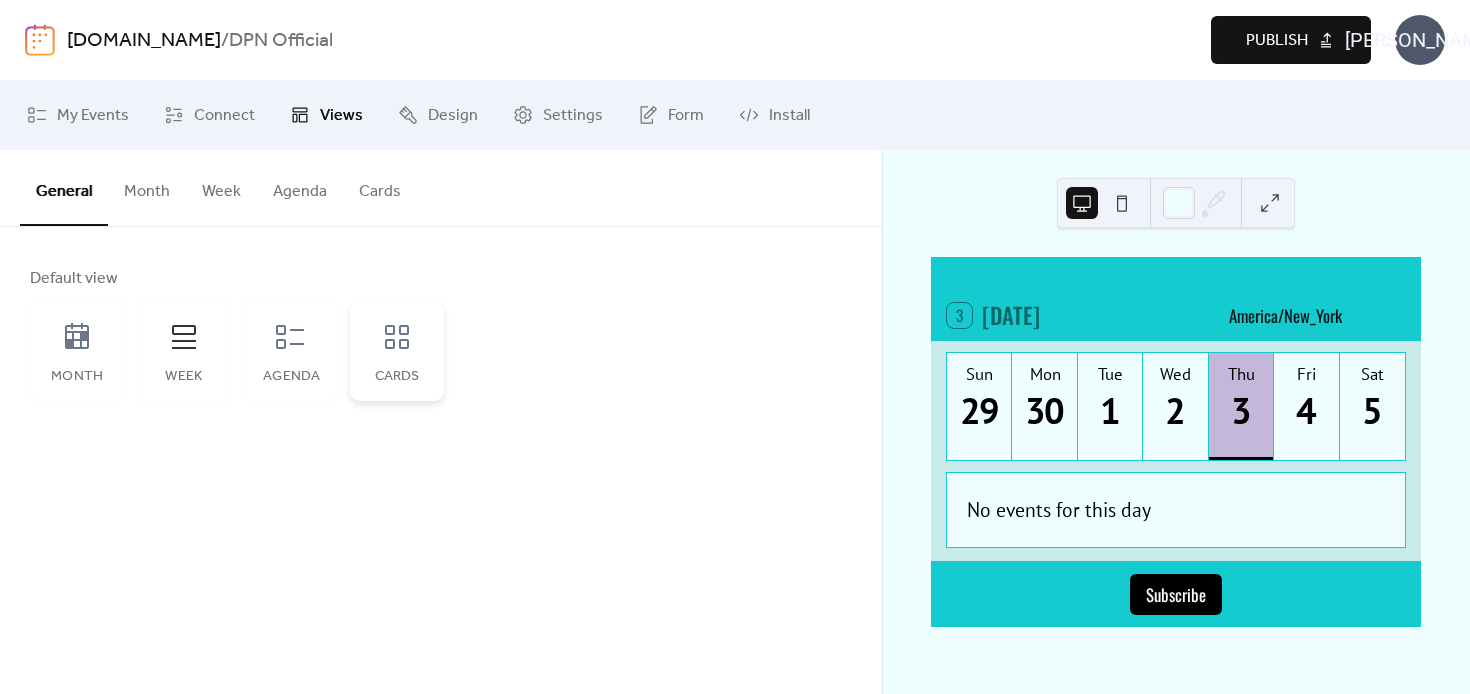 click 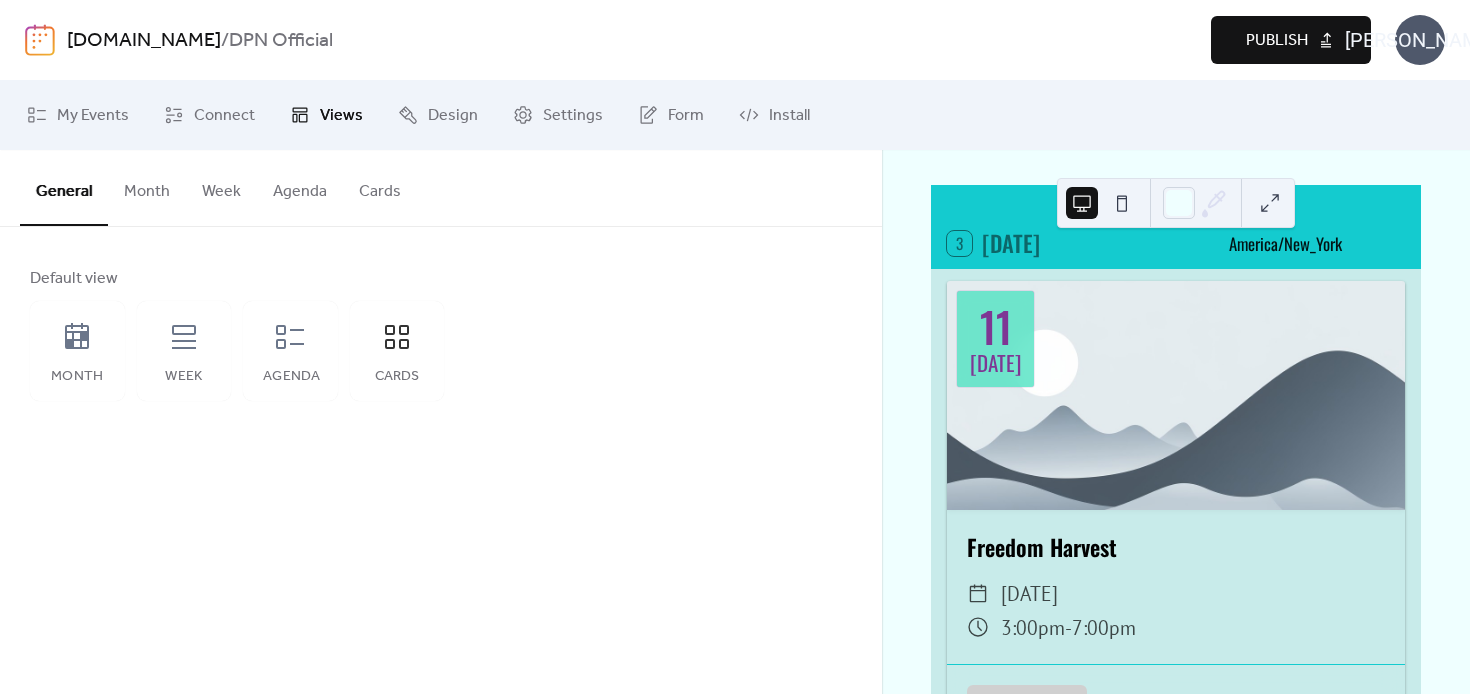 scroll, scrollTop: 0, scrollLeft: 0, axis: both 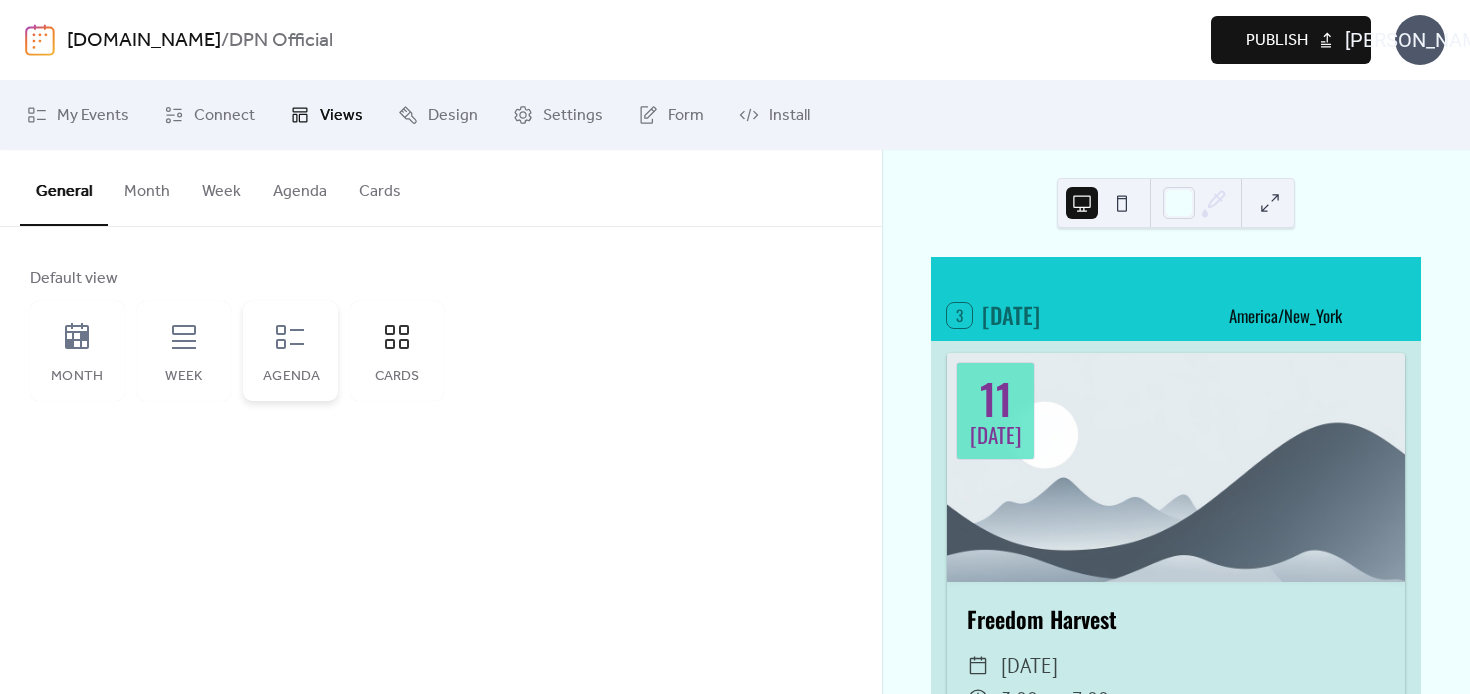 click 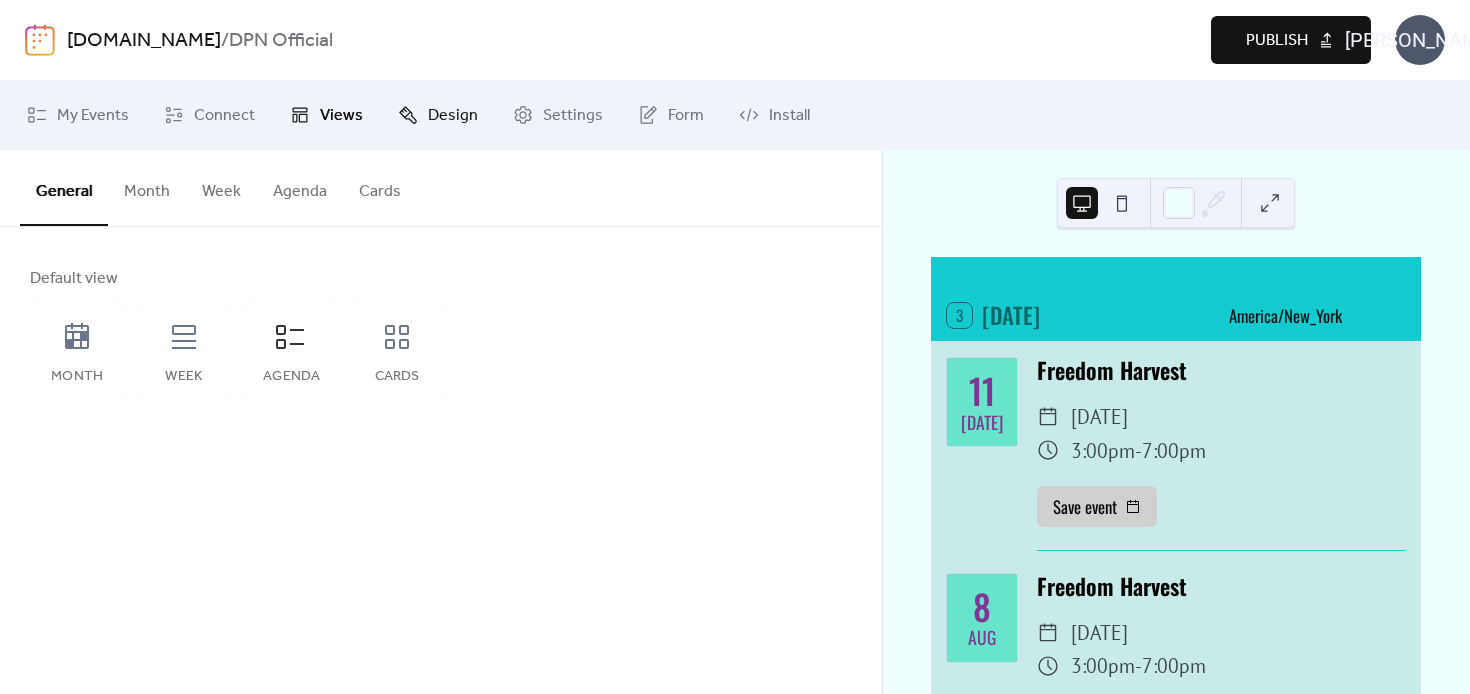 click on "Design" at bounding box center [453, 116] 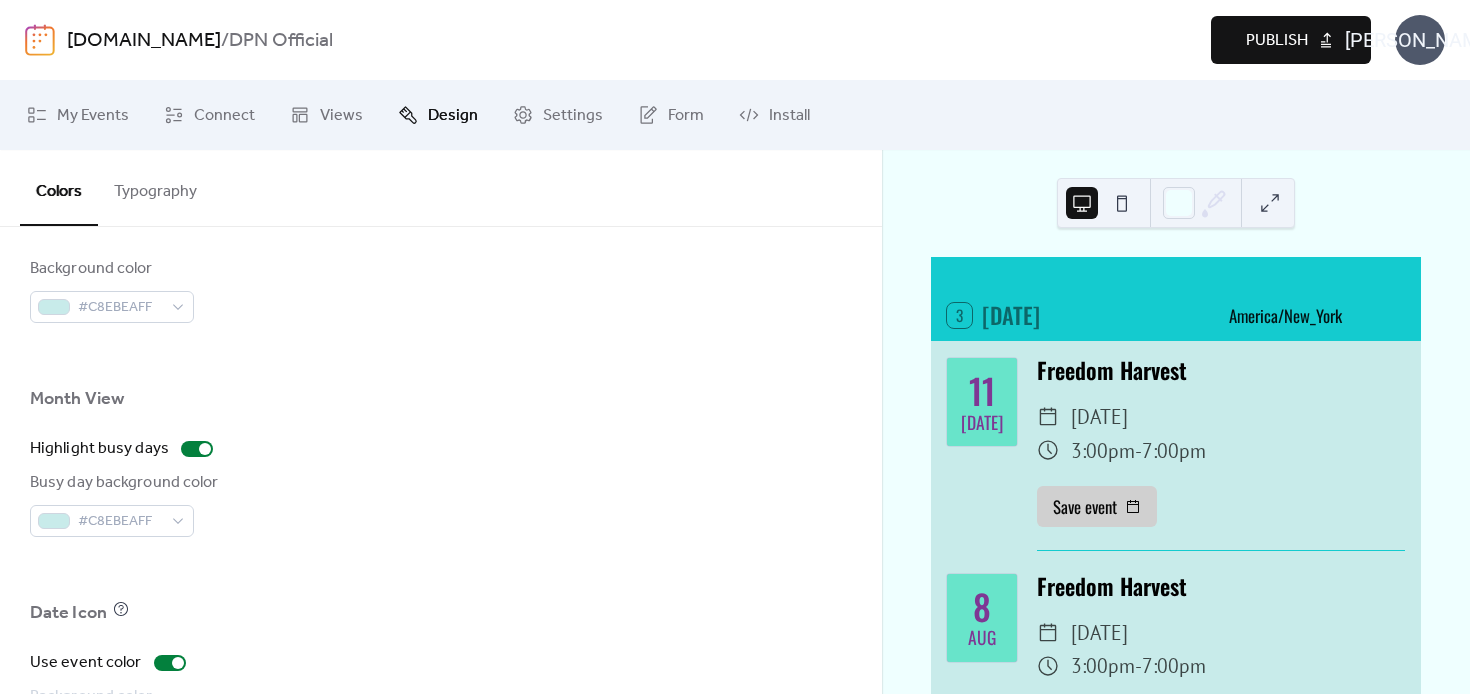 scroll, scrollTop: 1471, scrollLeft: 0, axis: vertical 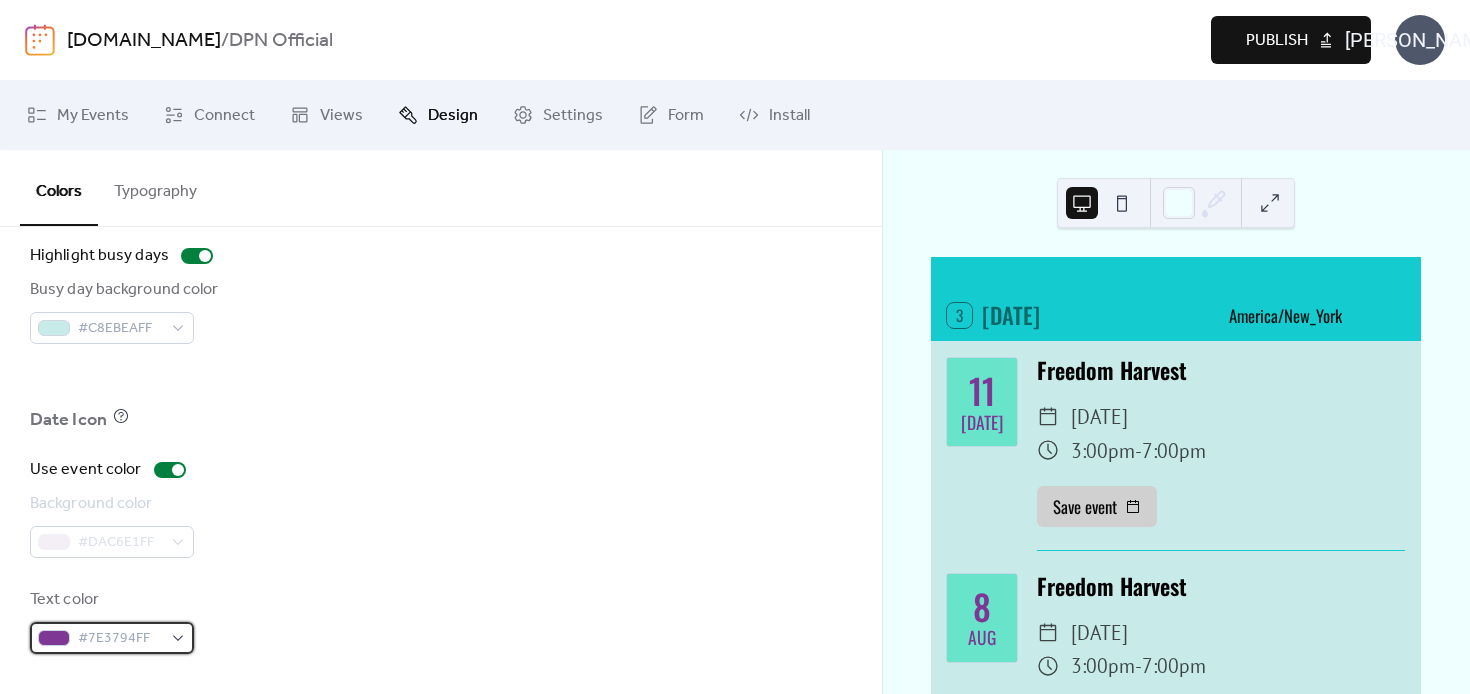 click on "#7E3794FF" at bounding box center (120, 639) 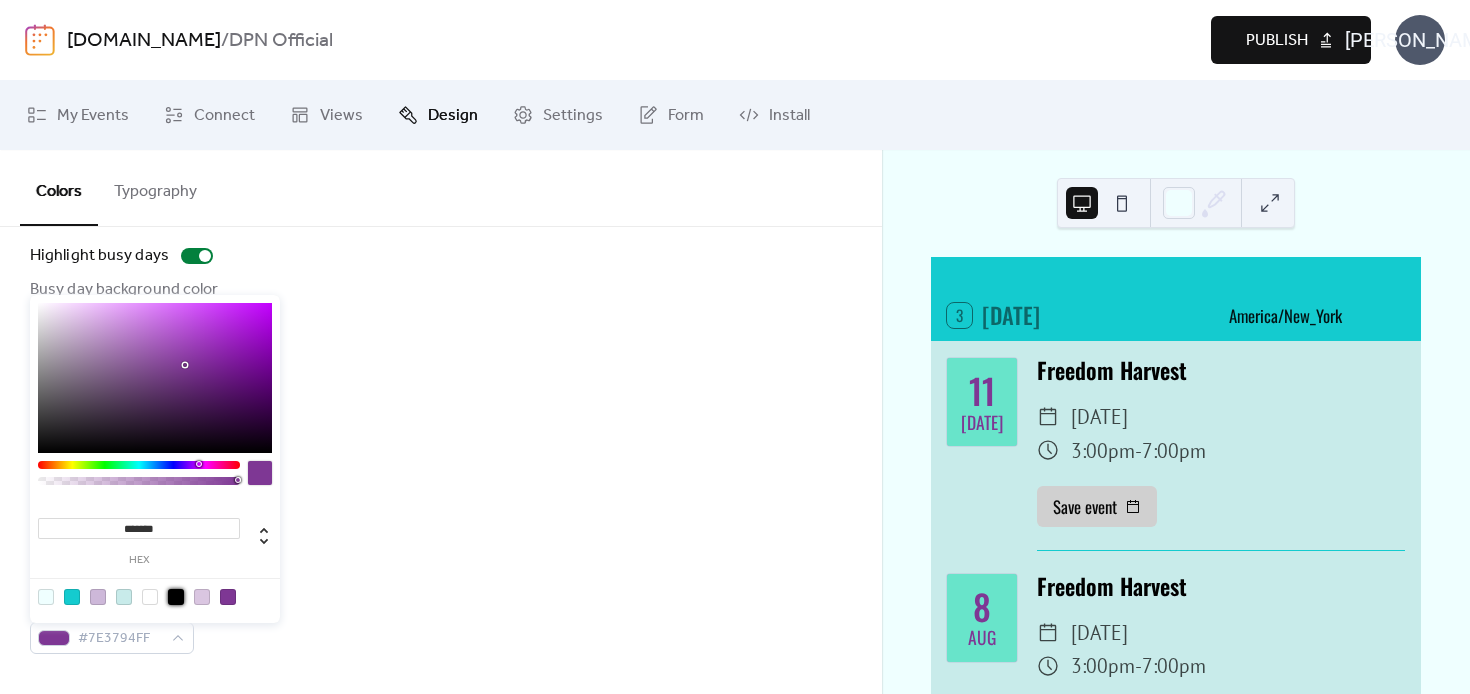 click at bounding box center (176, 597) 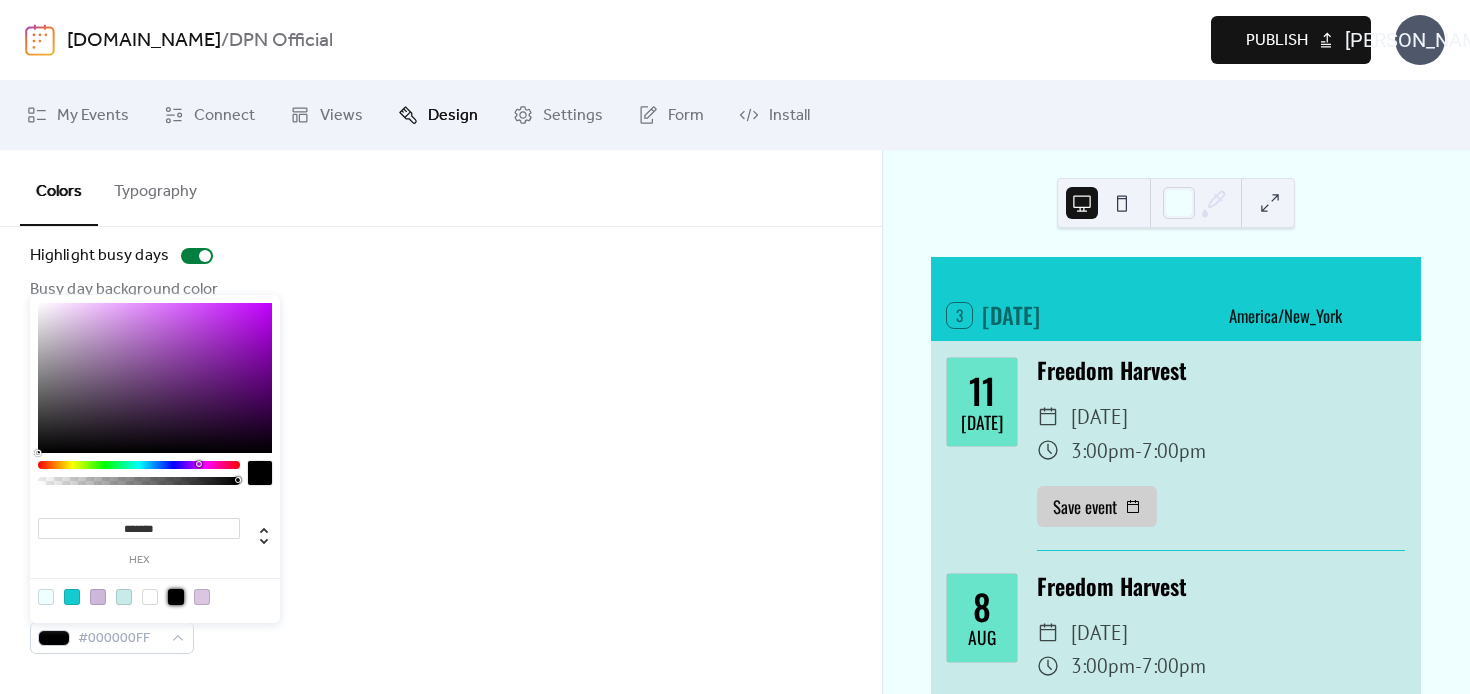 click on "Use event color Background color #DAC6E1FF Text color #000000FF" at bounding box center [441, 556] 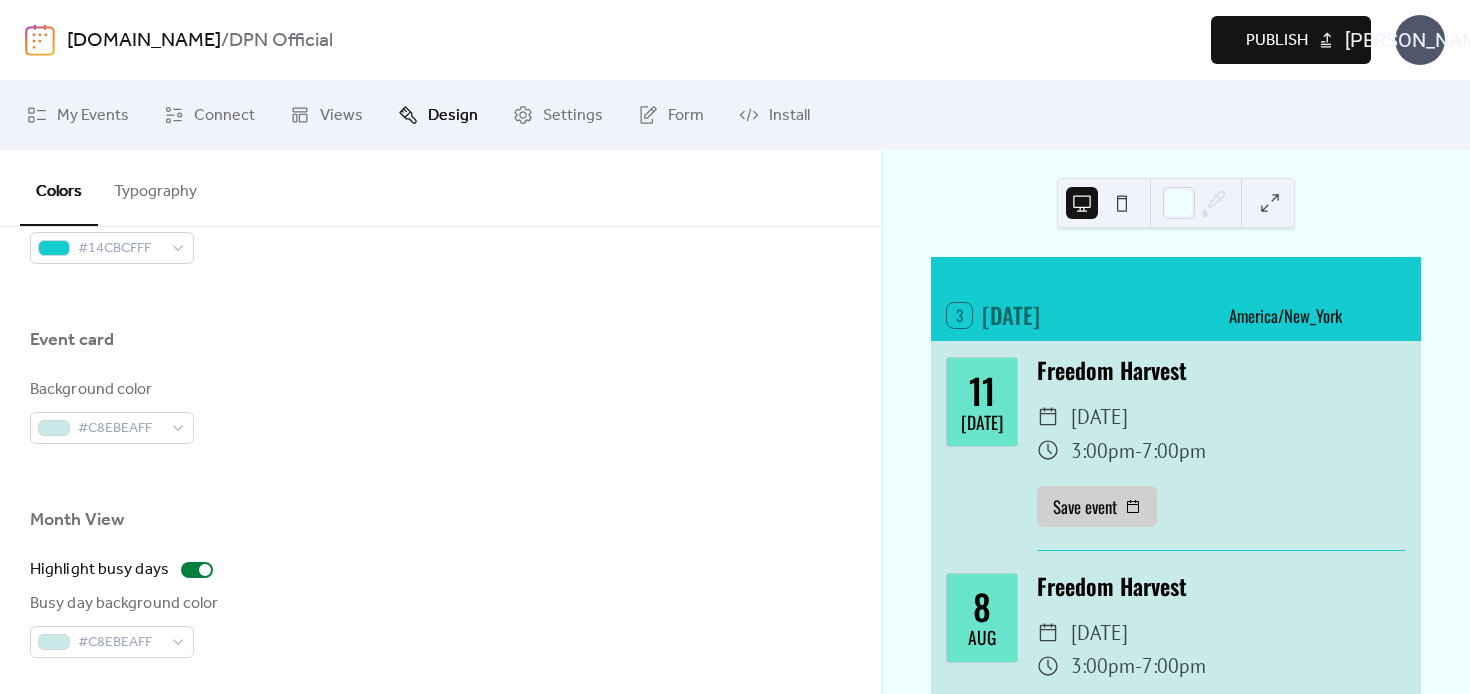 scroll, scrollTop: 1091, scrollLeft: 0, axis: vertical 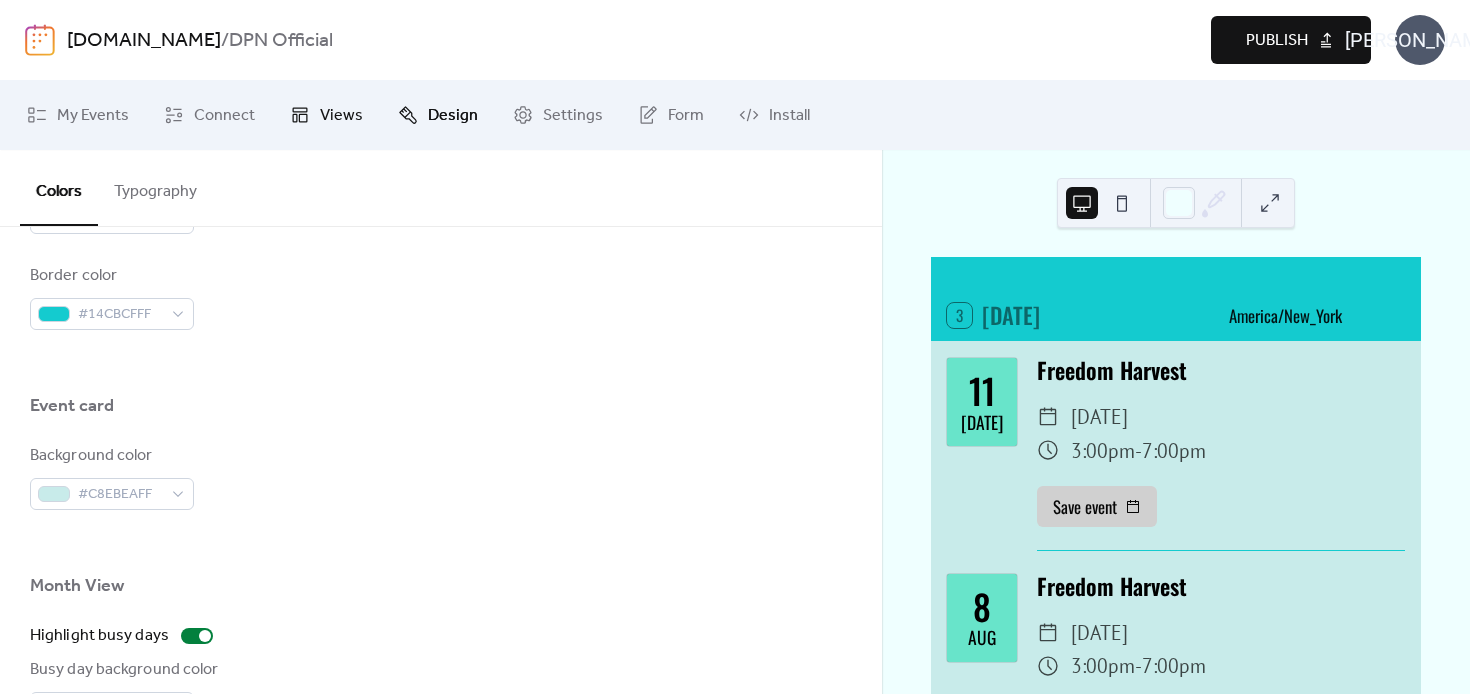 click on "Views" at bounding box center (341, 116) 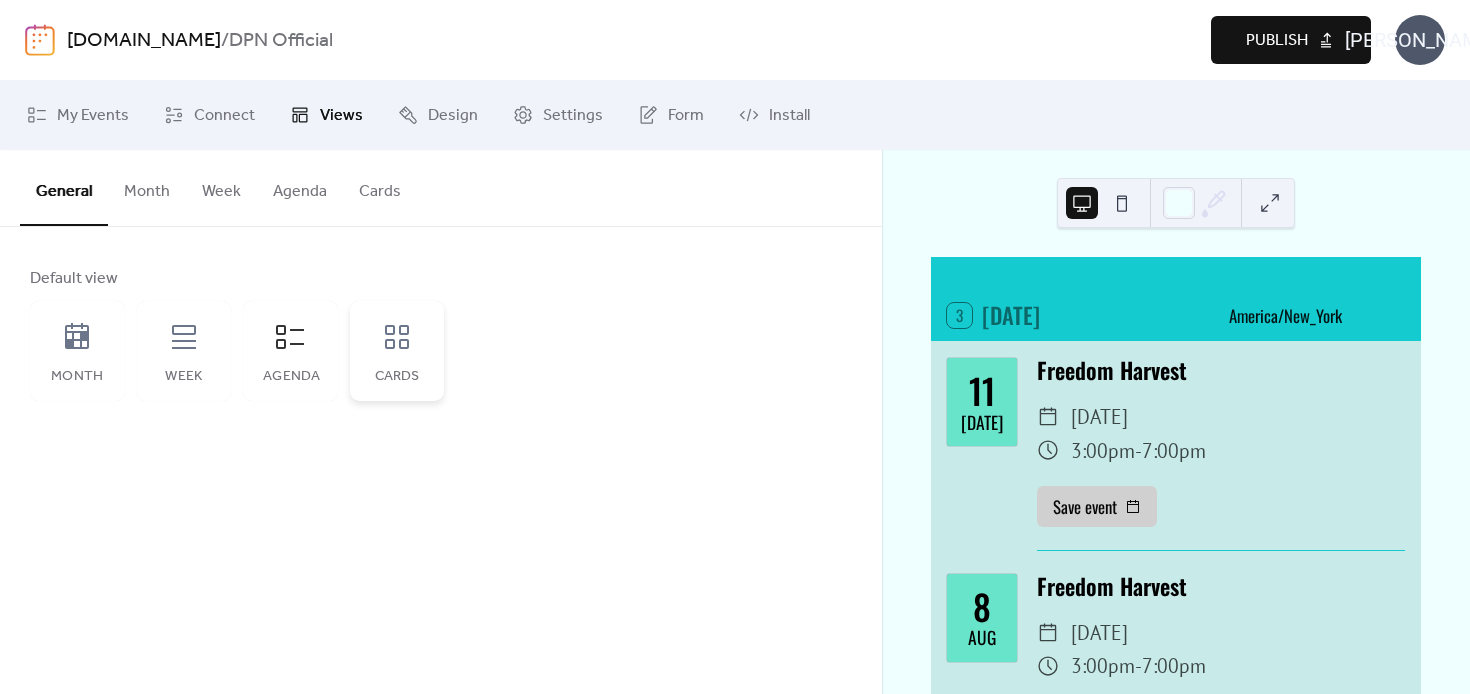 click on "Cards" at bounding box center (397, 351) 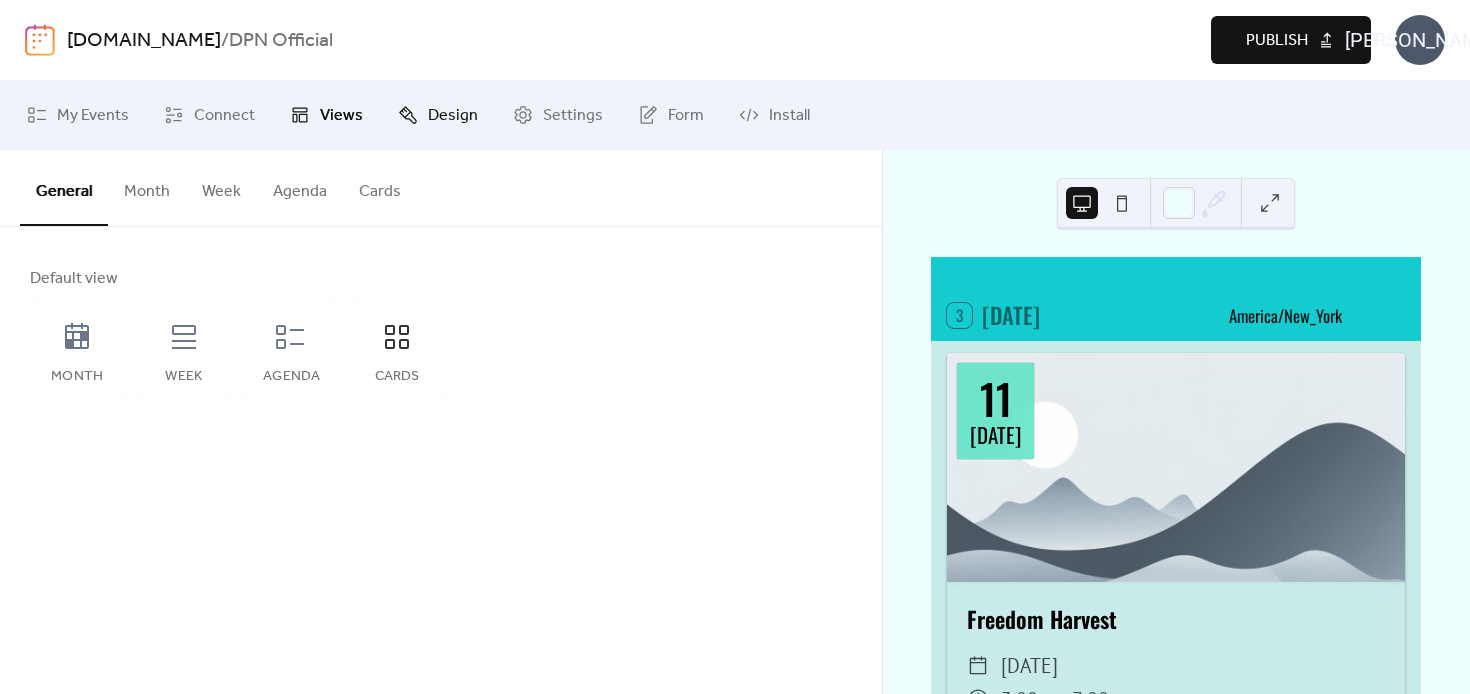 click on "Design" at bounding box center [453, 116] 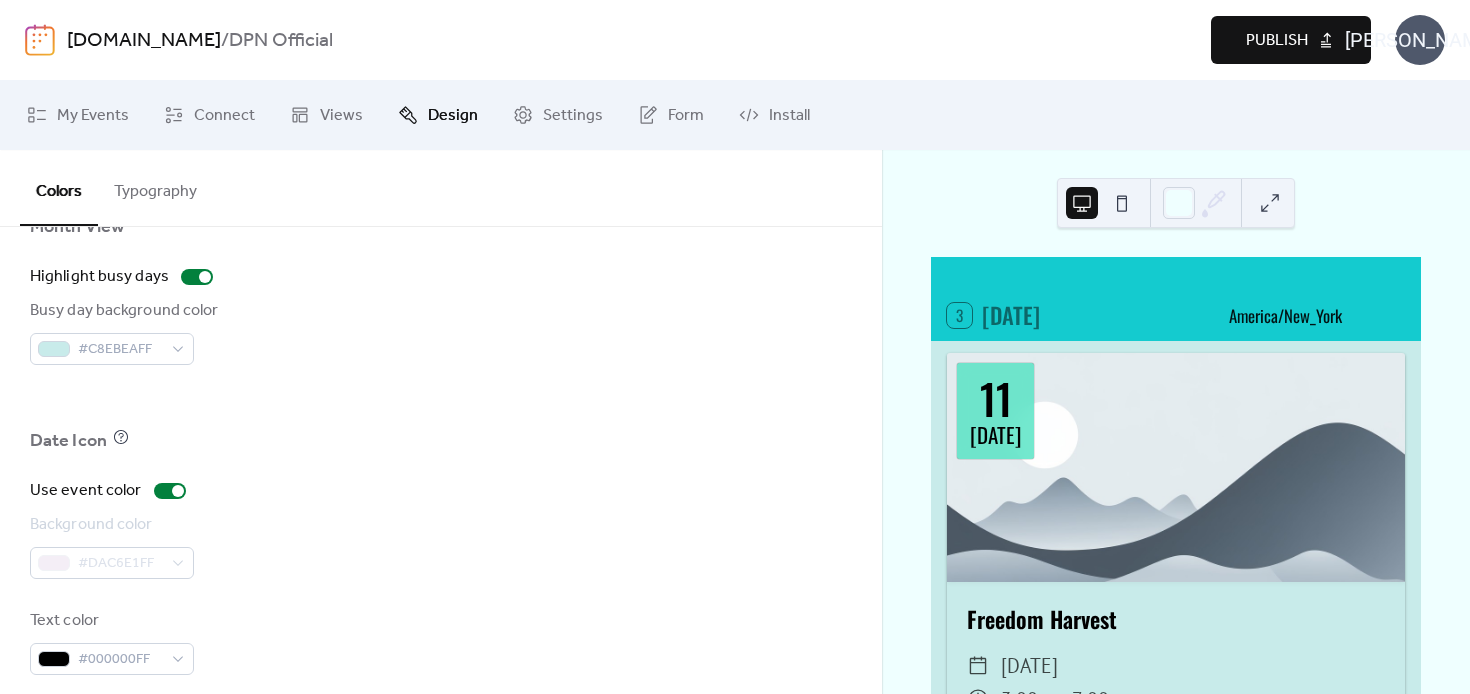 scroll, scrollTop: 1471, scrollLeft: 0, axis: vertical 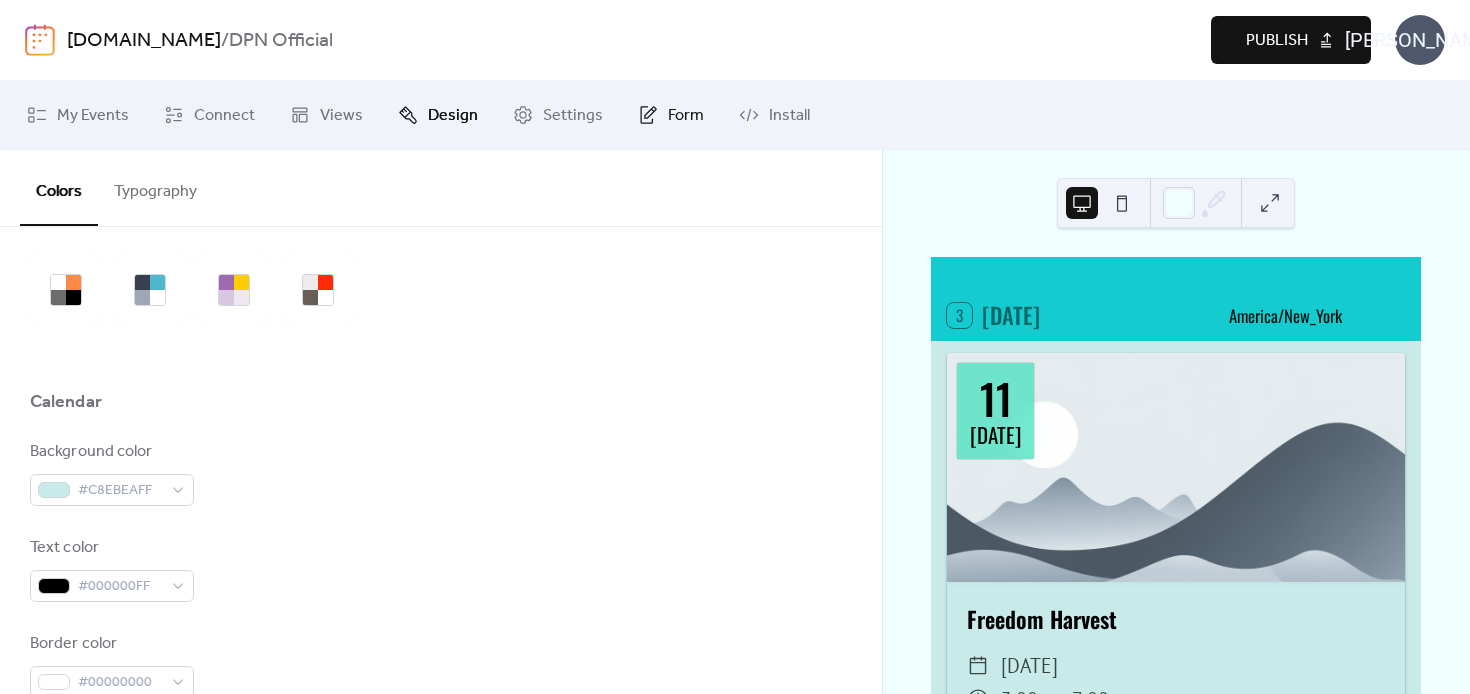 click on "Form" at bounding box center (686, 116) 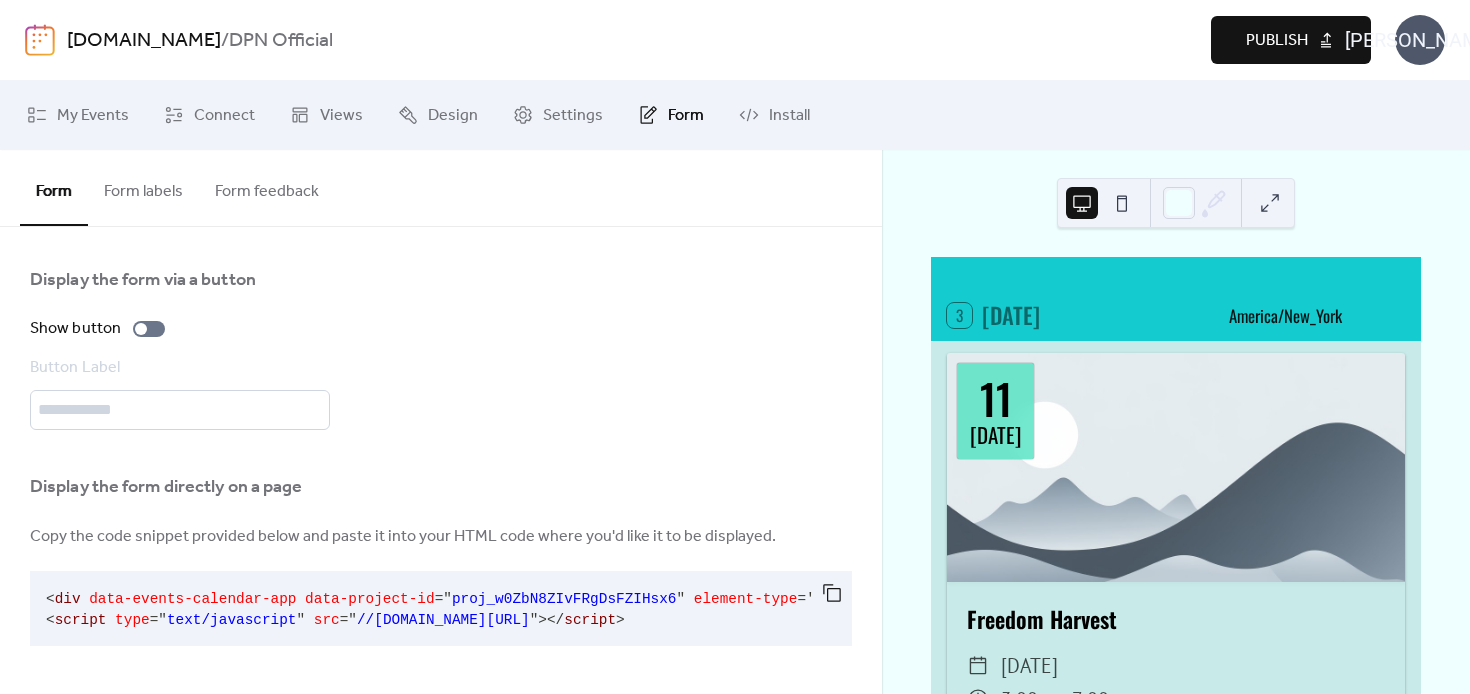 scroll, scrollTop: 0, scrollLeft: 0, axis: both 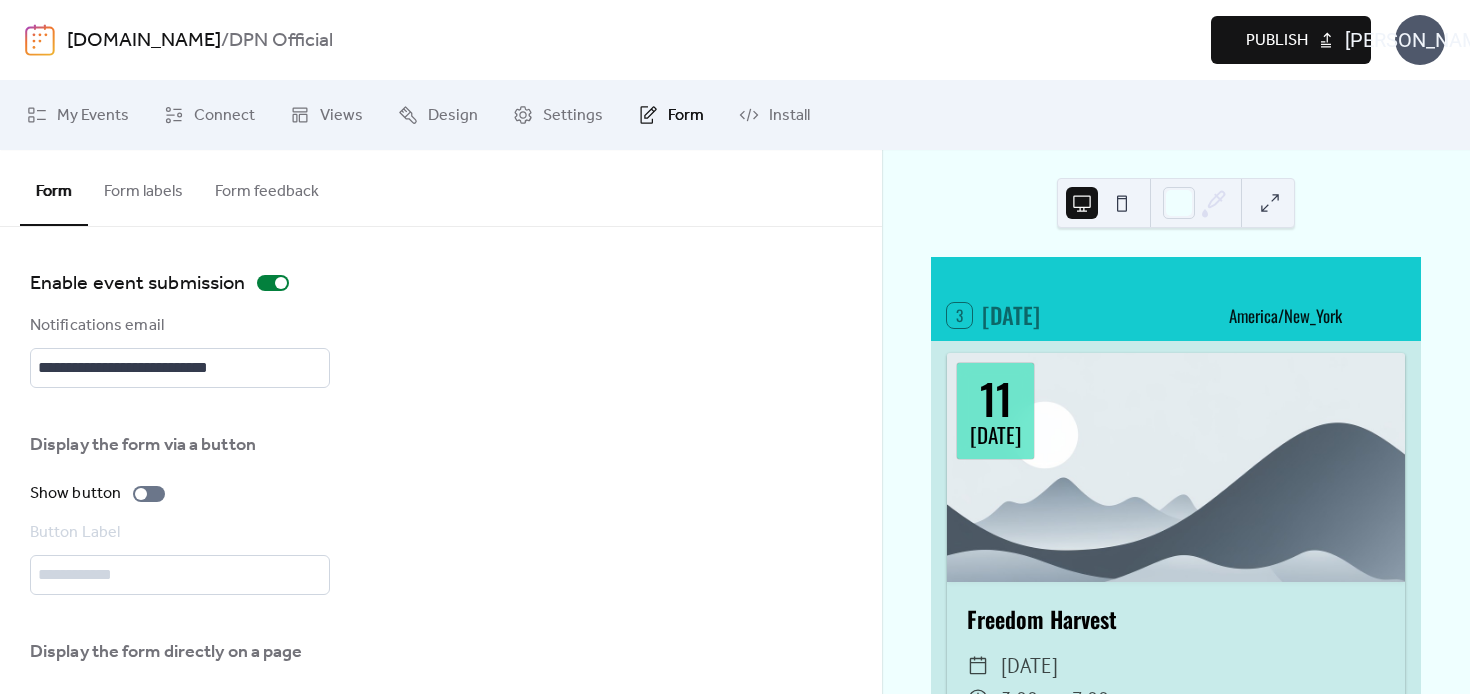 click on "Form labels" at bounding box center [143, 187] 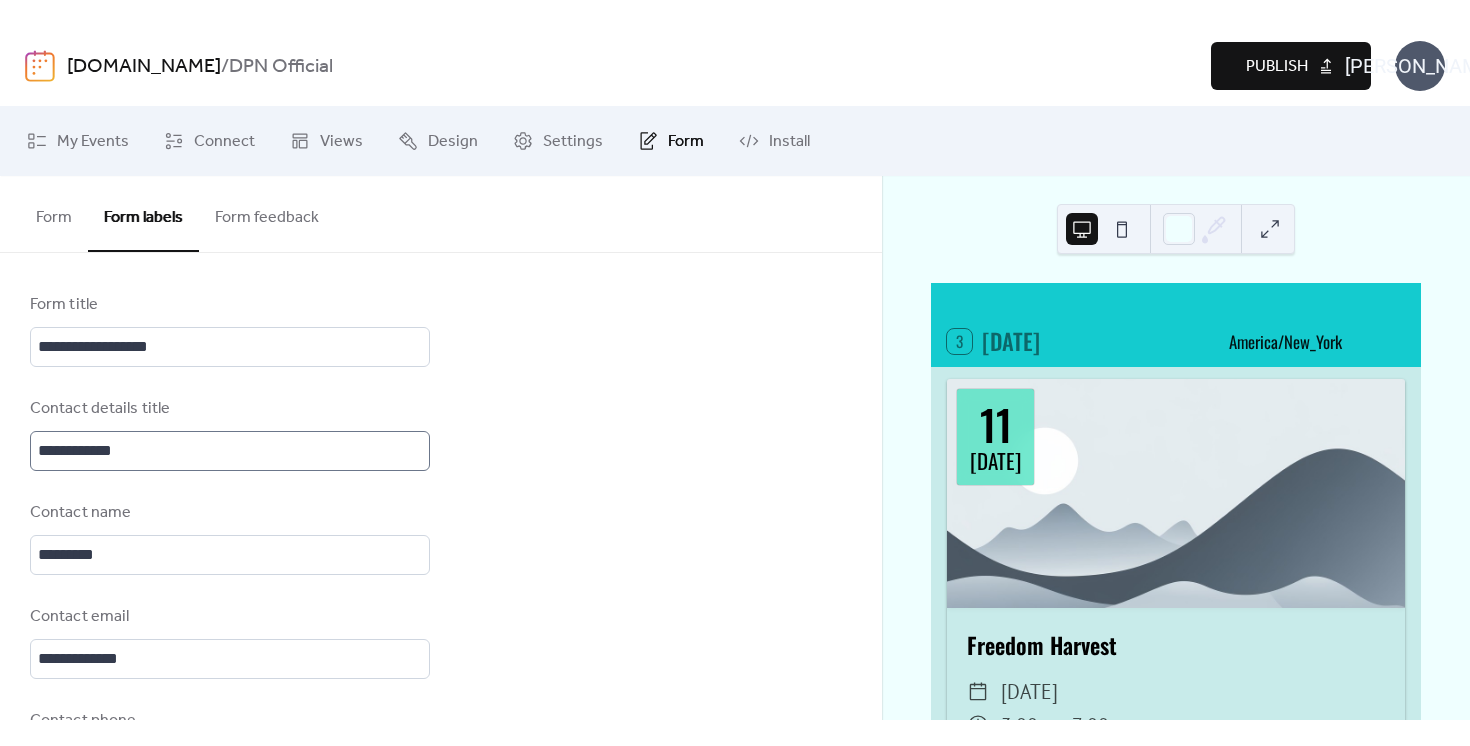 scroll, scrollTop: 3, scrollLeft: 0, axis: vertical 